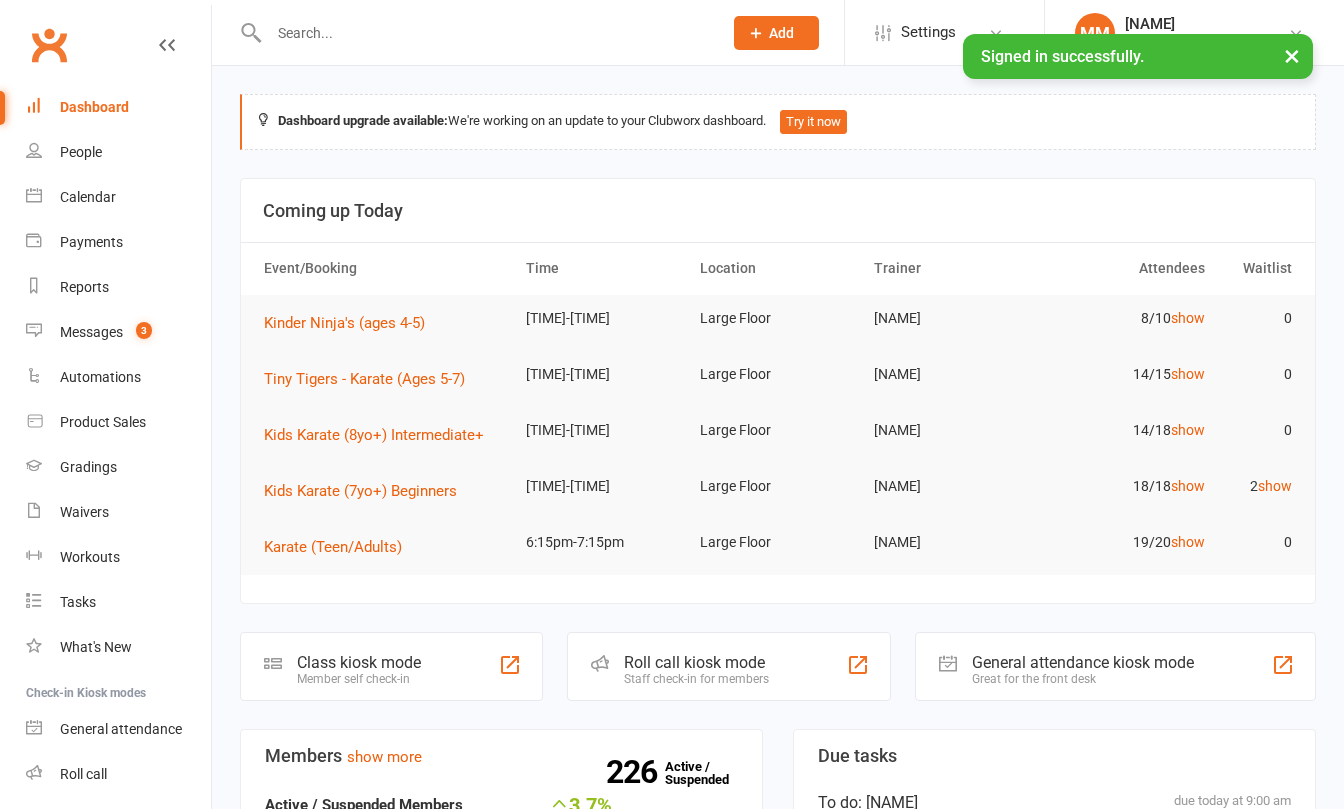 scroll, scrollTop: 0, scrollLeft: 0, axis: both 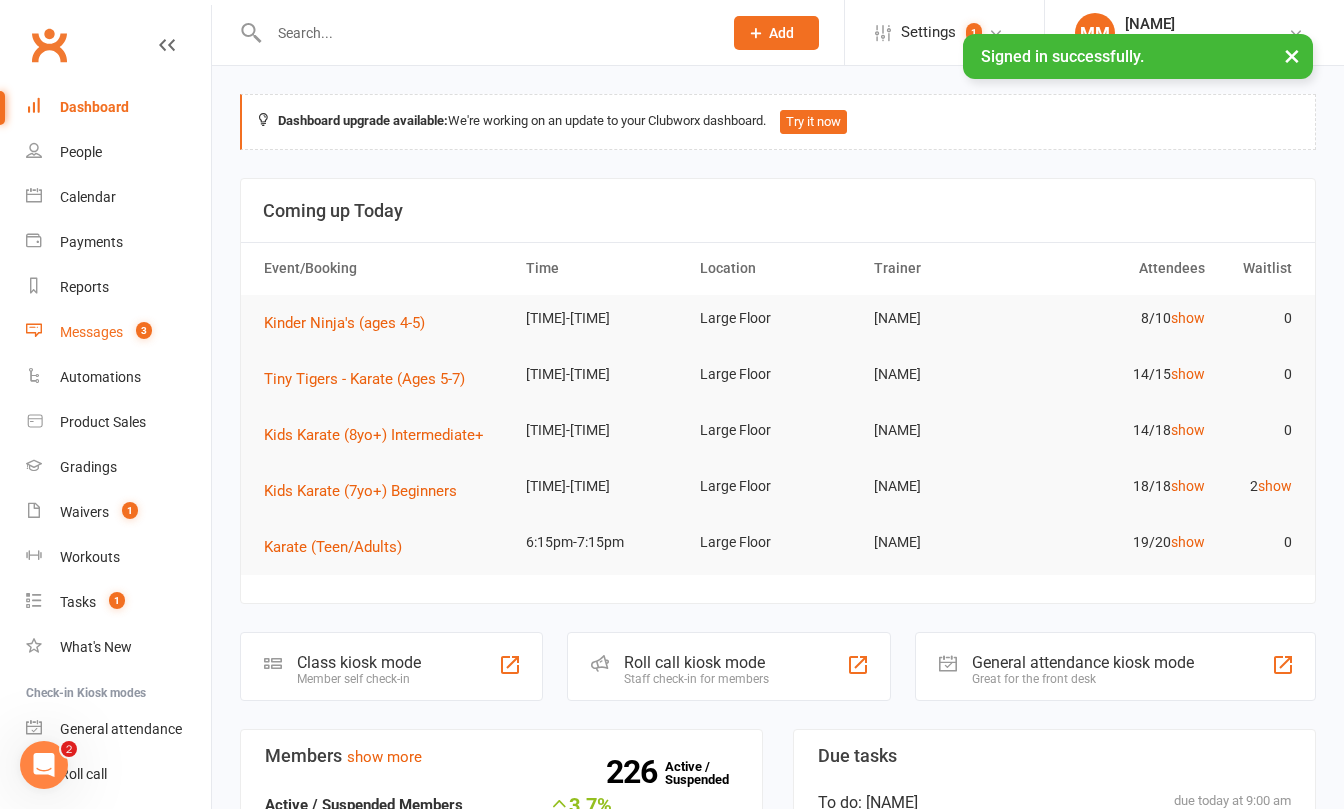 click on "Messages" at bounding box center (91, 332) 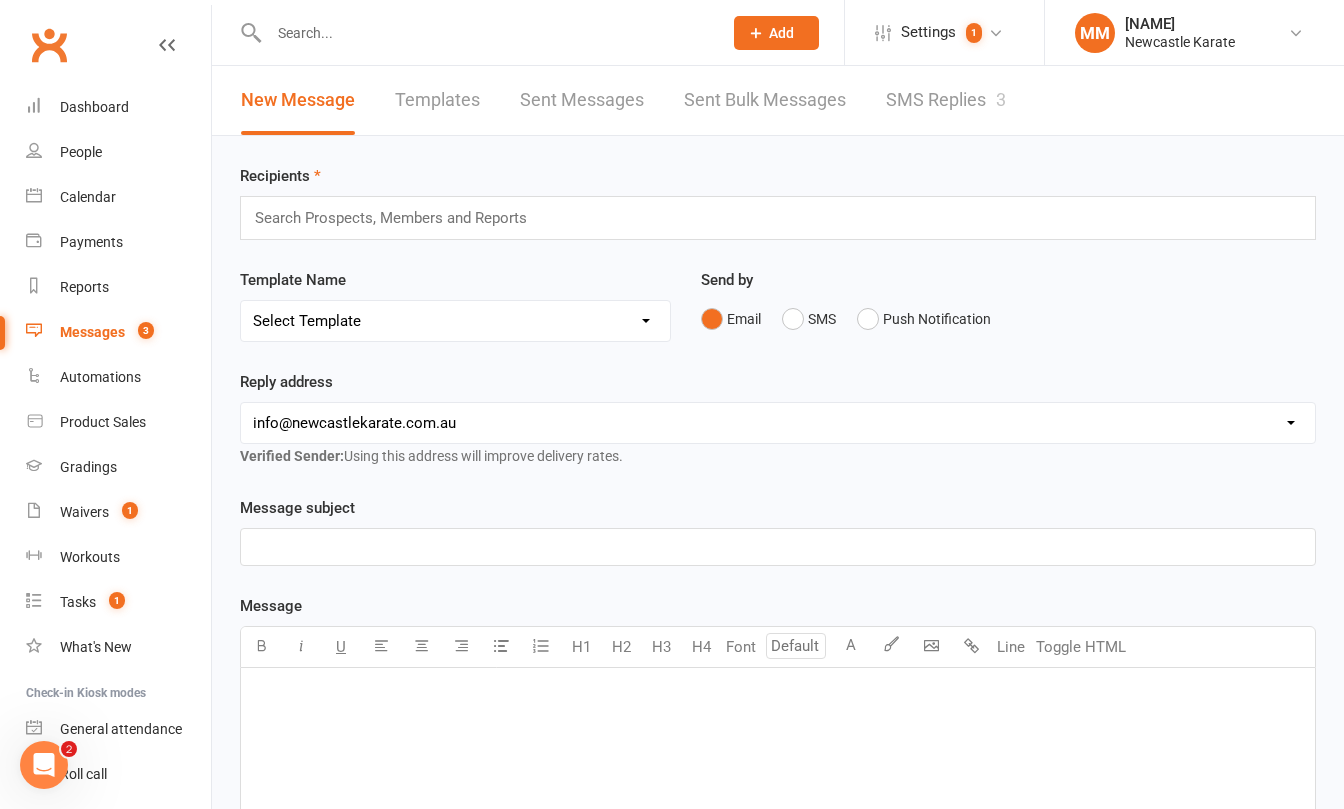 click on "SMS Replies  3" at bounding box center (946, 100) 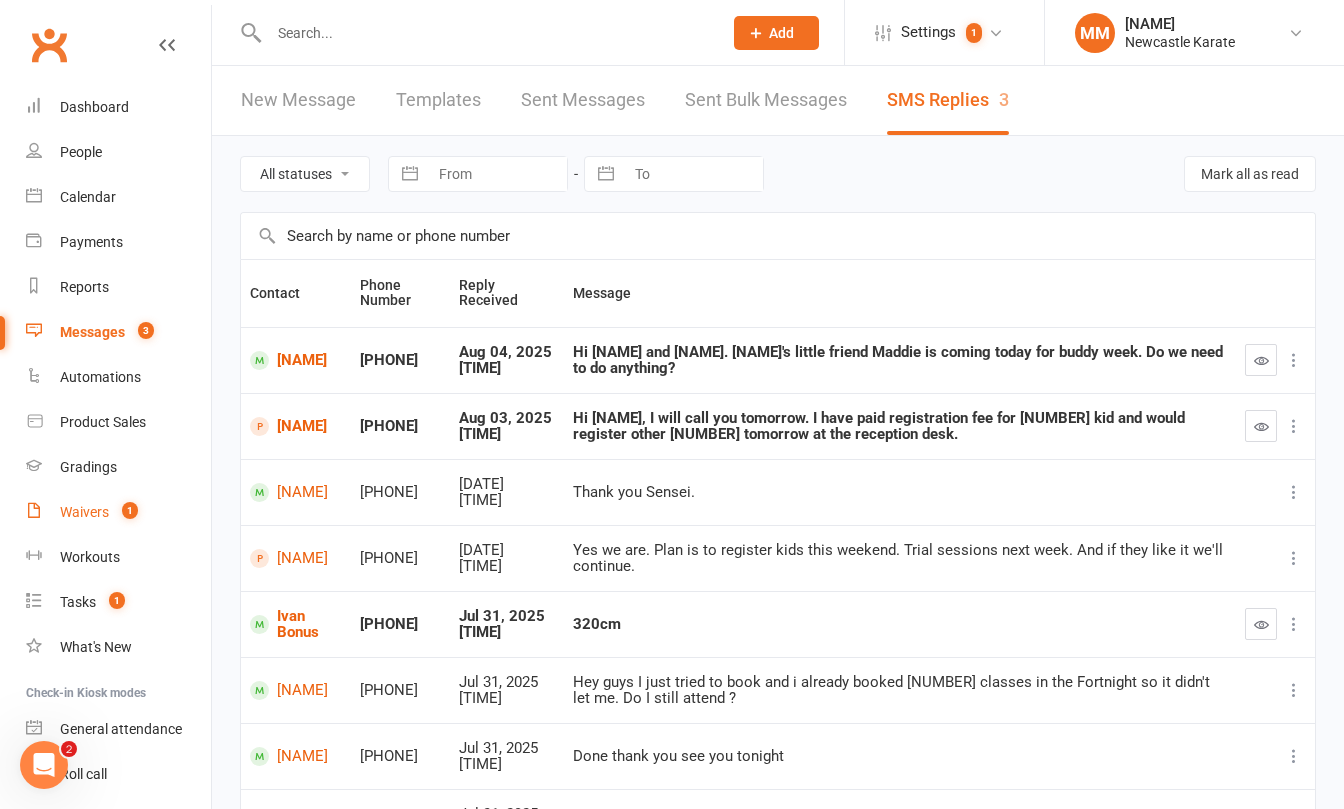 click on "Waivers   1" at bounding box center (118, 512) 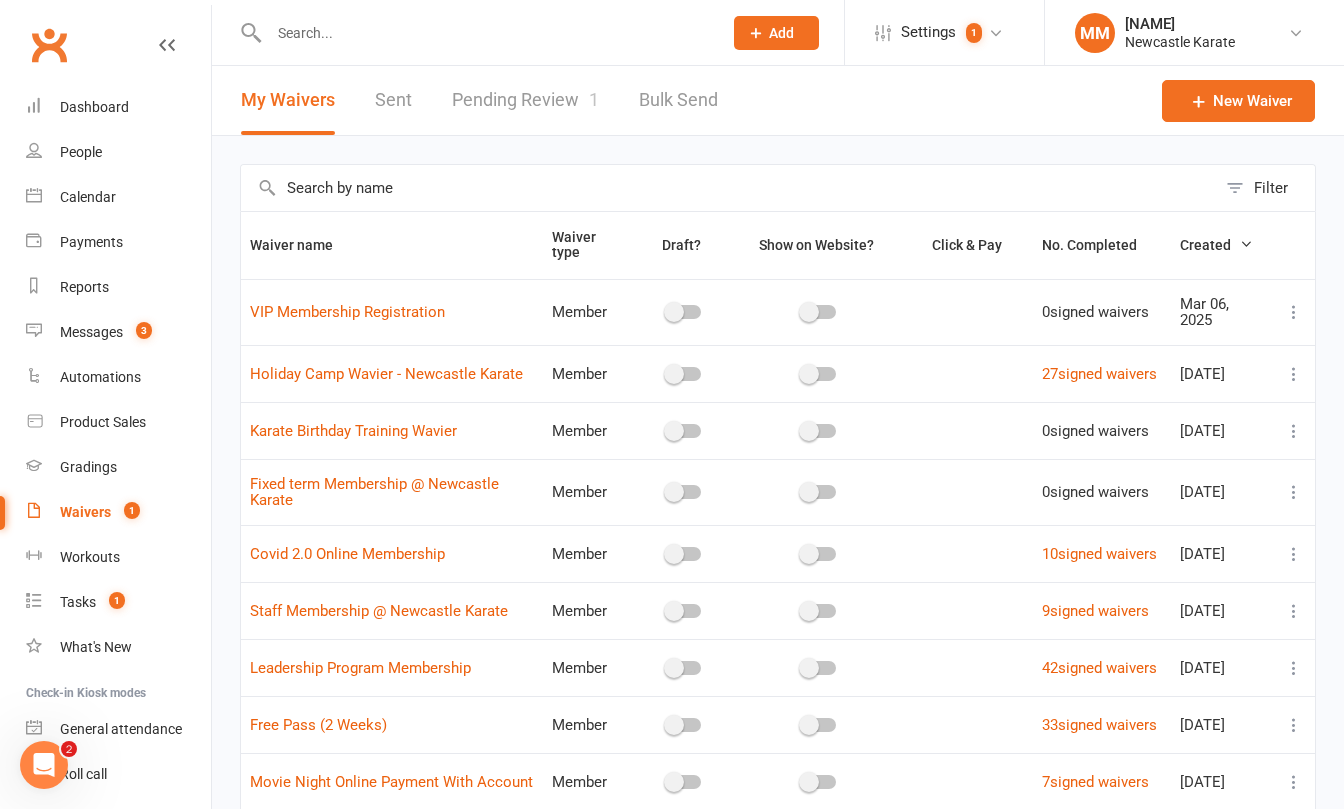 click on "Pending Review 1" at bounding box center (525, 100) 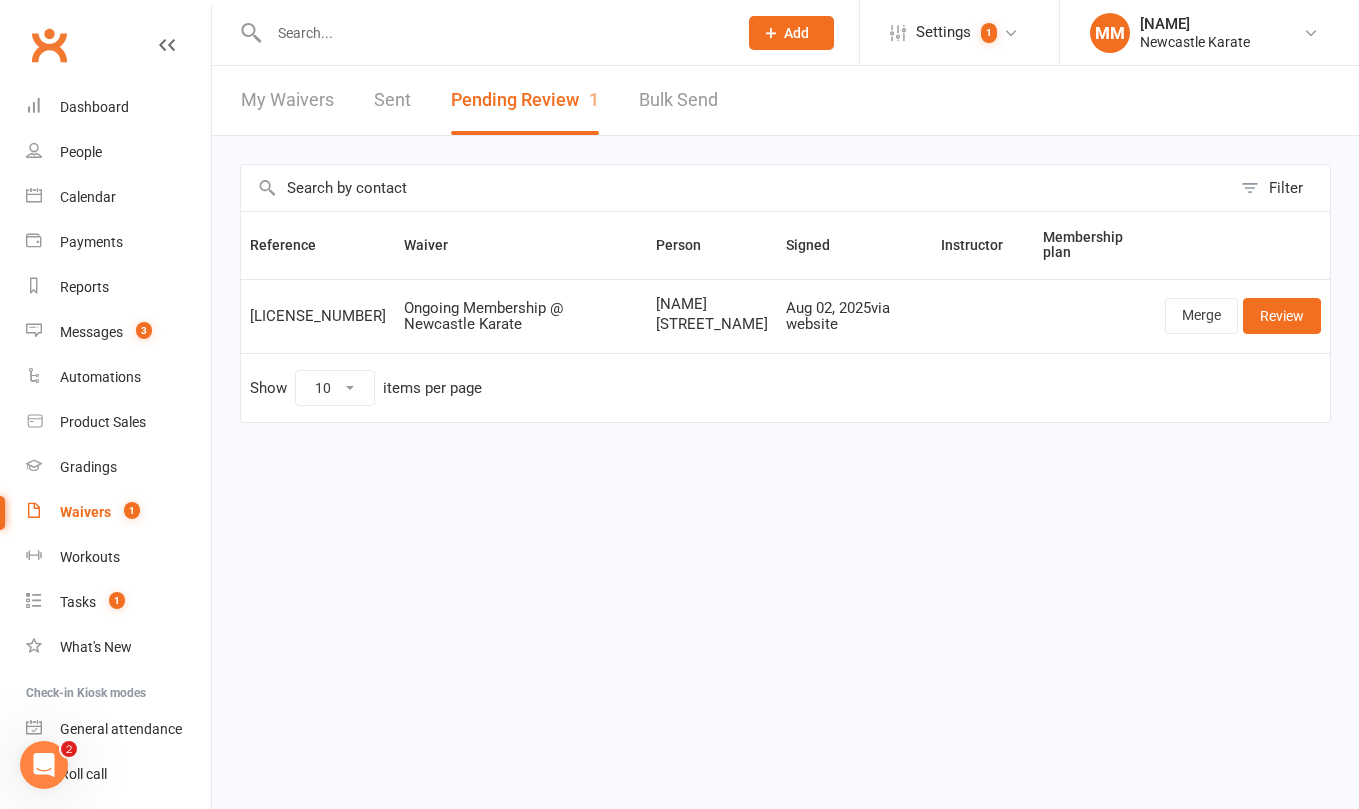 click on "Clubworx" at bounding box center (49, 45) 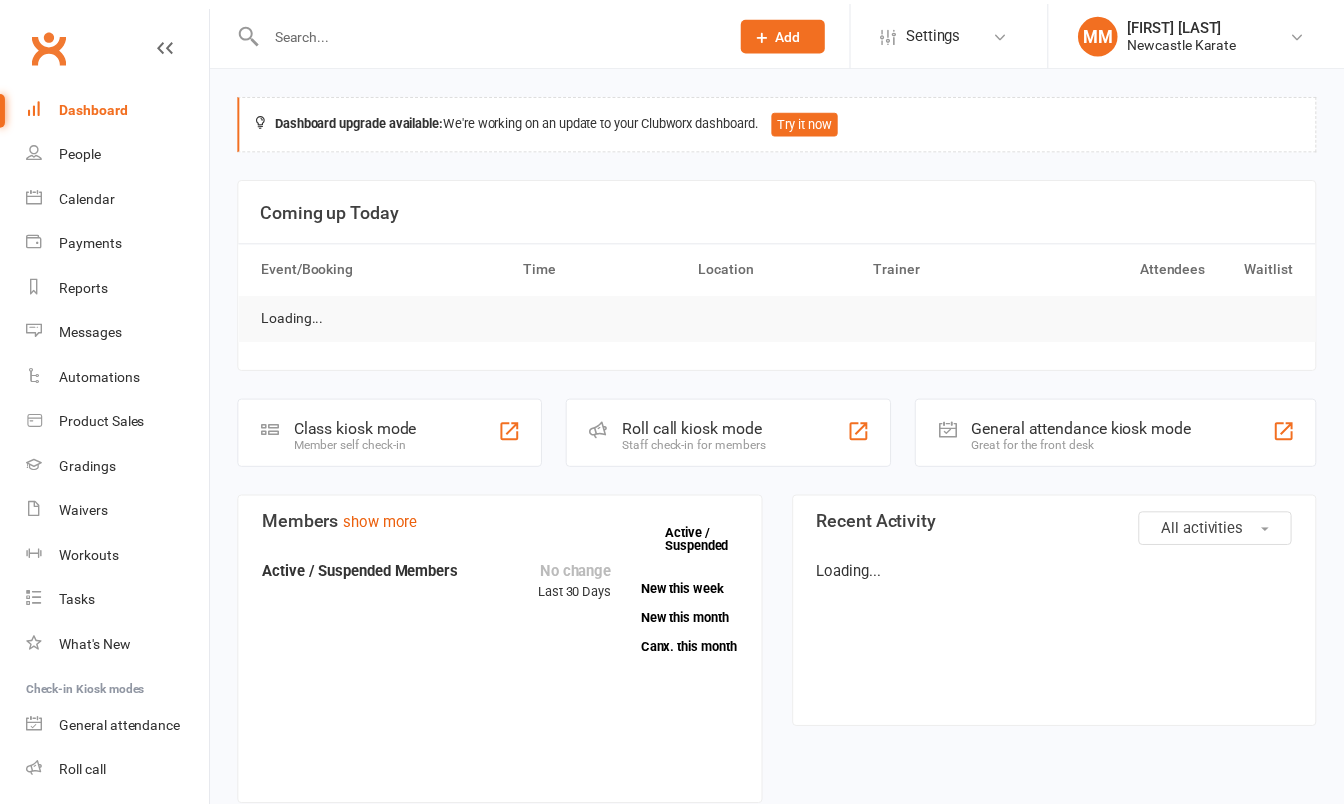 scroll, scrollTop: 0, scrollLeft: 0, axis: both 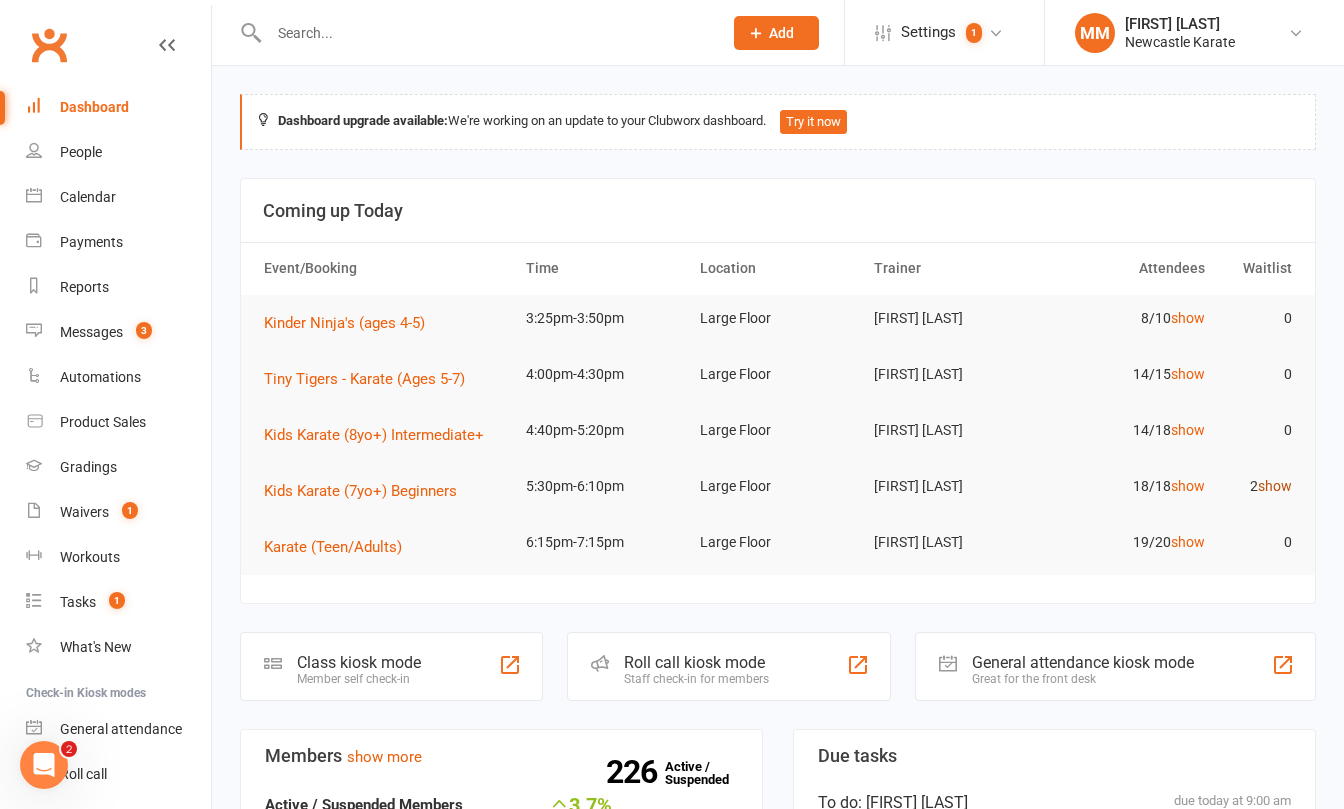 click on "show" at bounding box center [1275, 486] 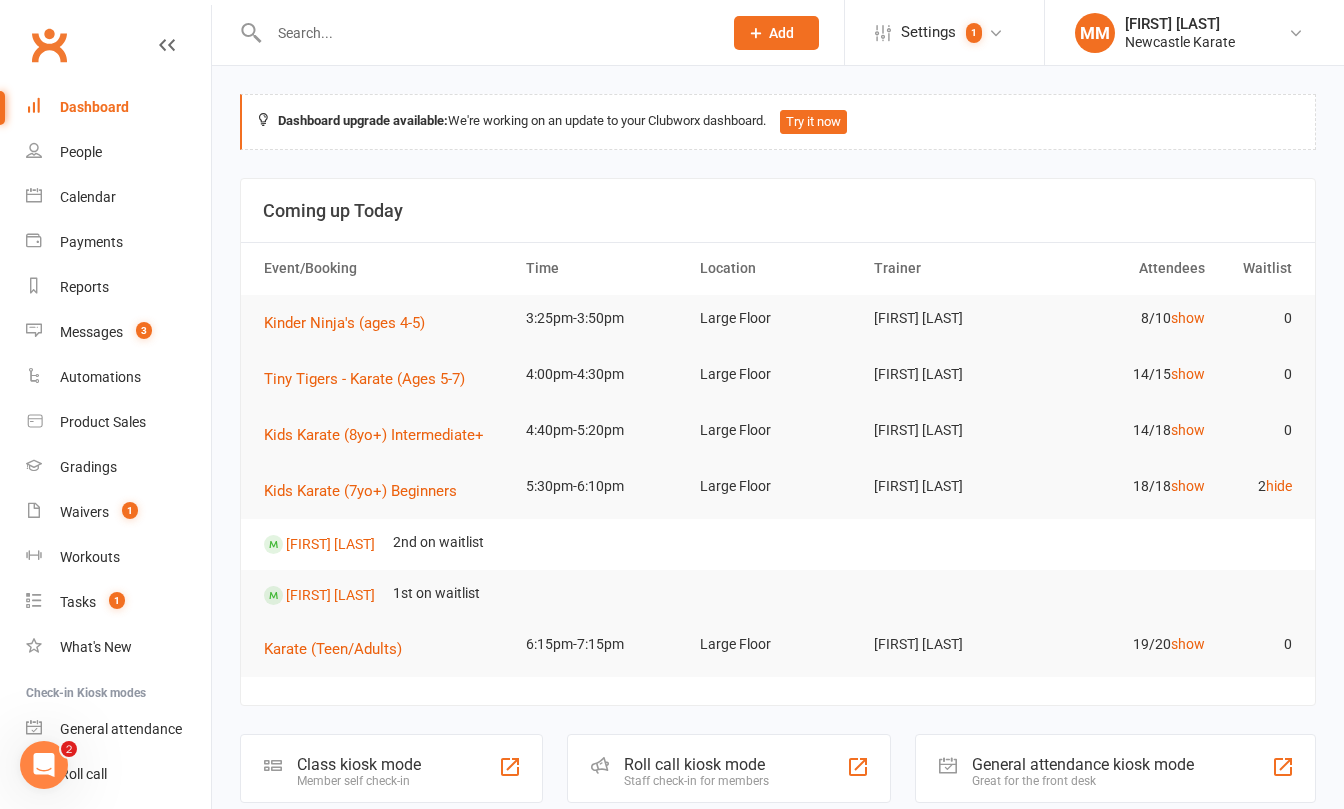 scroll, scrollTop: 4, scrollLeft: 0, axis: vertical 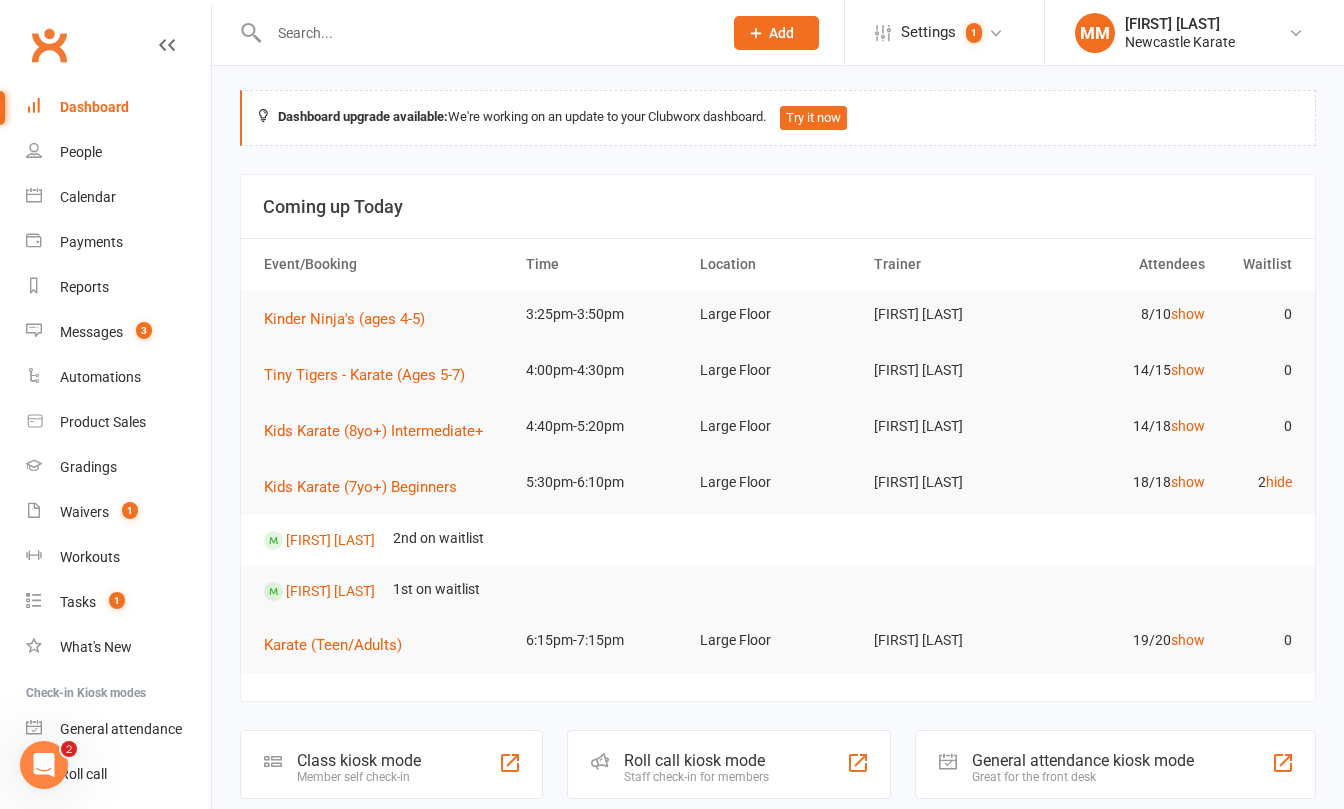 click on "Clubworx" at bounding box center [49, 45] 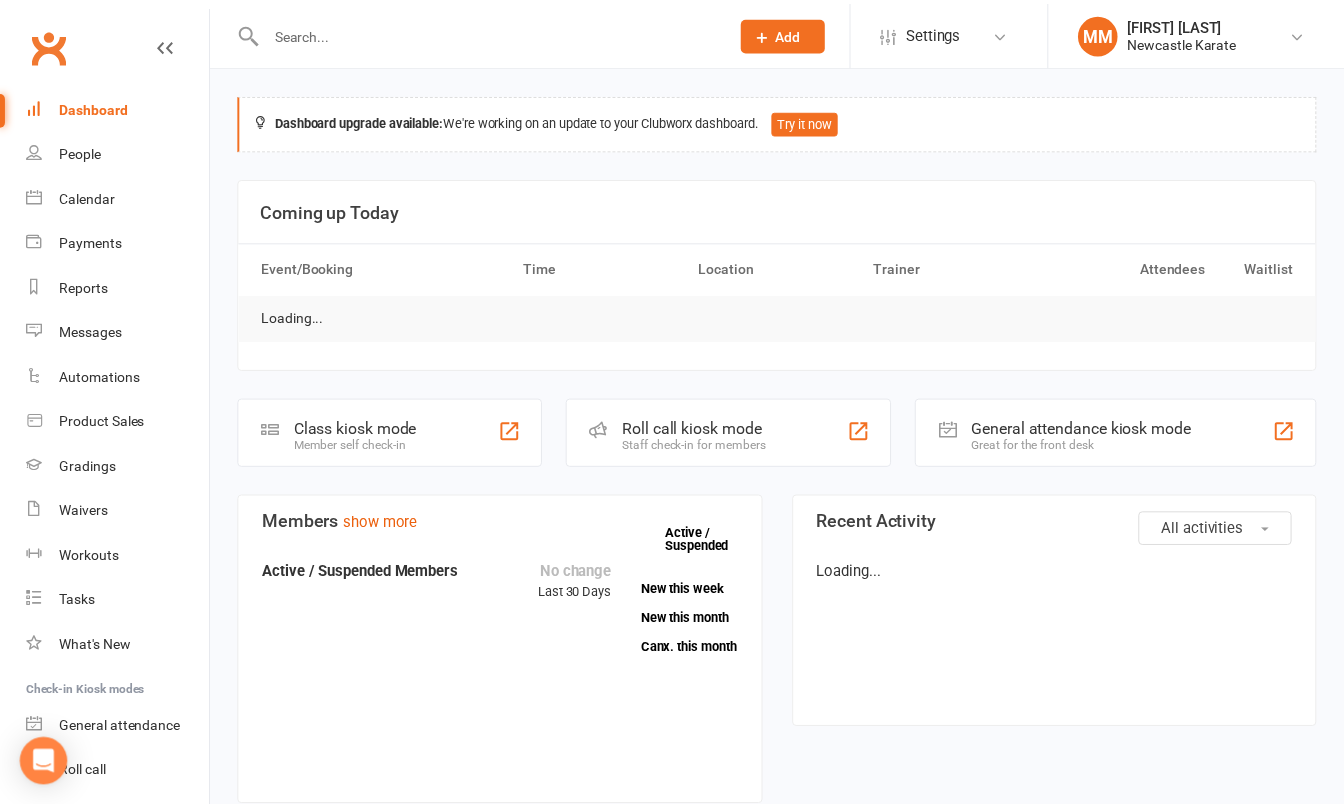 scroll, scrollTop: 0, scrollLeft: 0, axis: both 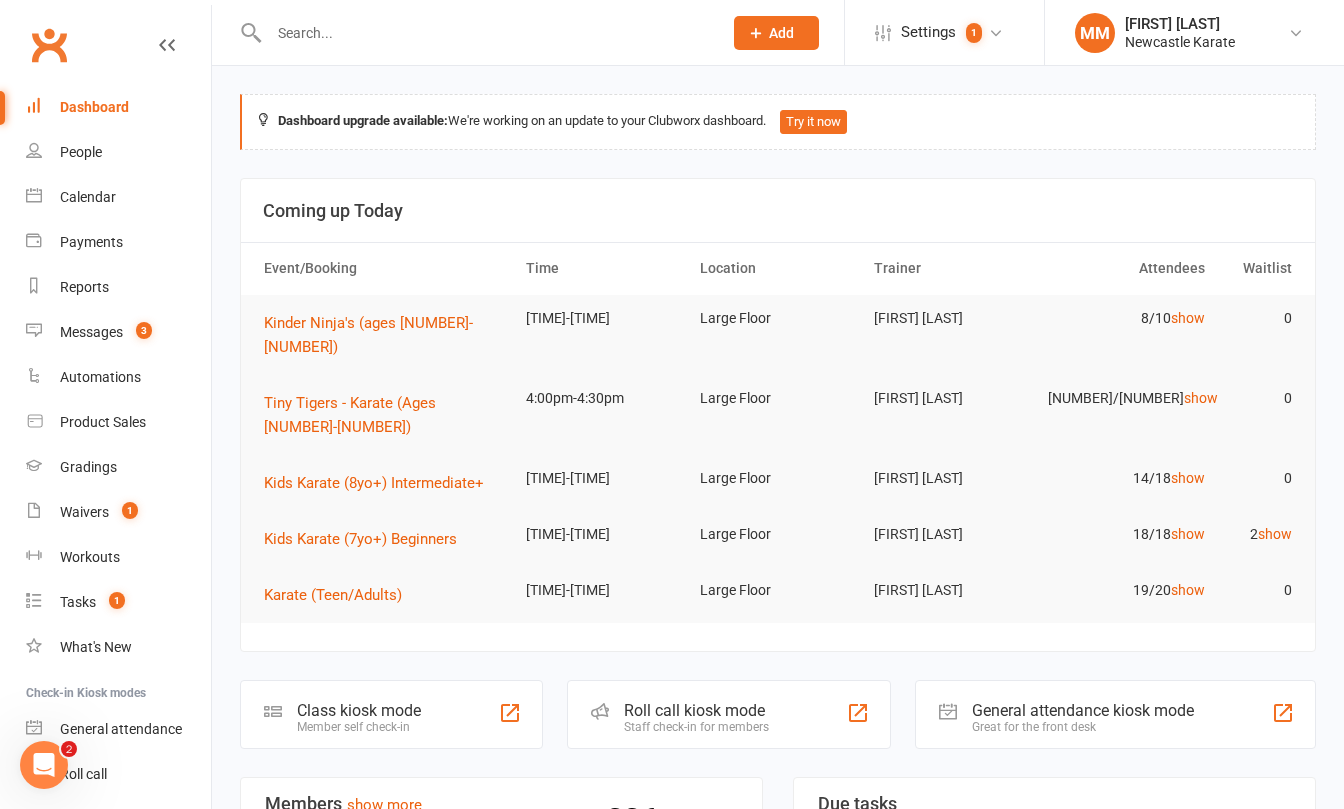 click at bounding box center (485, 33) 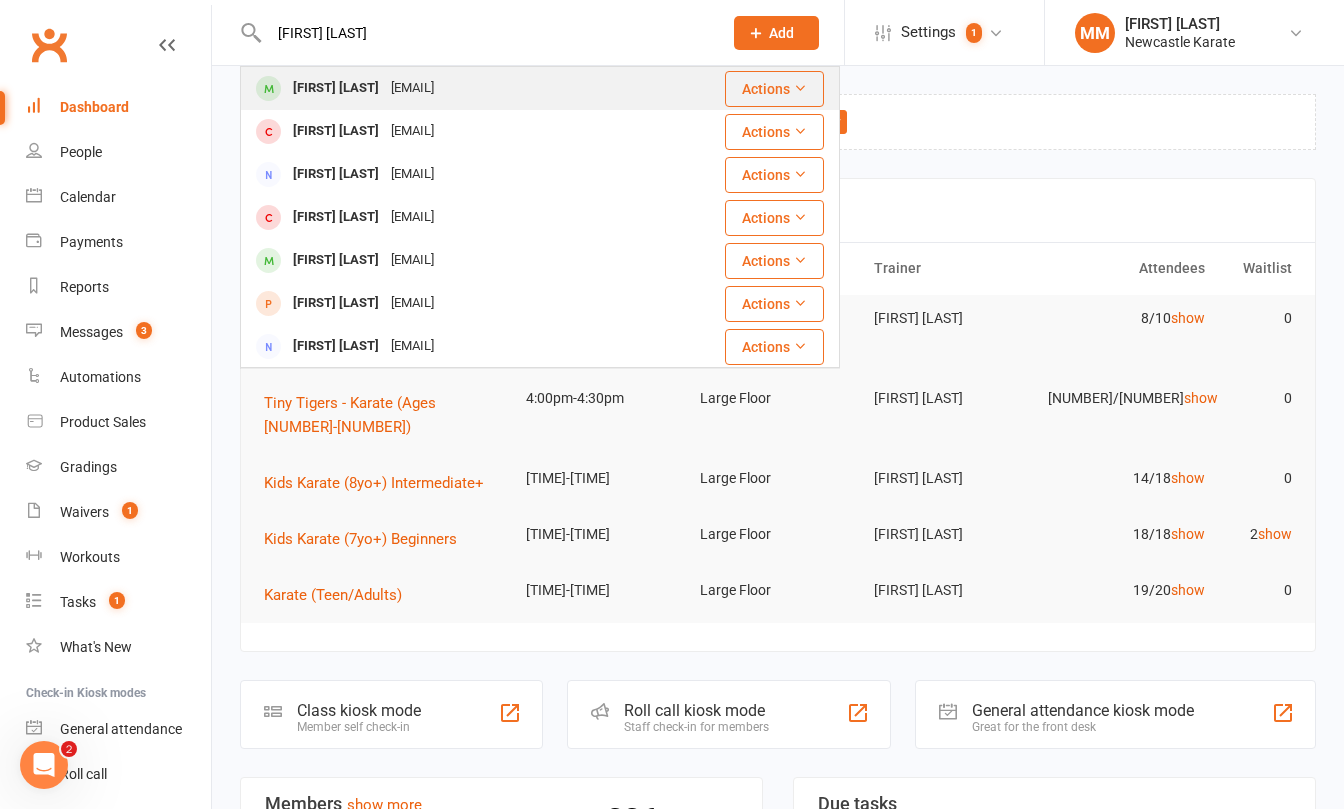 type on "layla adams" 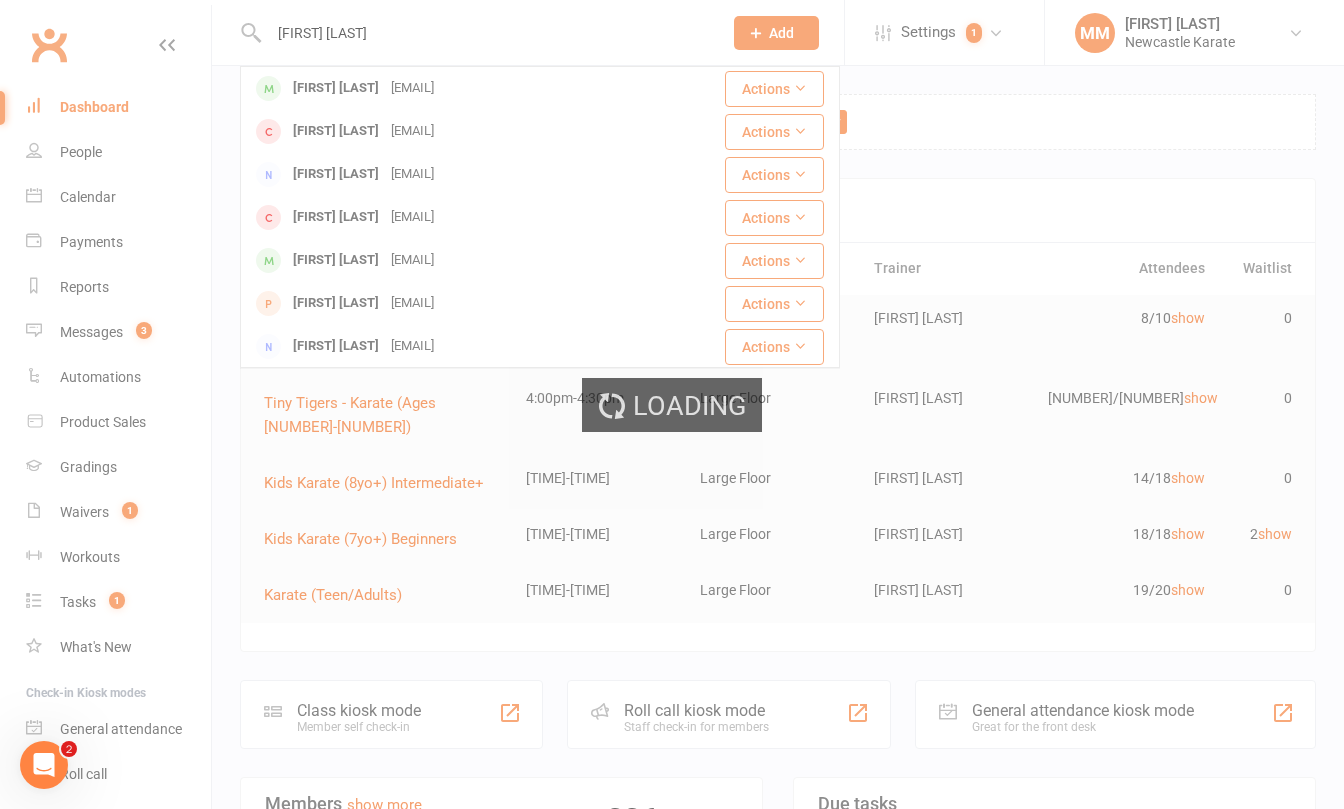 type 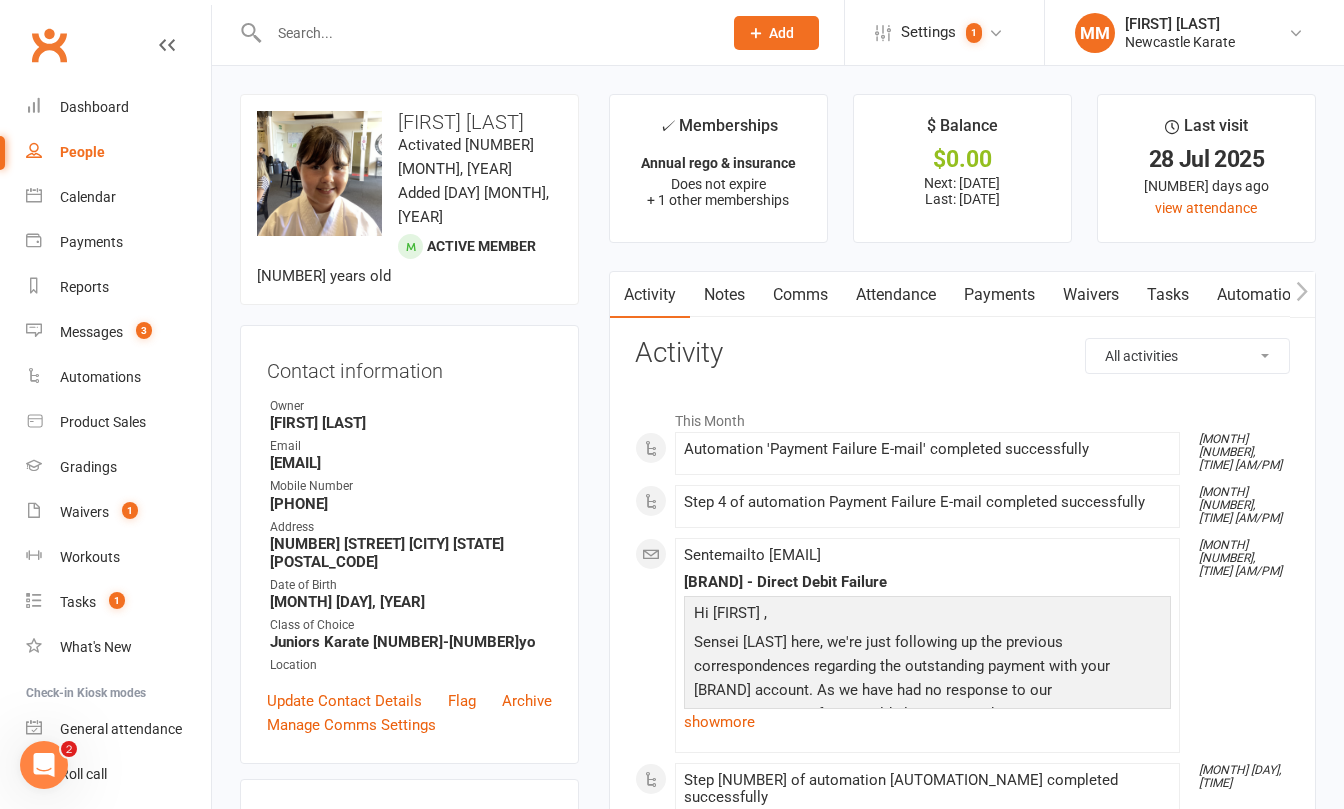 click on "Payments" at bounding box center [999, 295] 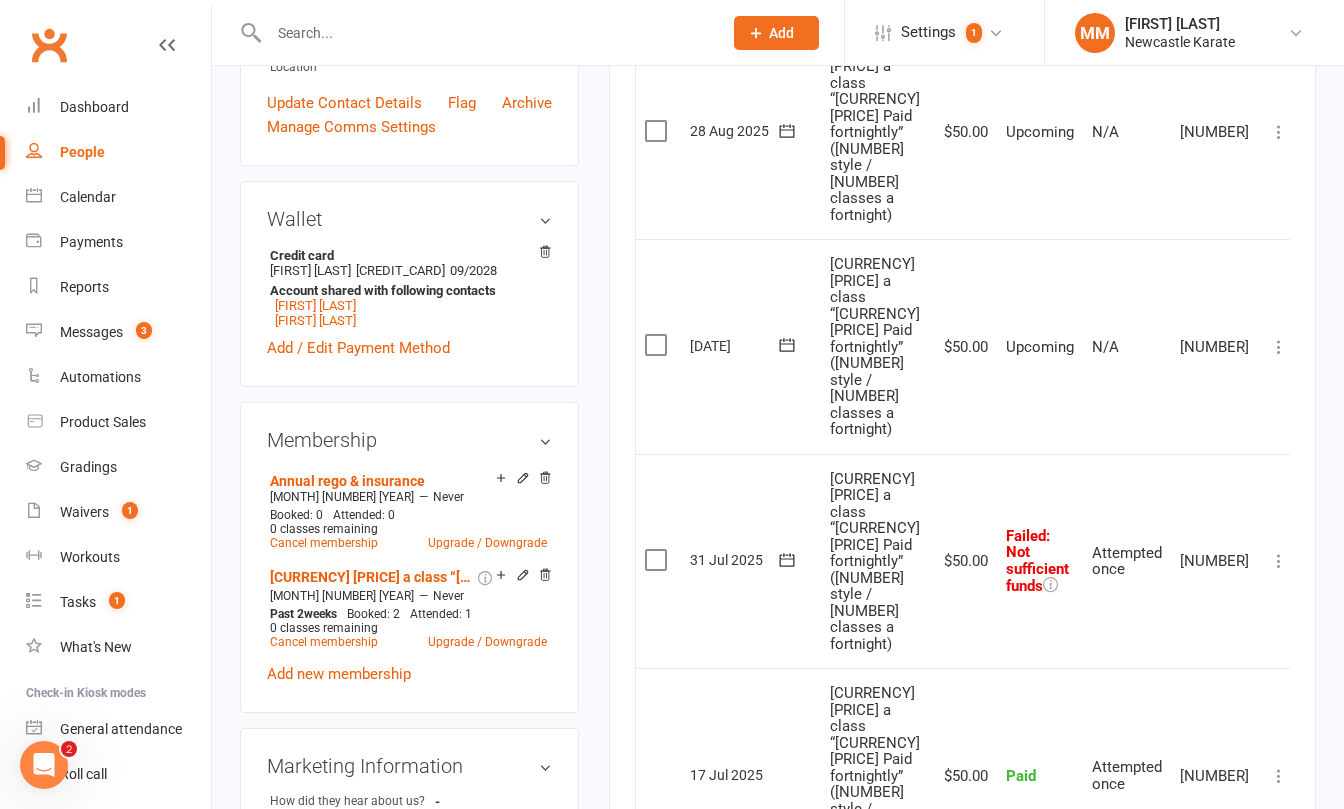 scroll, scrollTop: 0, scrollLeft: 0, axis: both 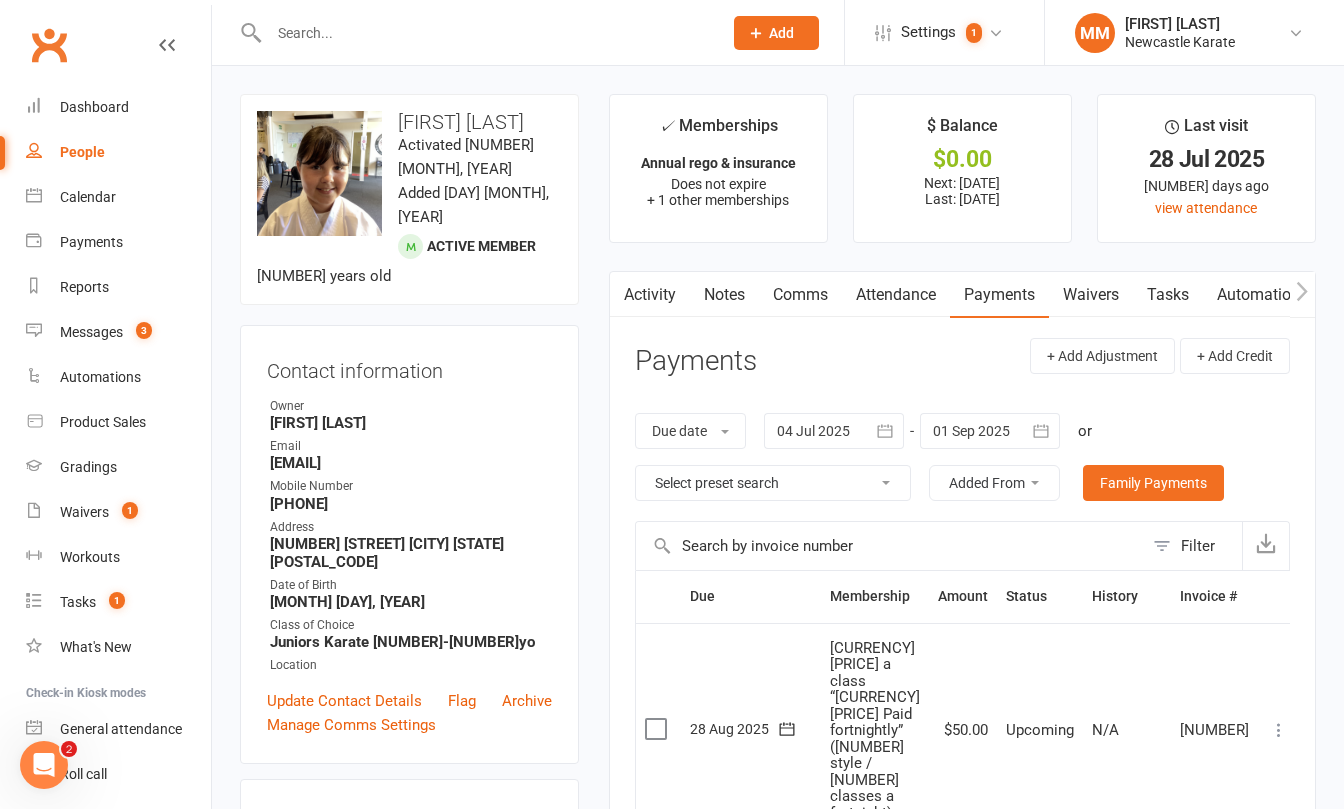 click 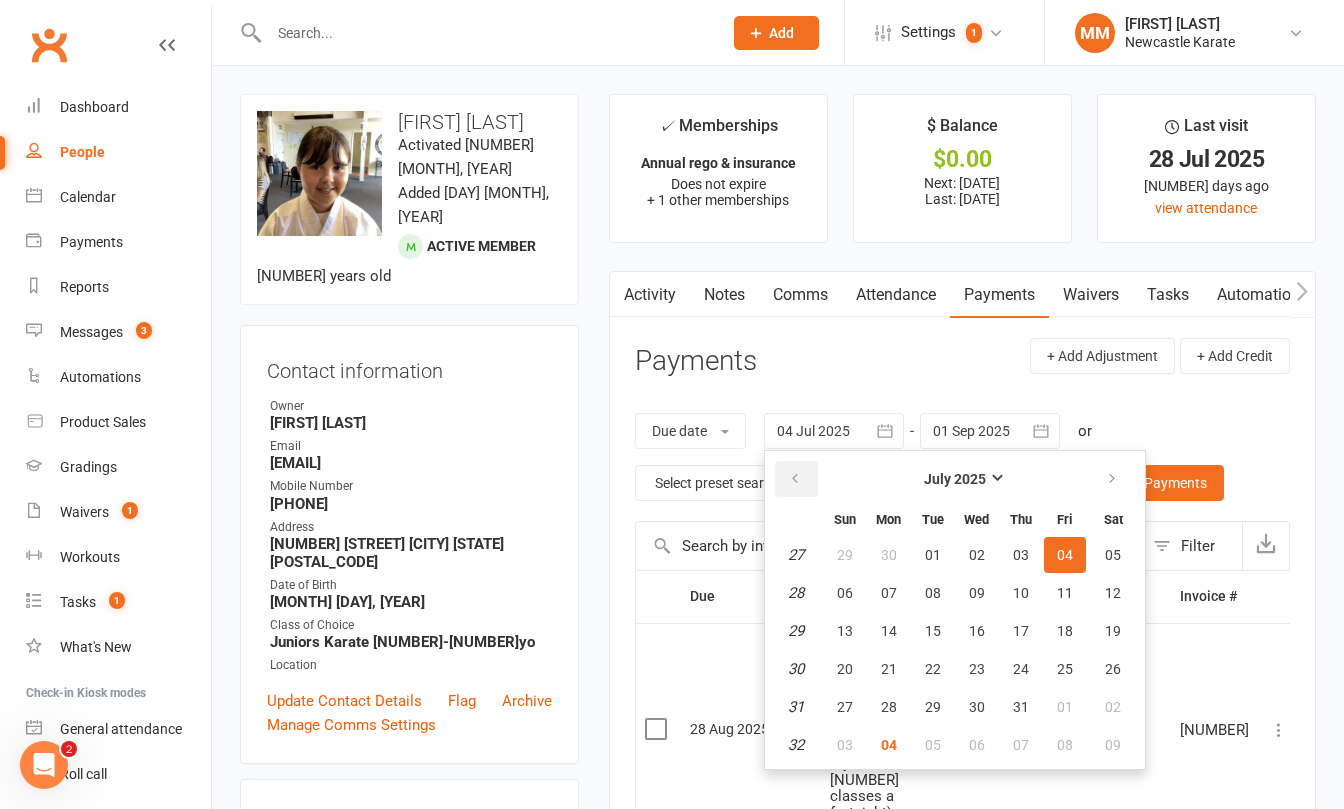 click at bounding box center (796, 479) 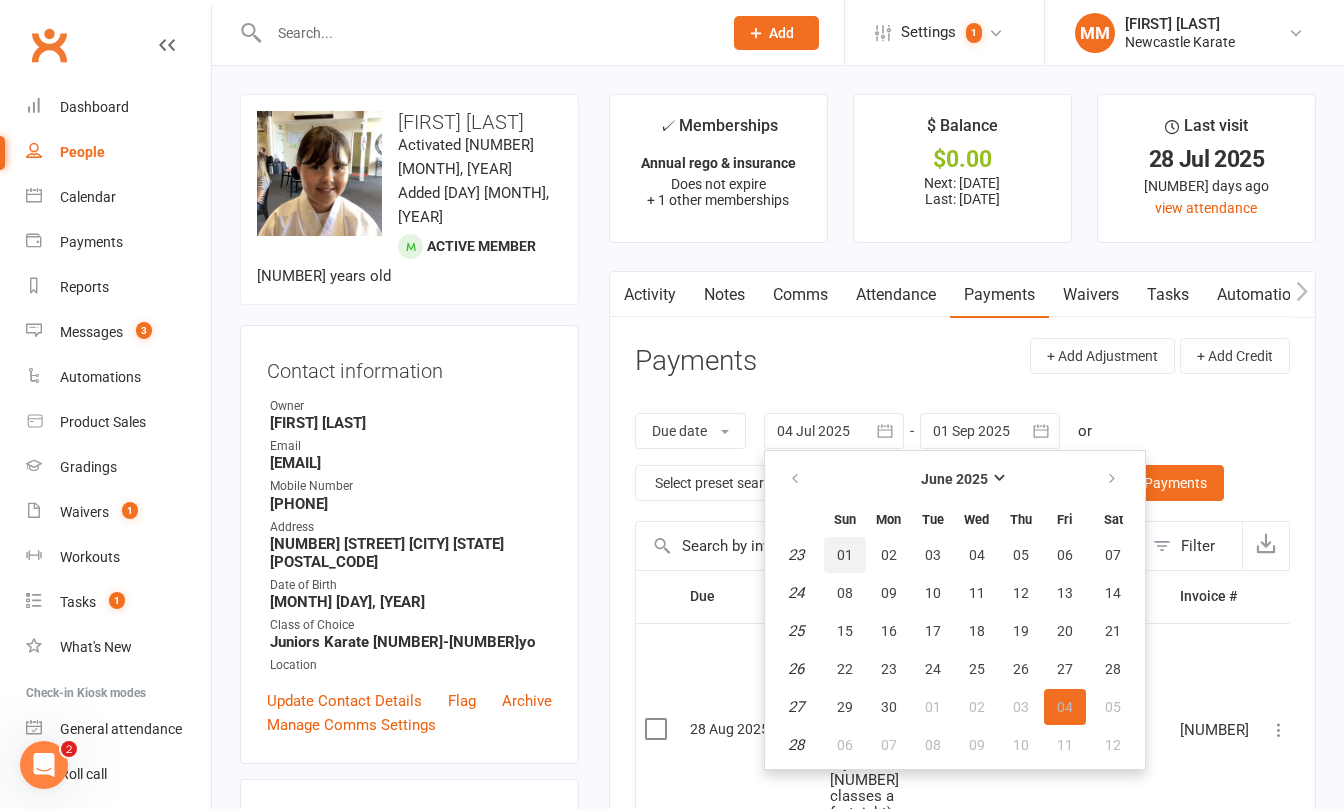 click on "01" at bounding box center (845, 555) 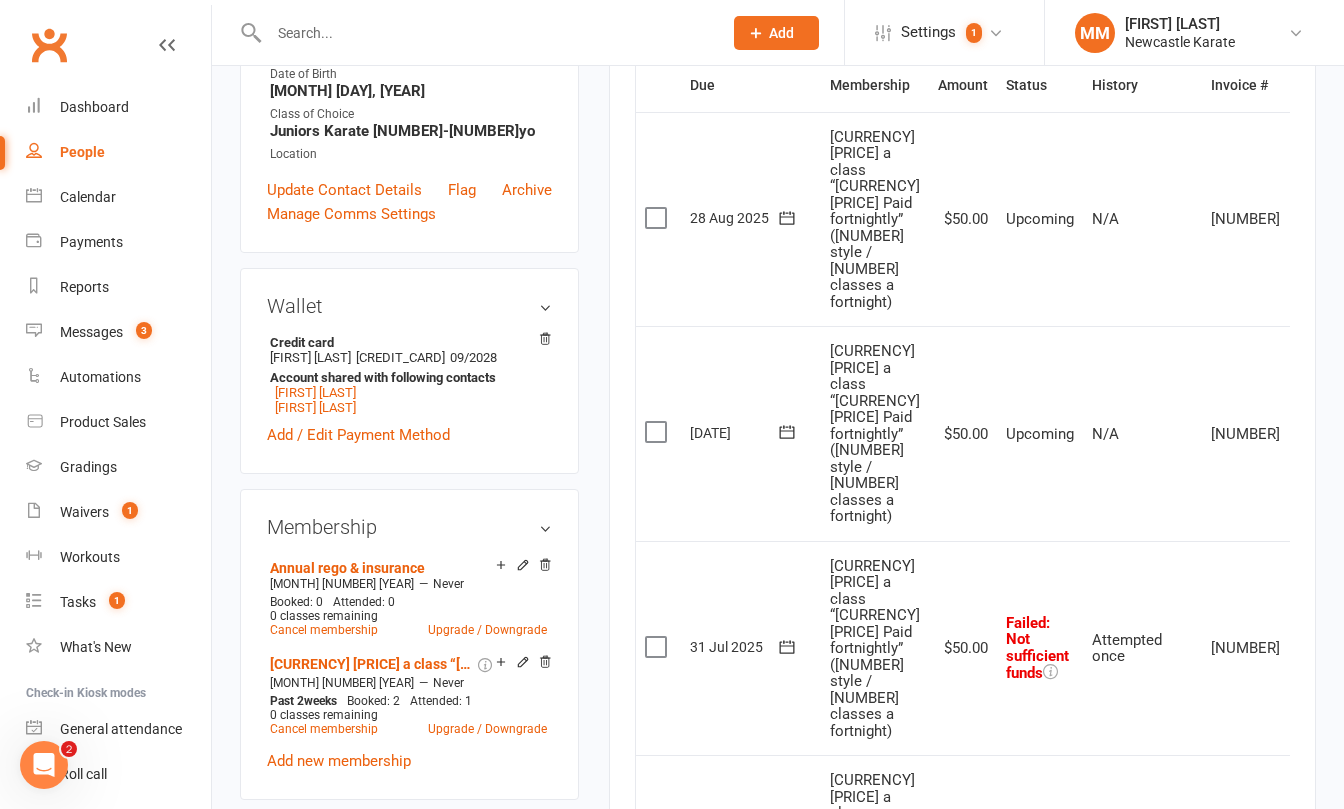 scroll, scrollTop: 210, scrollLeft: 0, axis: vertical 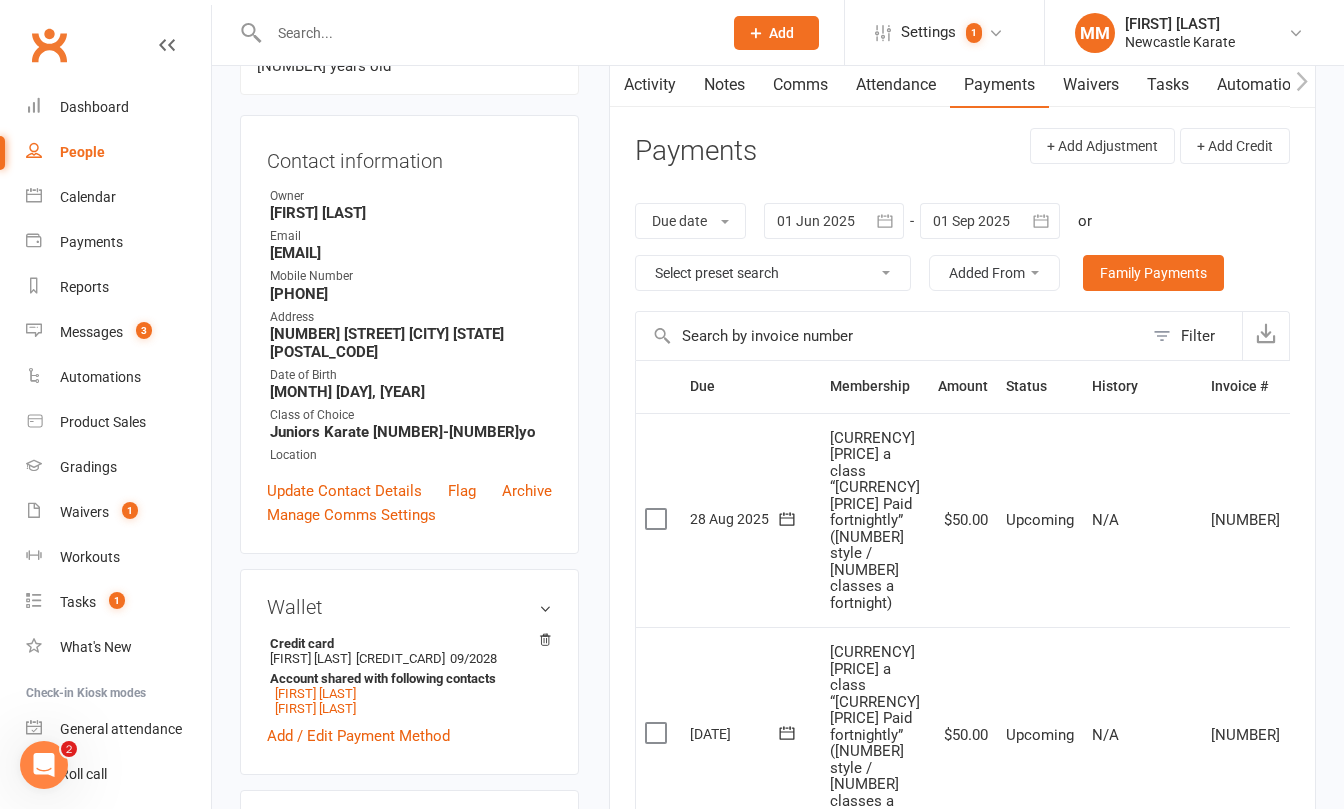 click on "Clubworx" at bounding box center [49, 45] 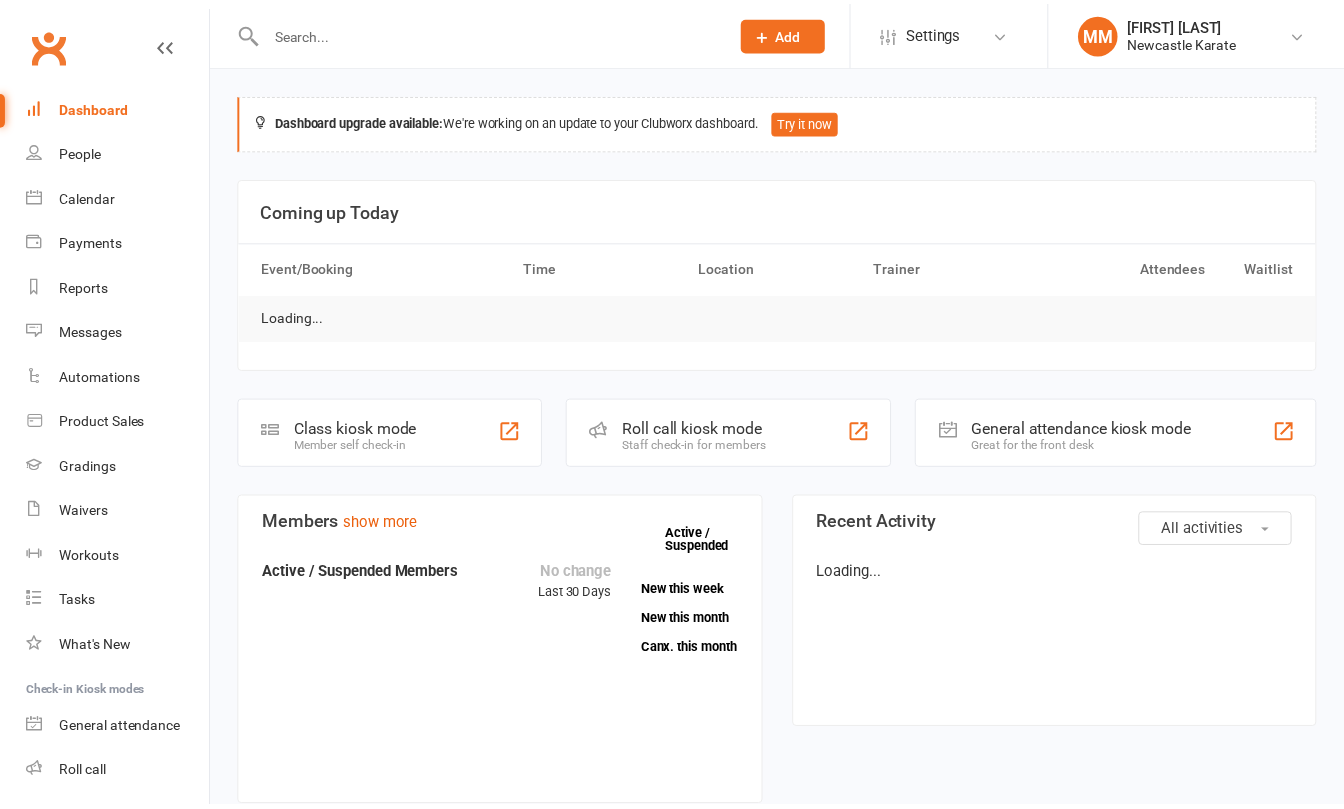 scroll, scrollTop: 0, scrollLeft: 0, axis: both 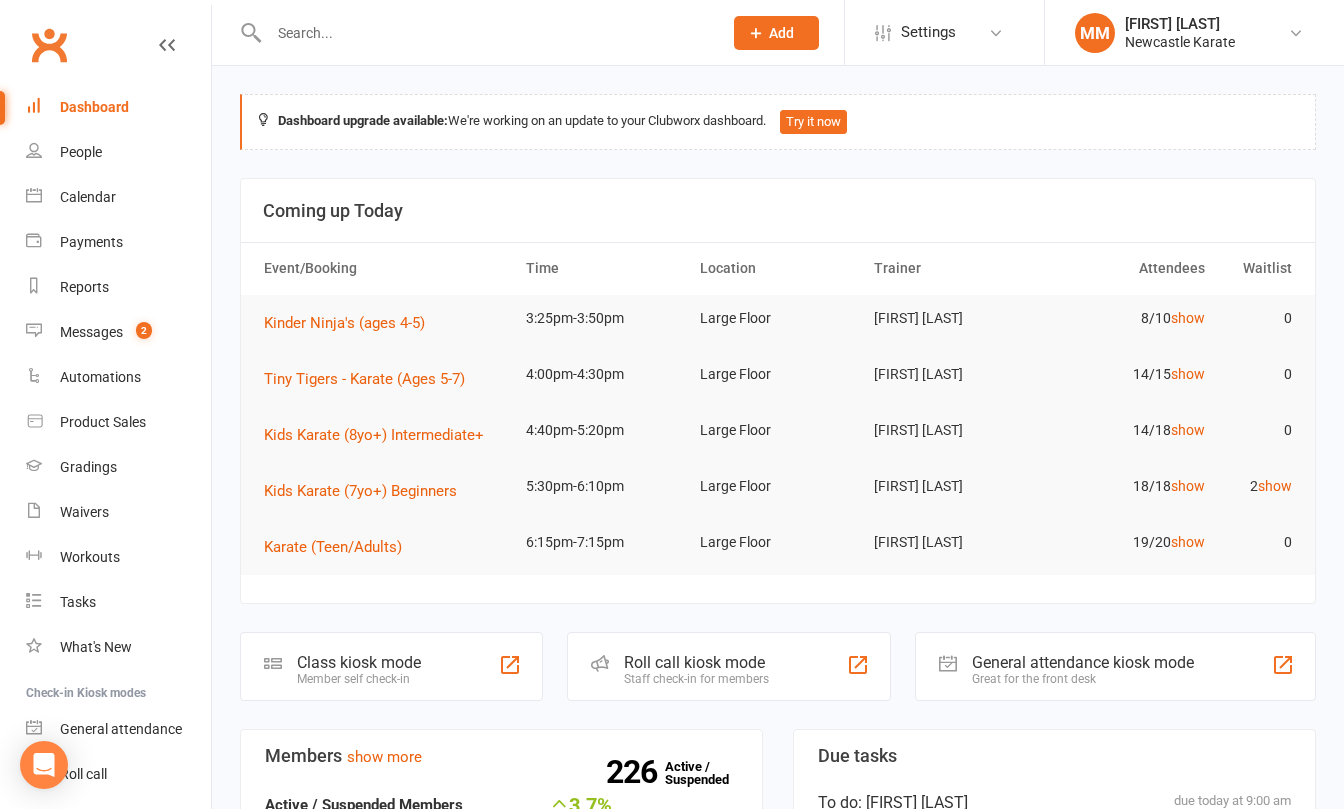 click at bounding box center [485, 33] 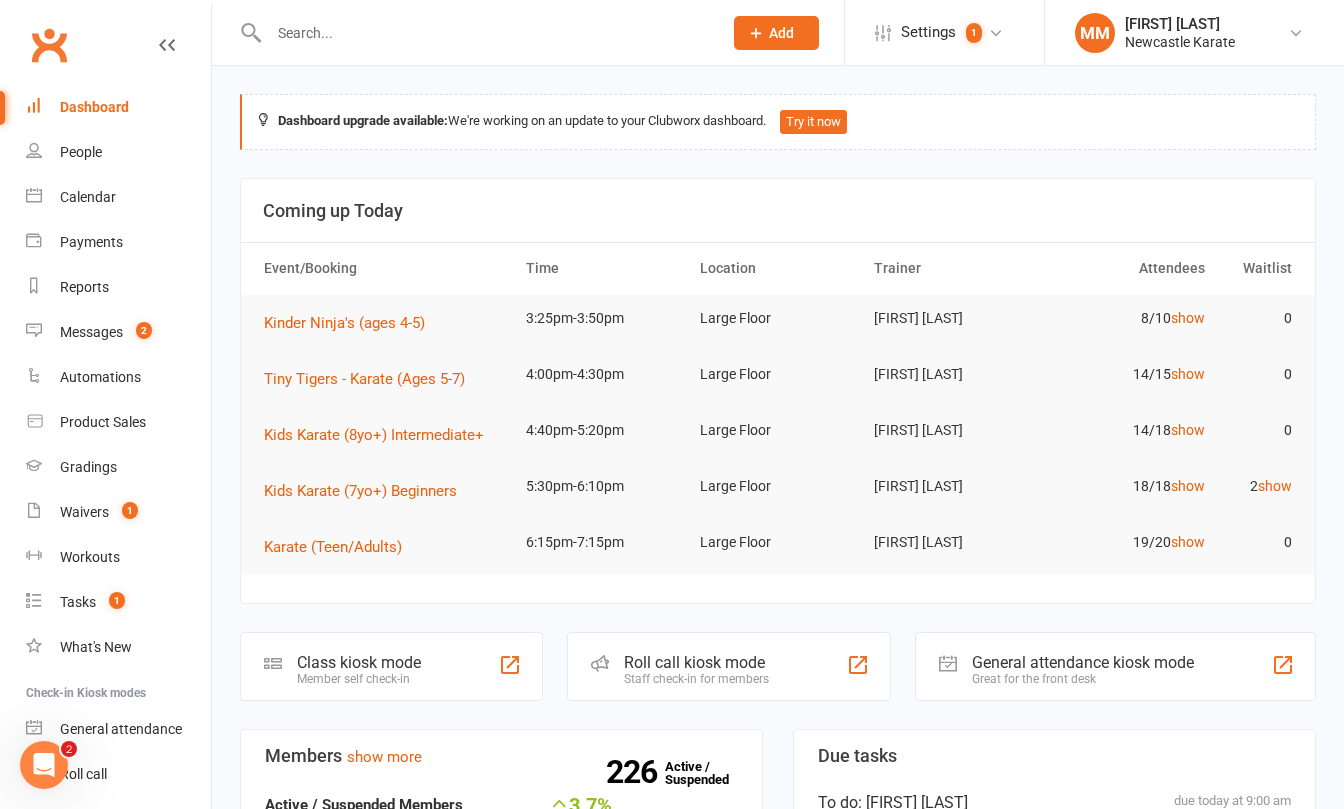 scroll, scrollTop: 0, scrollLeft: 0, axis: both 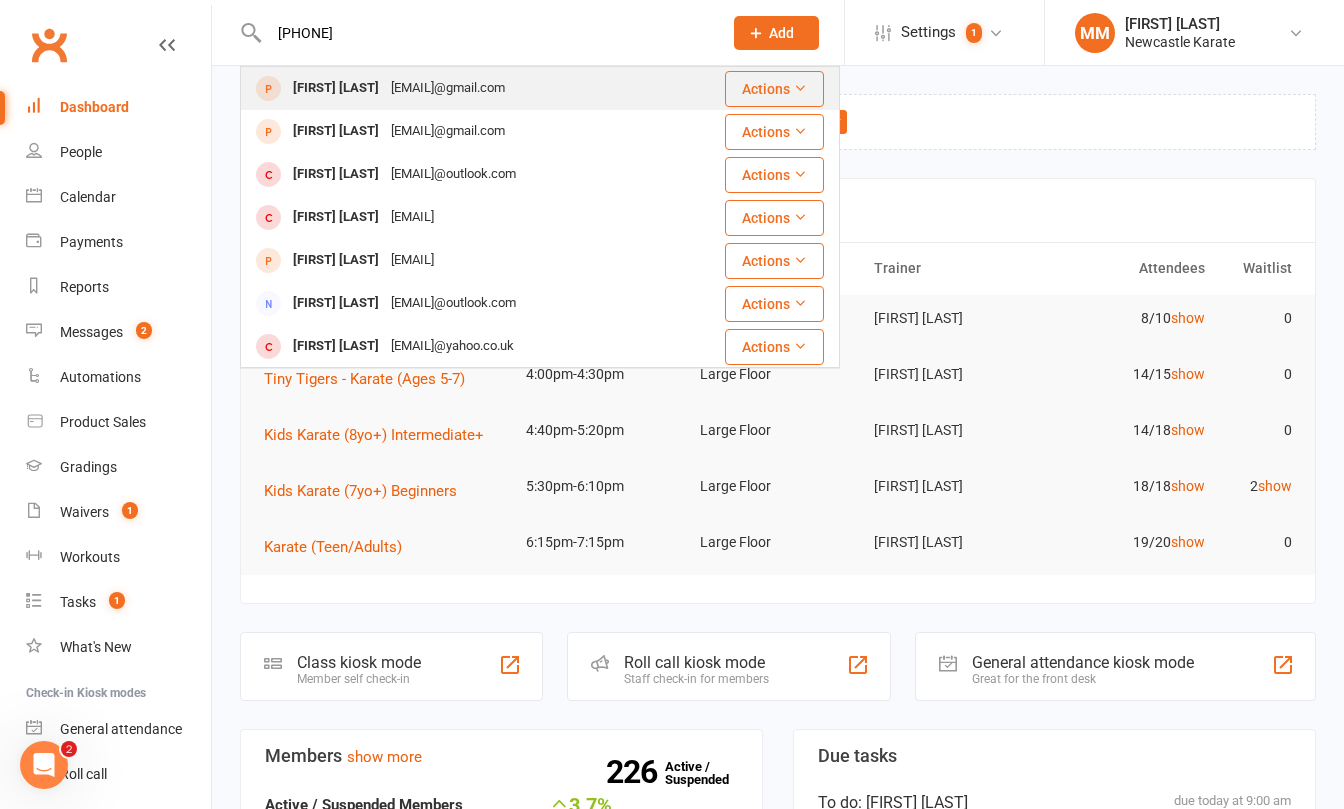 type on "0401605085" 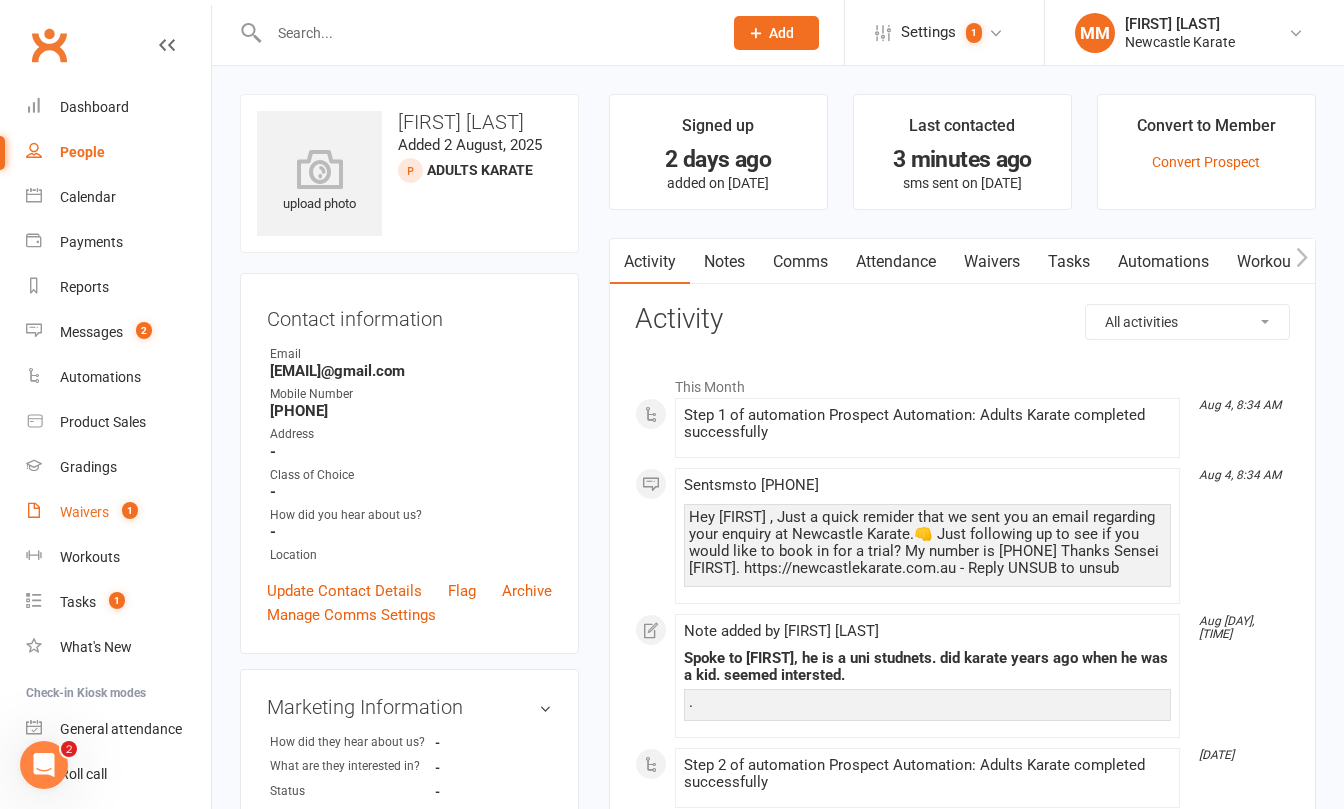 click on "Comms" at bounding box center (800, 262) 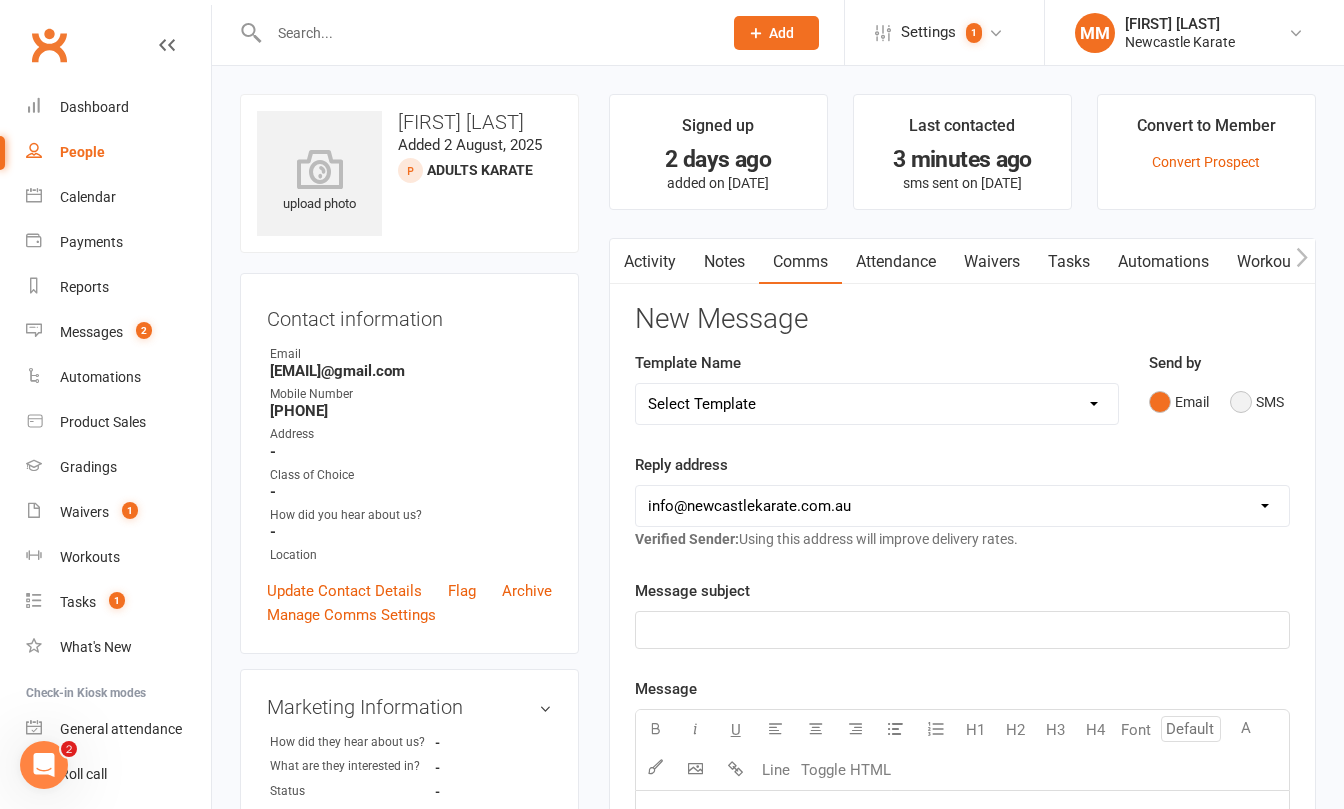 click on "SMS" at bounding box center (1257, 402) 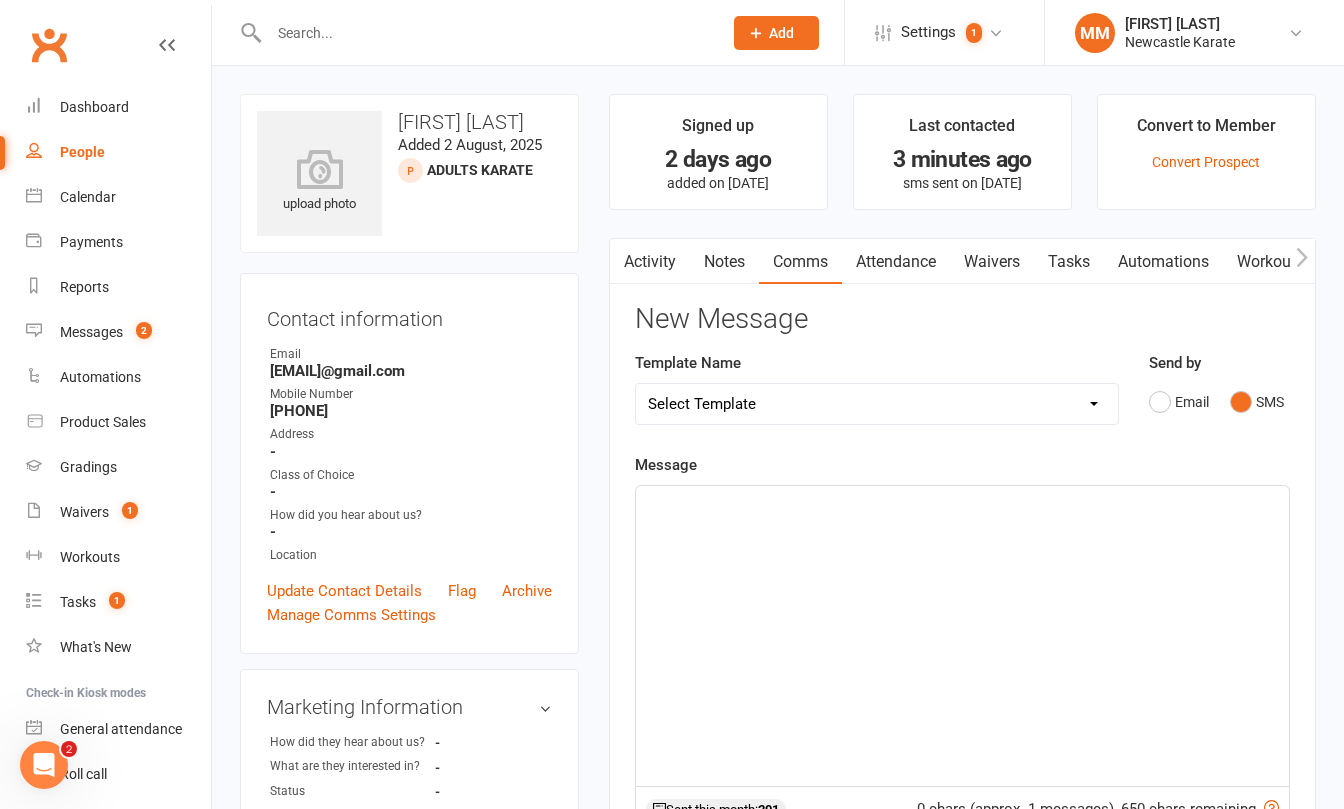 click on "﻿" 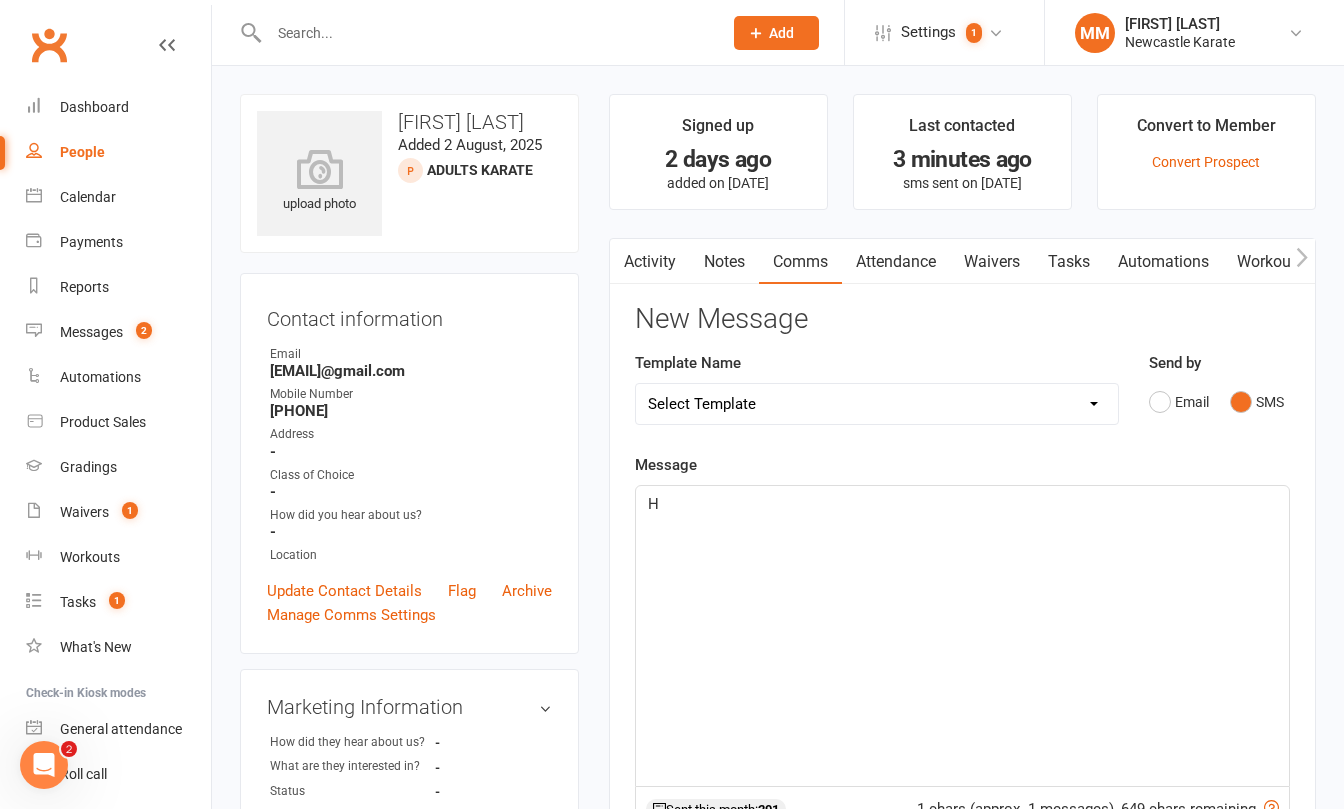 type 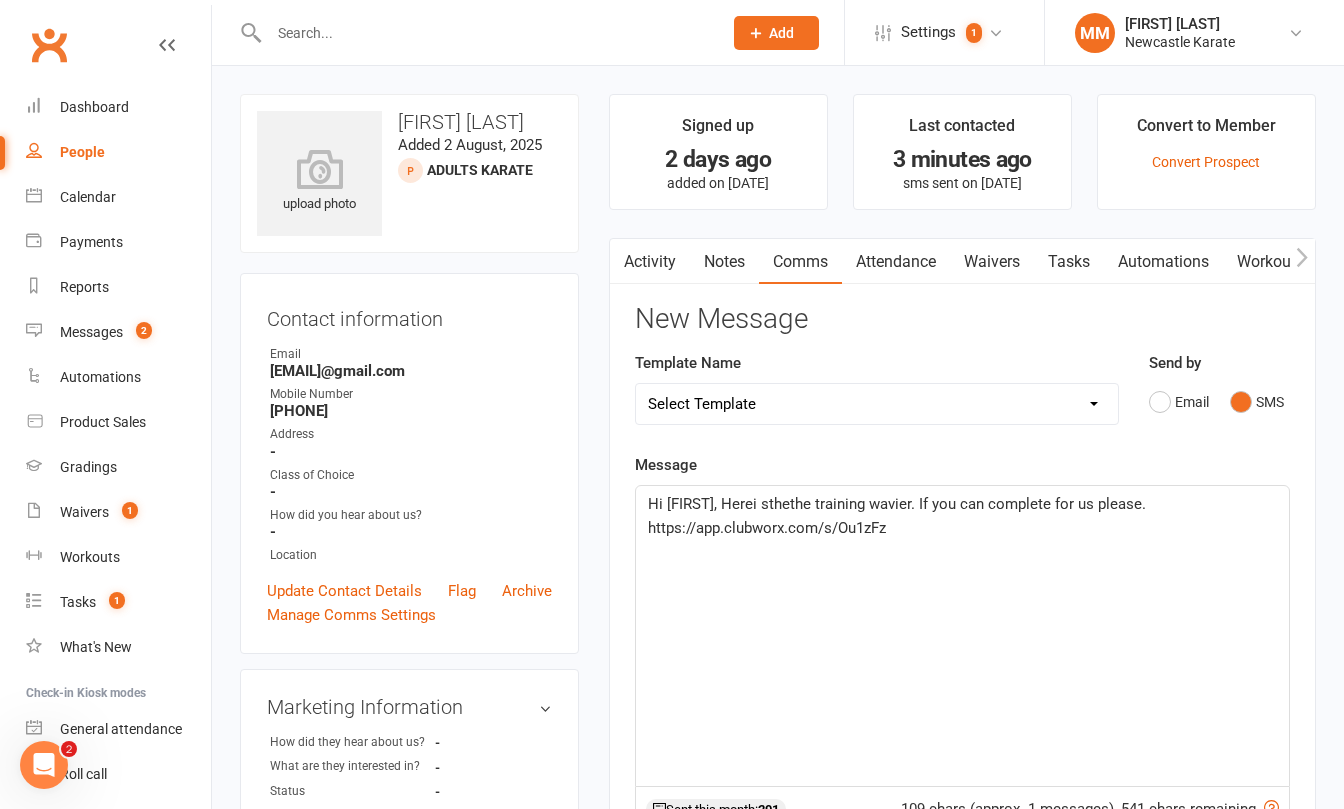 drag, startPoint x: 742, startPoint y: 504, endPoint x: 767, endPoint y: 497, distance: 25.96151 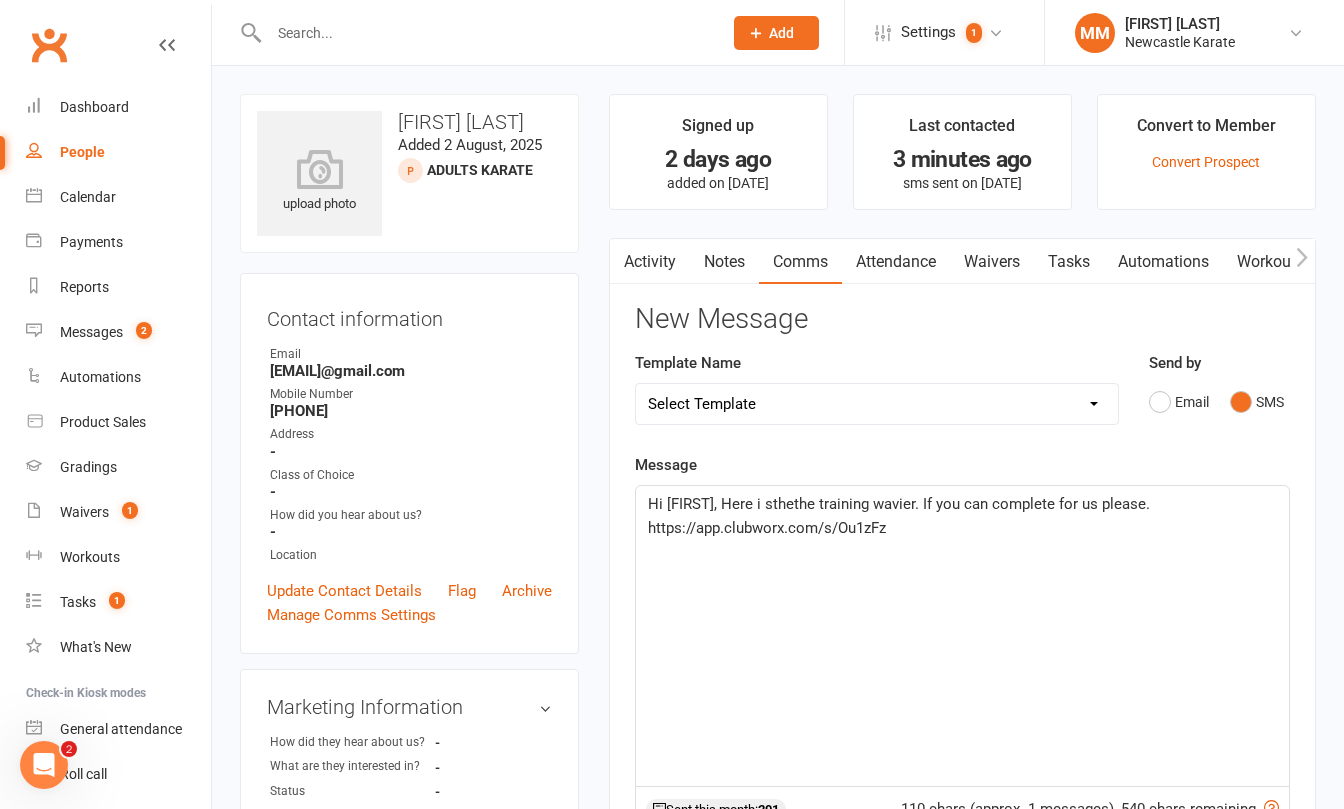 drag, startPoint x: 755, startPoint y: 504, endPoint x: 798, endPoint y: 494, distance: 44.14748 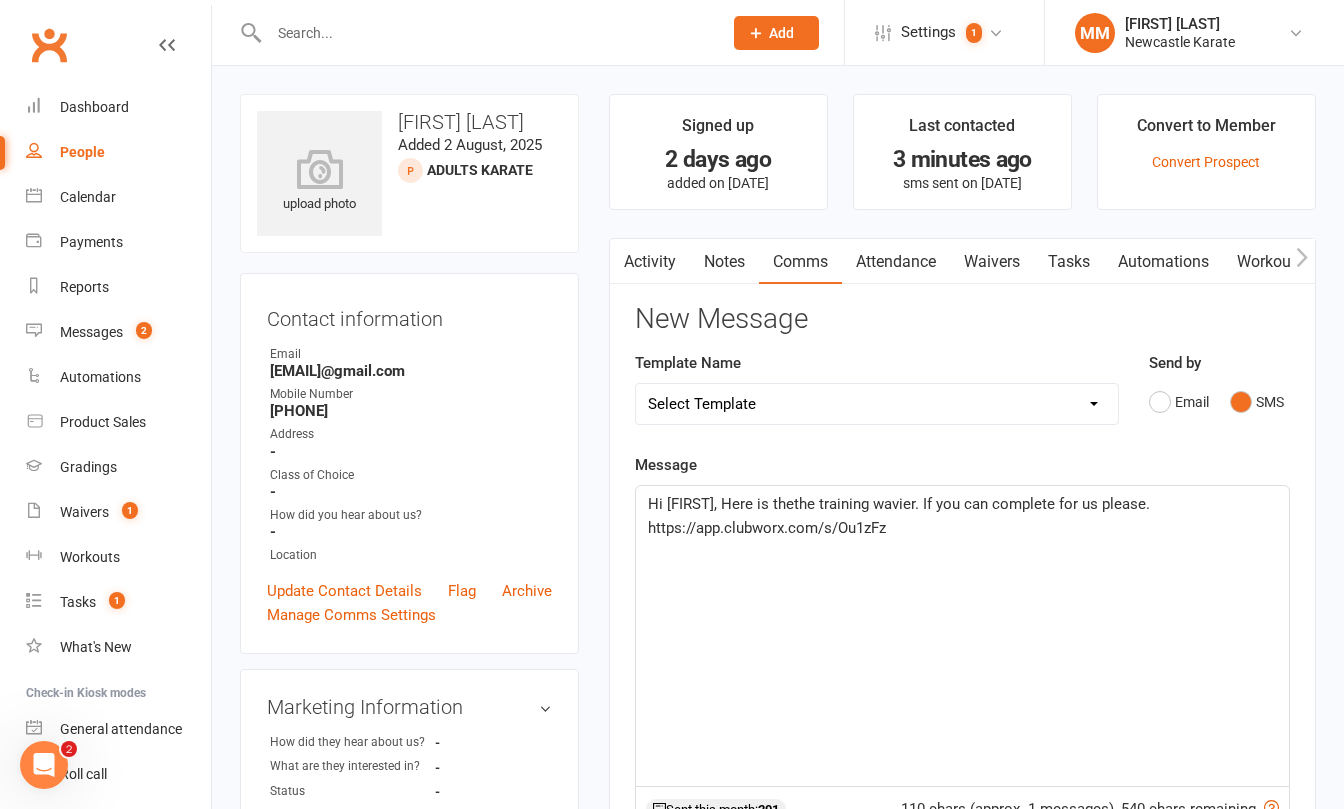 click on "Hi Ethan, Here is thethe training wavier. If you can complete for us please. https://app.clubworx.com/s/Ou1zFz" 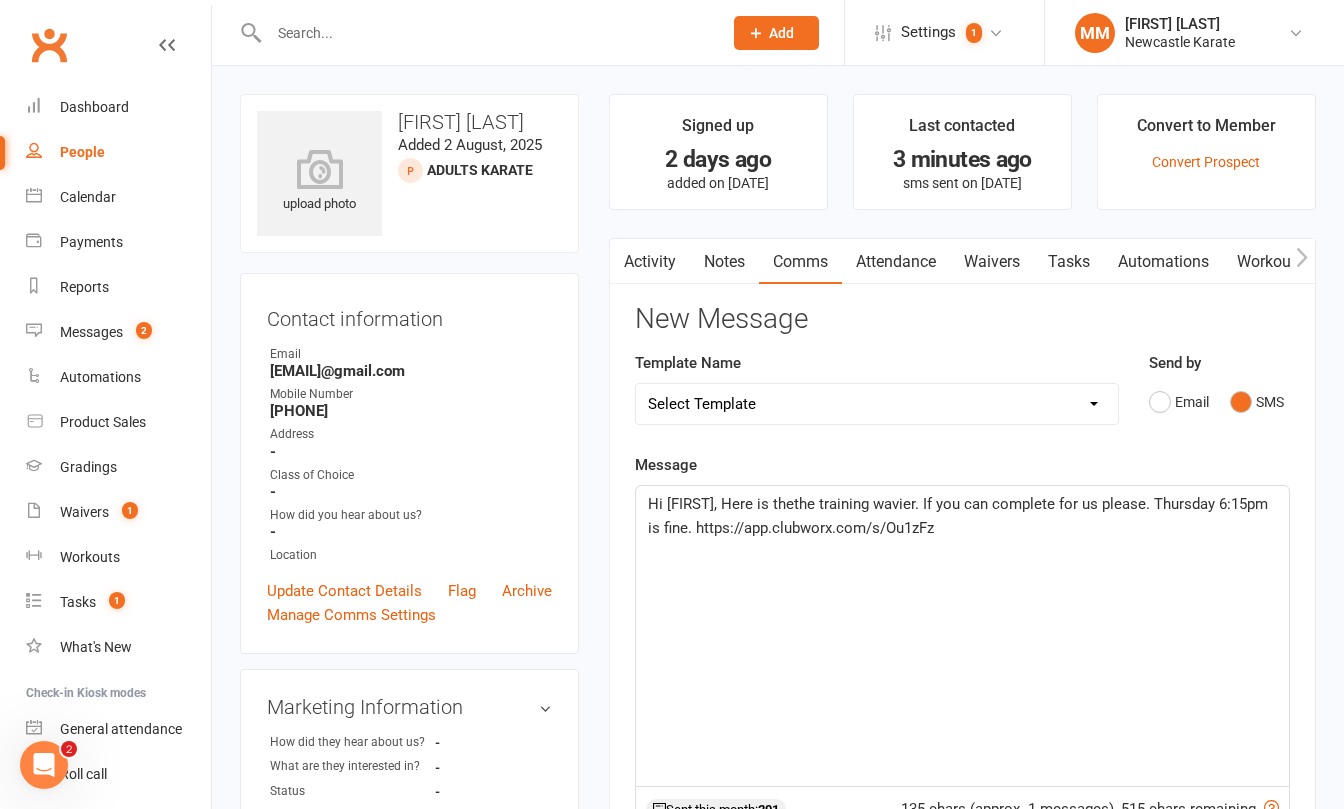 click on "Hi Ethan, Here is thethe training wavier. If you can complete for us please. Thursday 6:15pm is fine. https://app.clubworx.com/s/Ou1zFz" 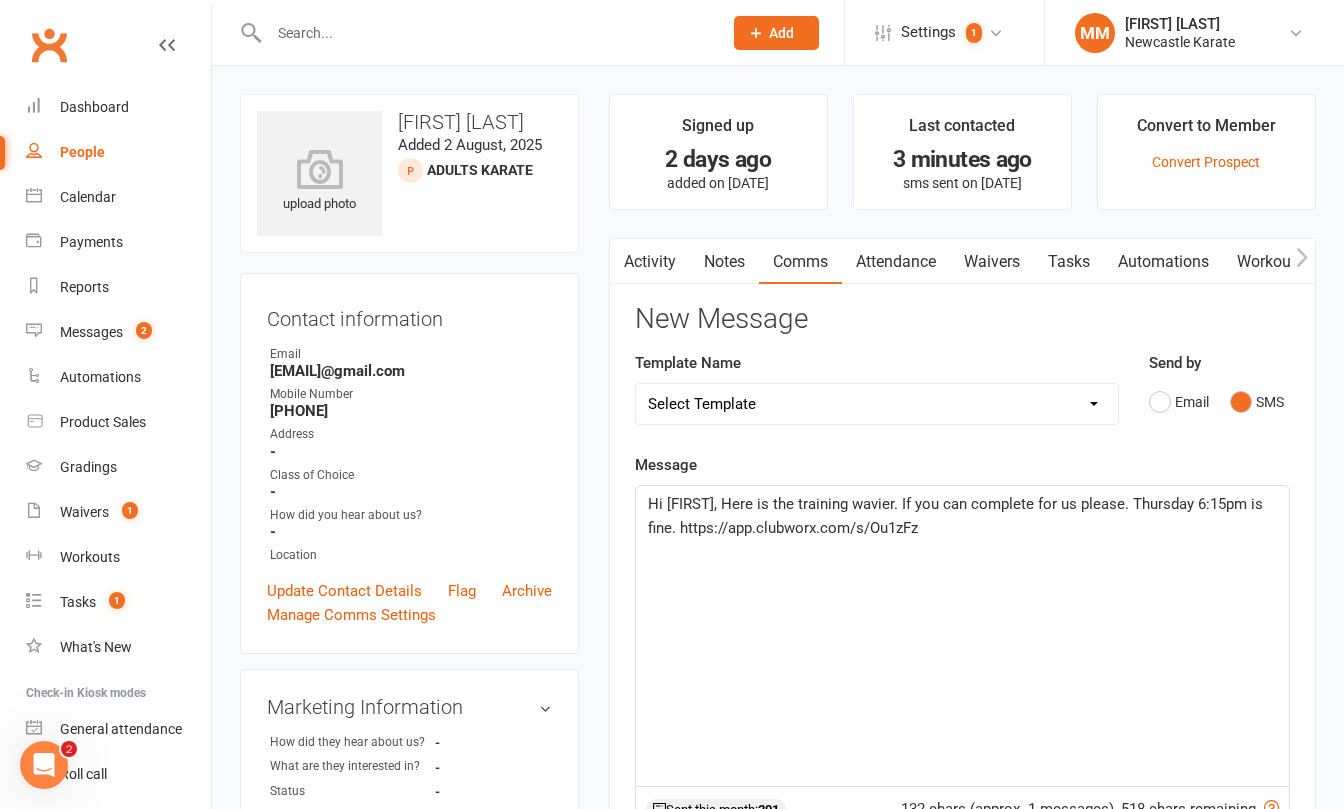 drag, startPoint x: 680, startPoint y: 531, endPoint x: 698, endPoint y: 522, distance: 20.12461 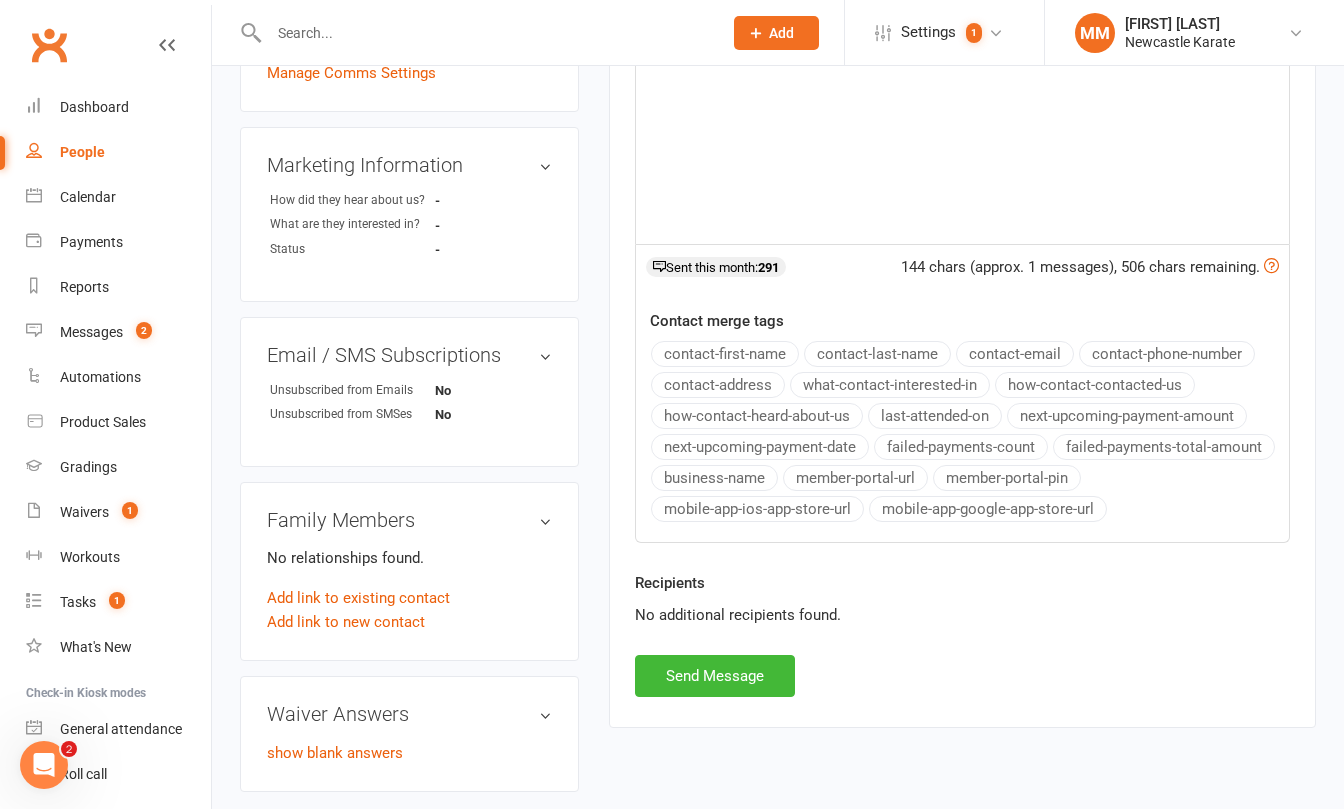 scroll, scrollTop: 553, scrollLeft: 0, axis: vertical 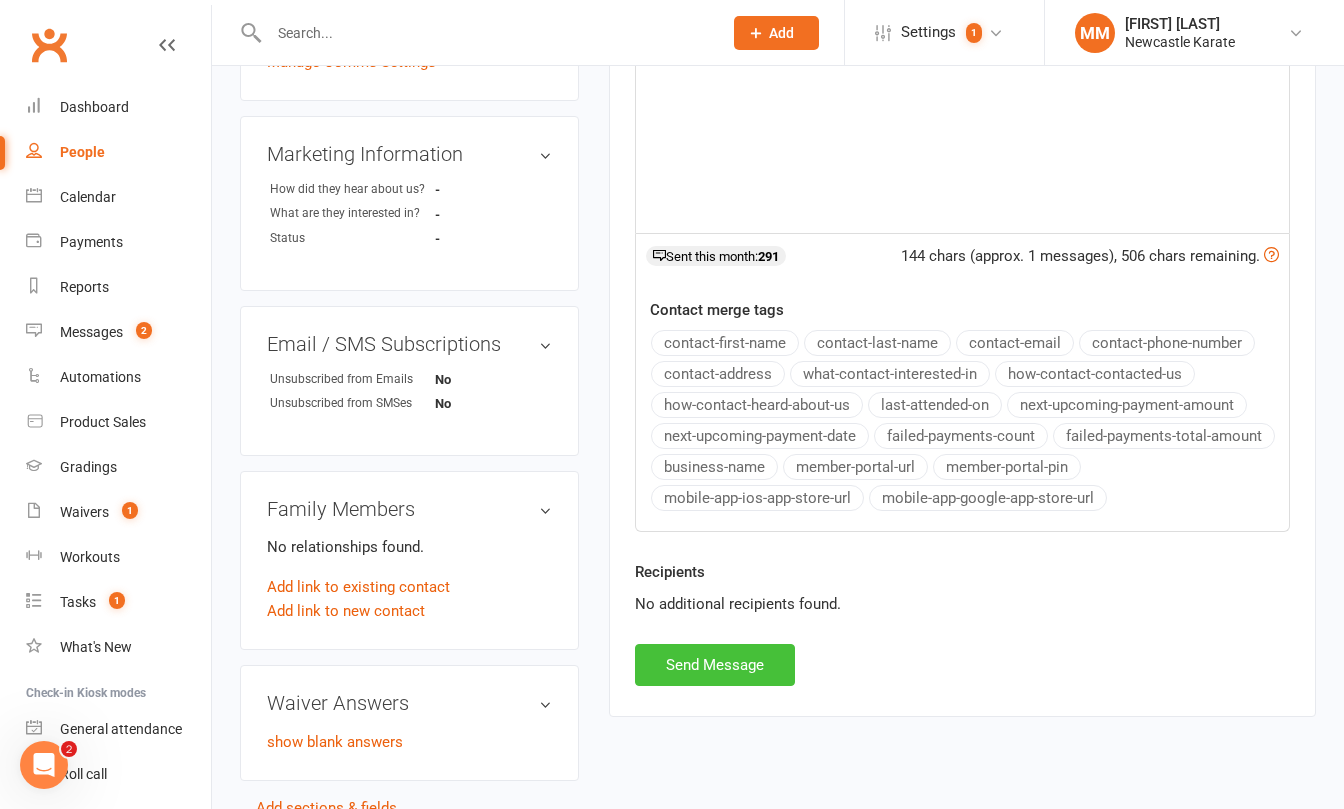 click on "Send Message" at bounding box center [715, 665] 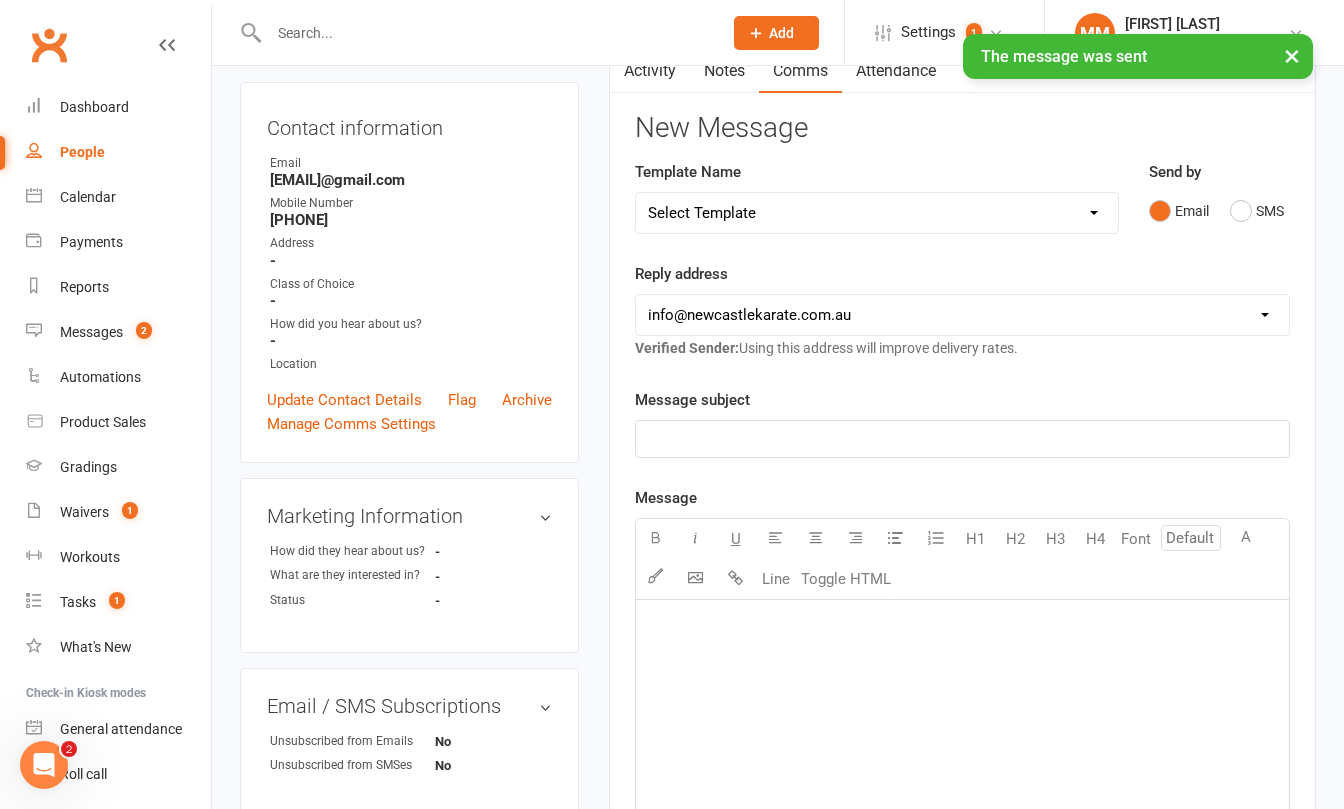 scroll, scrollTop: 0, scrollLeft: 0, axis: both 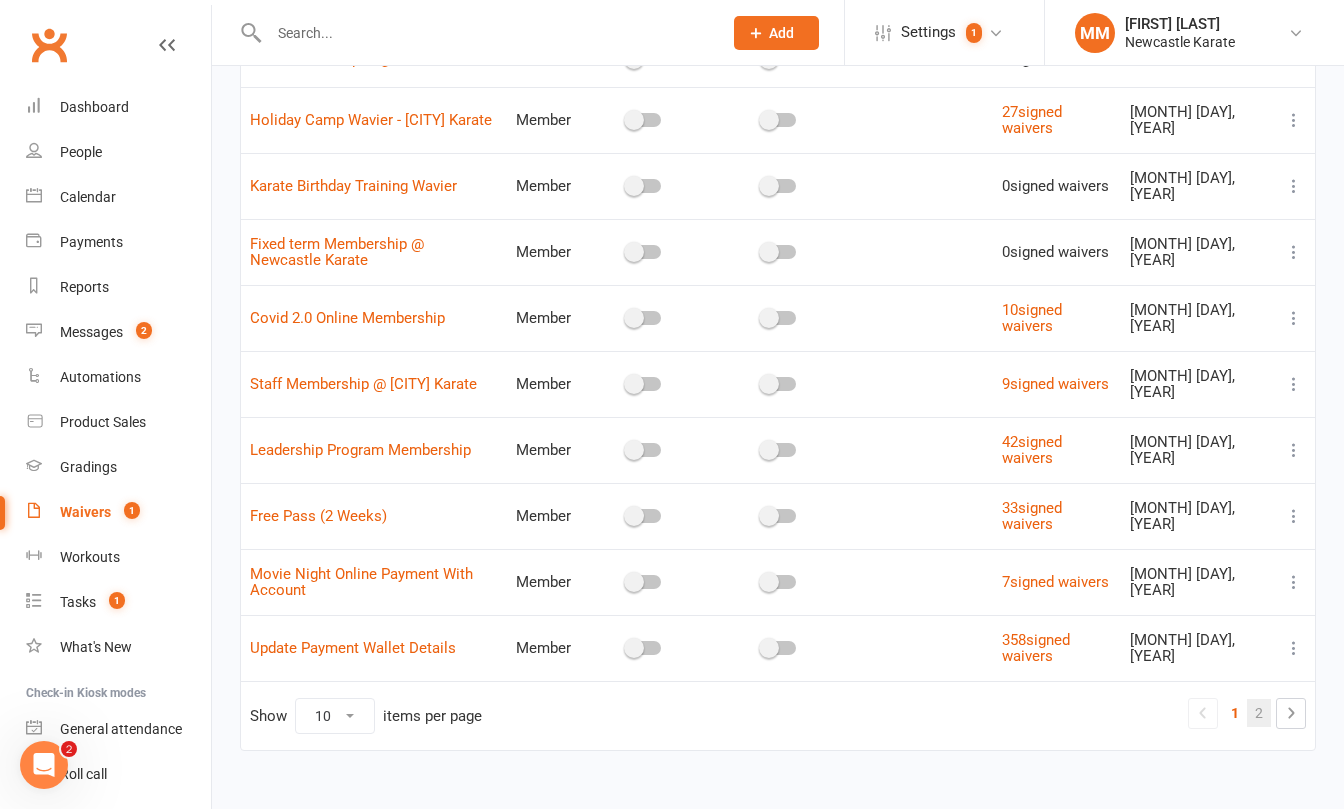 click on "2" at bounding box center [1259, 713] 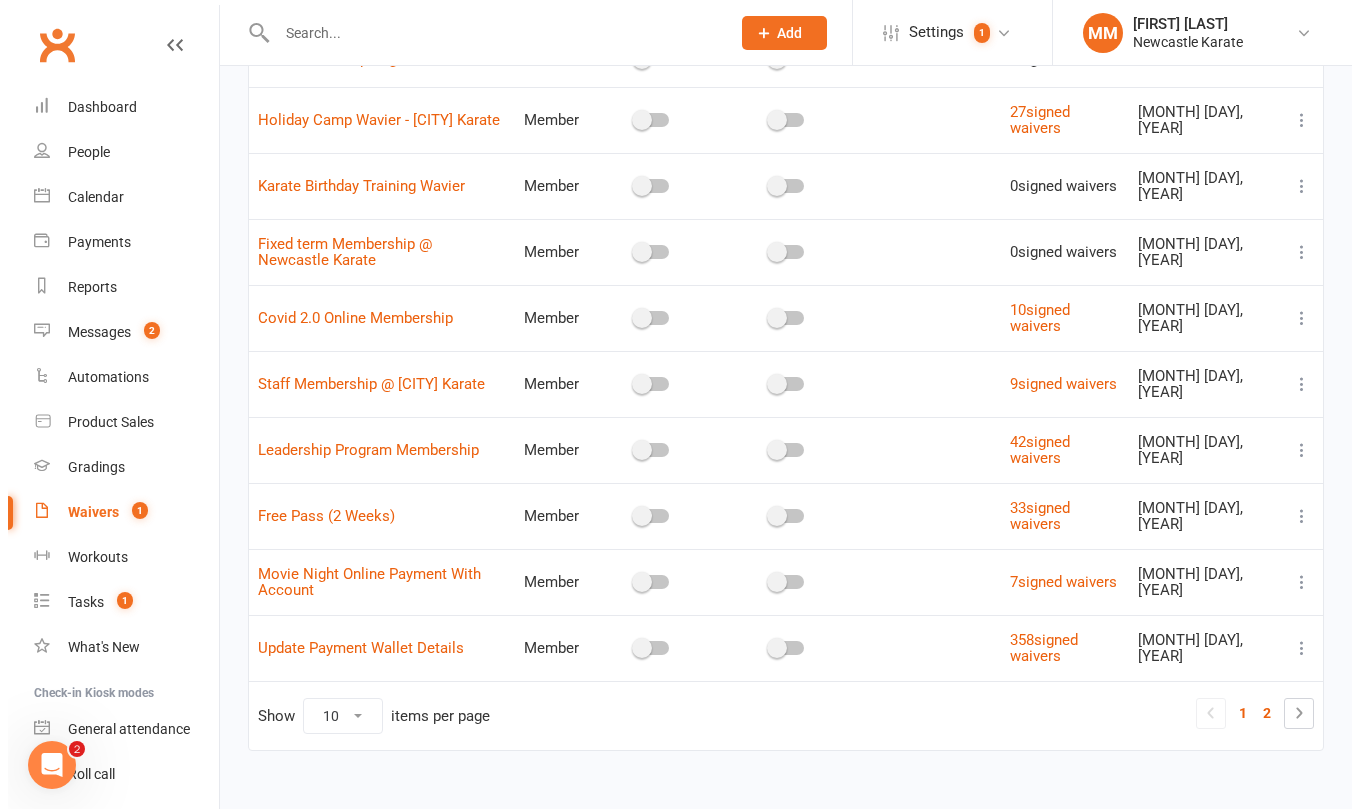 scroll, scrollTop: 0, scrollLeft: 0, axis: both 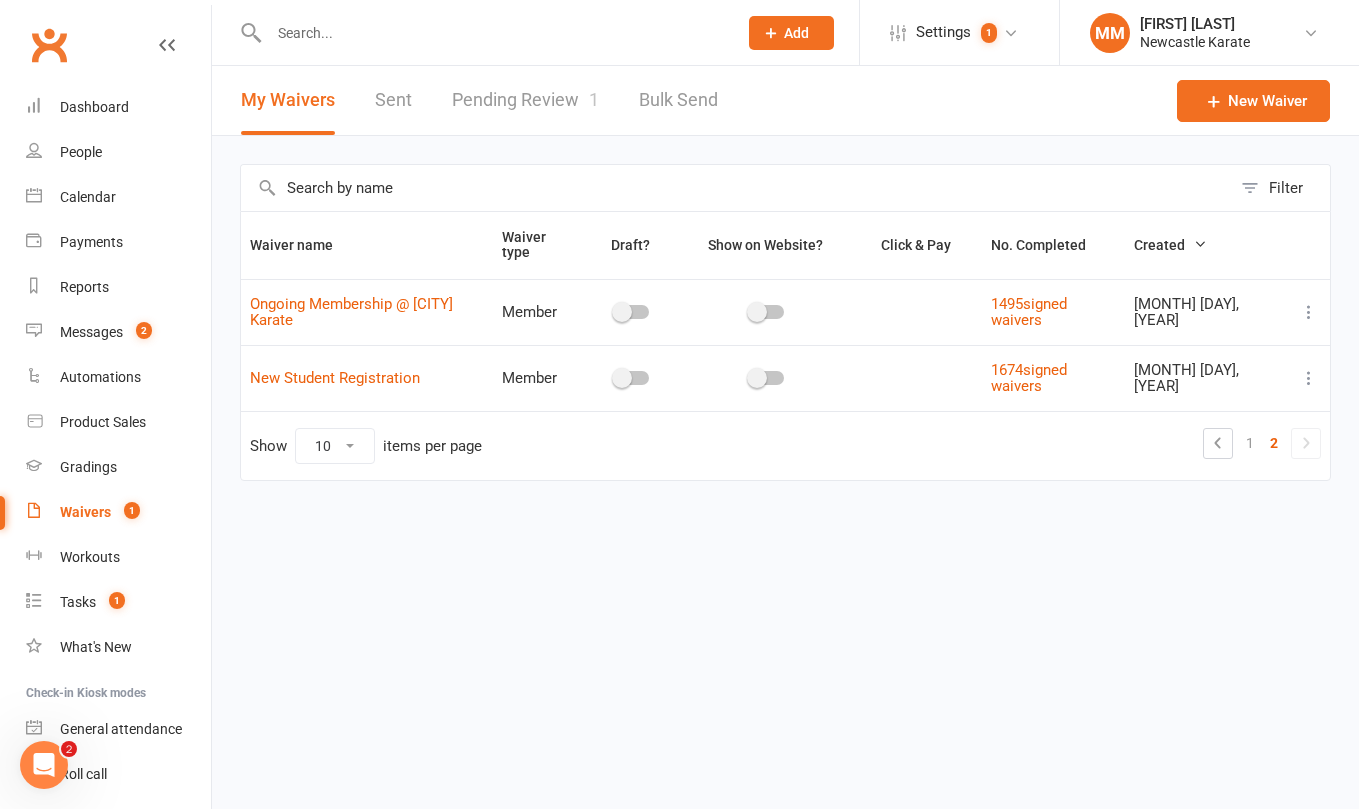 click at bounding box center [1309, 378] 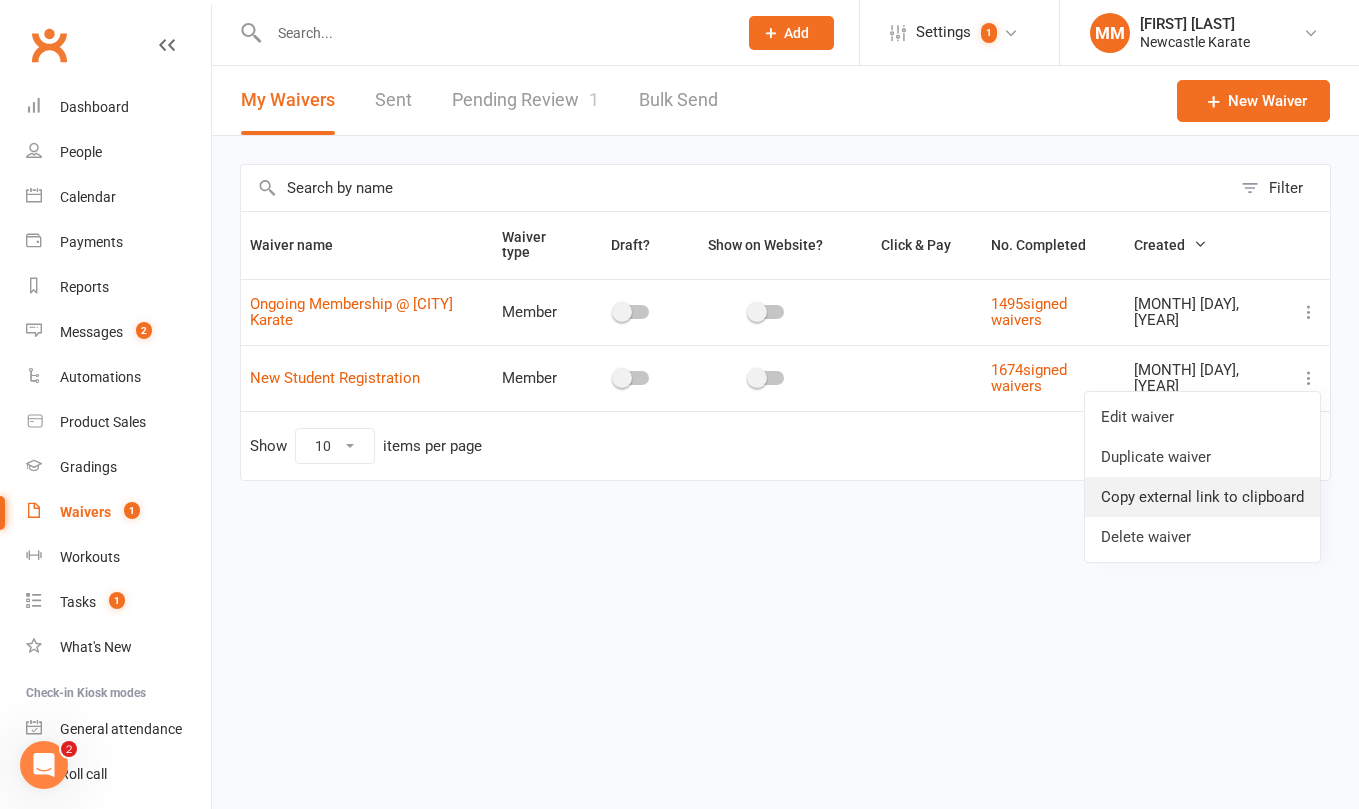 click on "Copy external link to clipboard" at bounding box center (1202, 497) 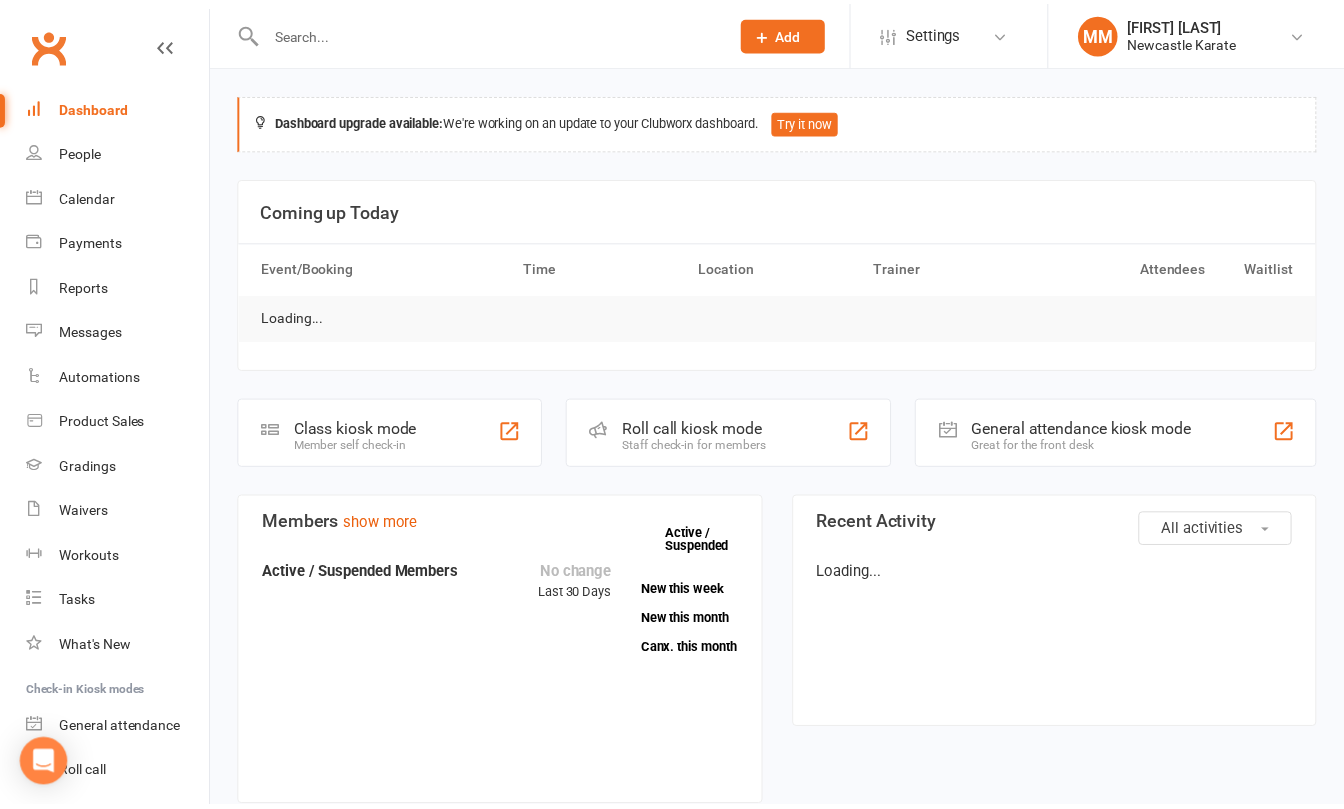 scroll, scrollTop: 0, scrollLeft: 0, axis: both 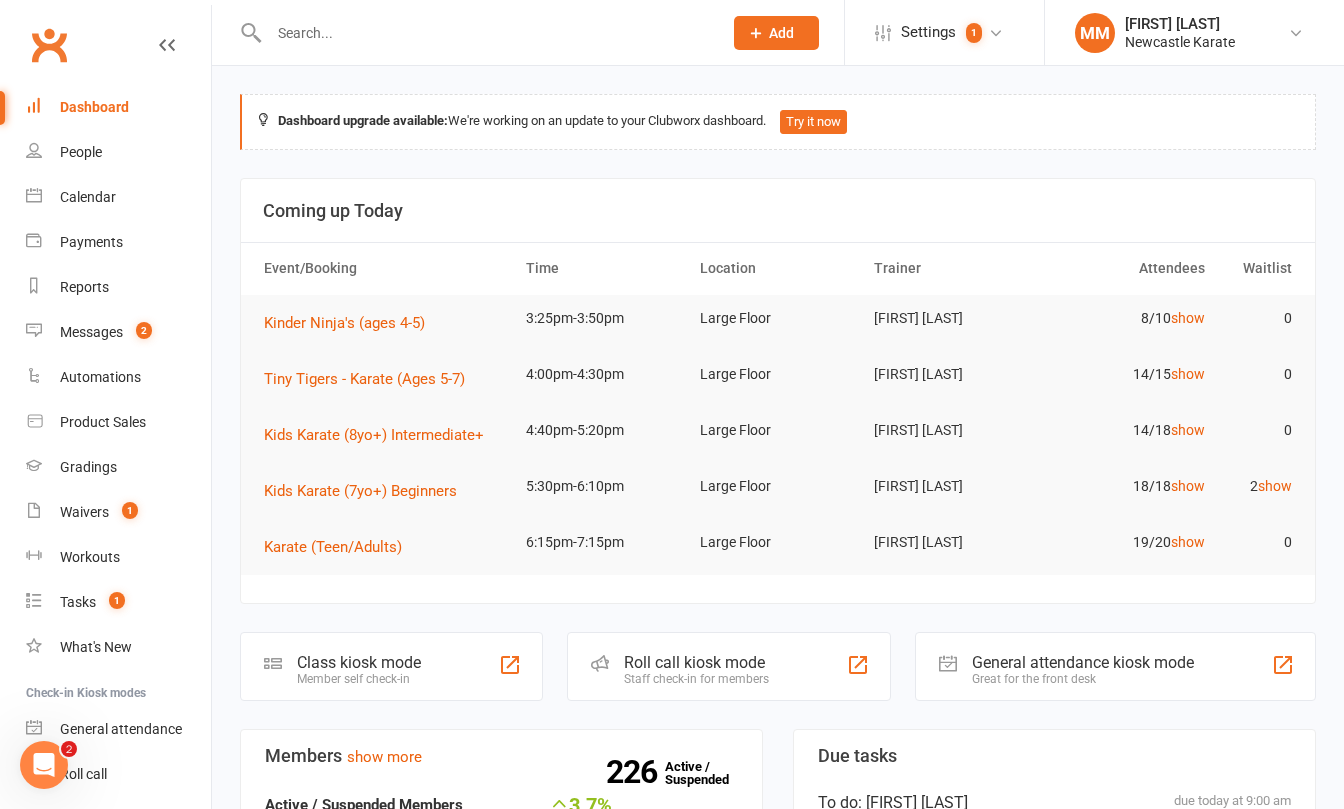 click on "Clubworx" at bounding box center [49, 45] 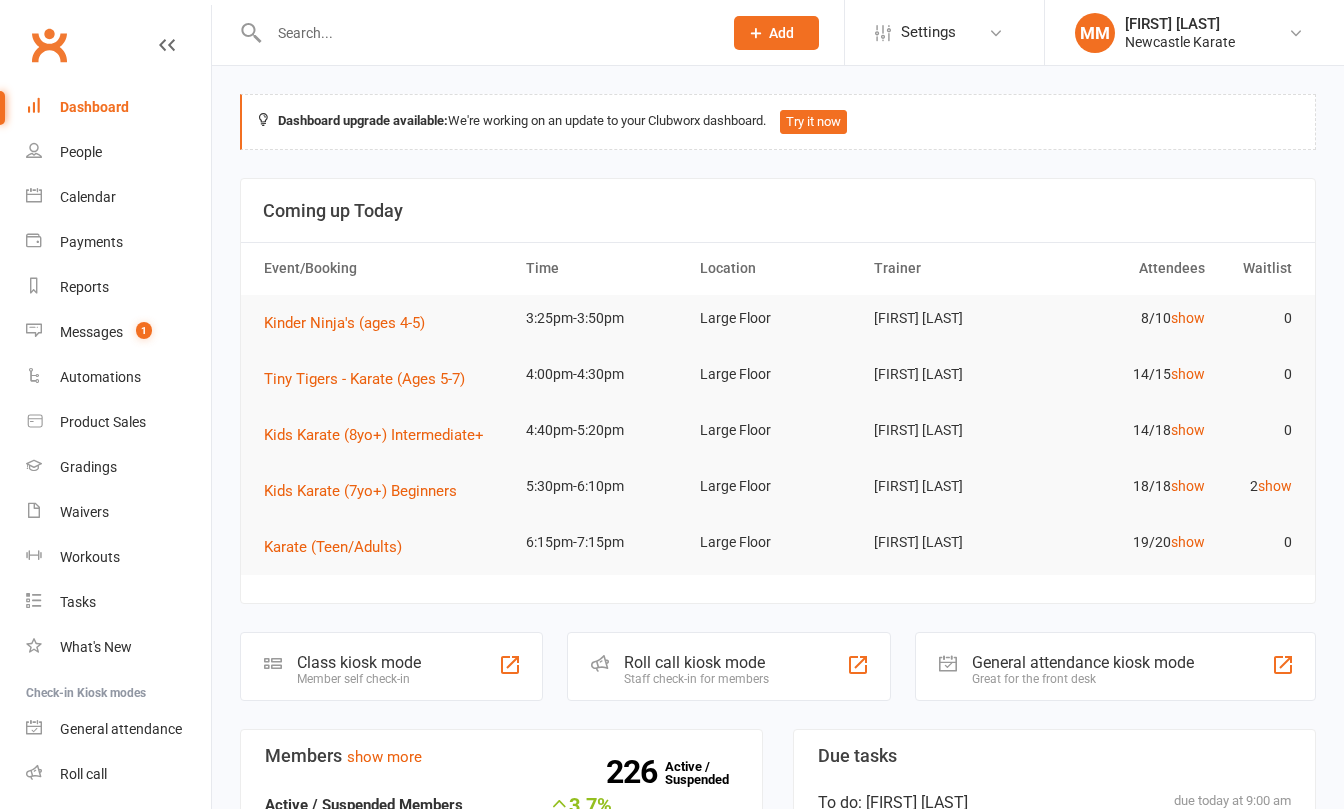 scroll, scrollTop: 0, scrollLeft: 0, axis: both 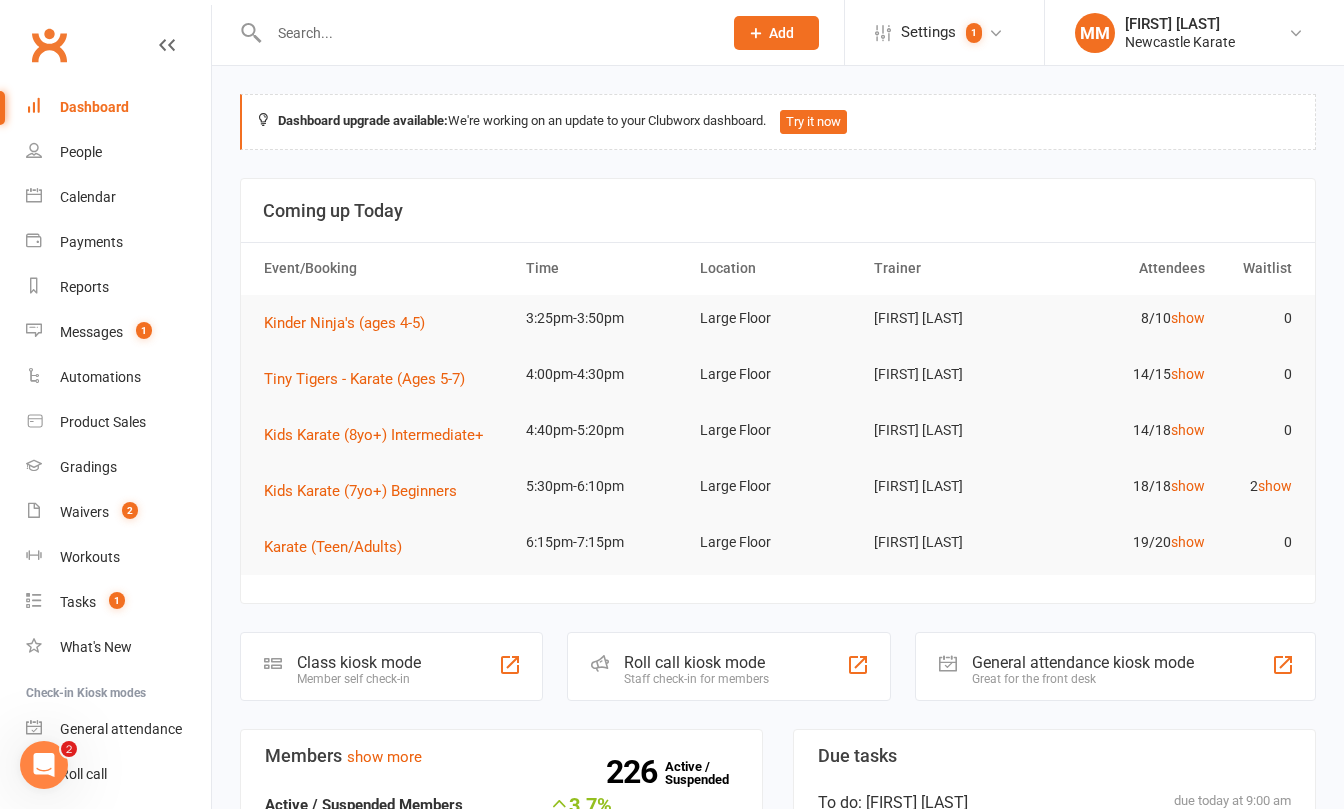click at bounding box center (485, 33) 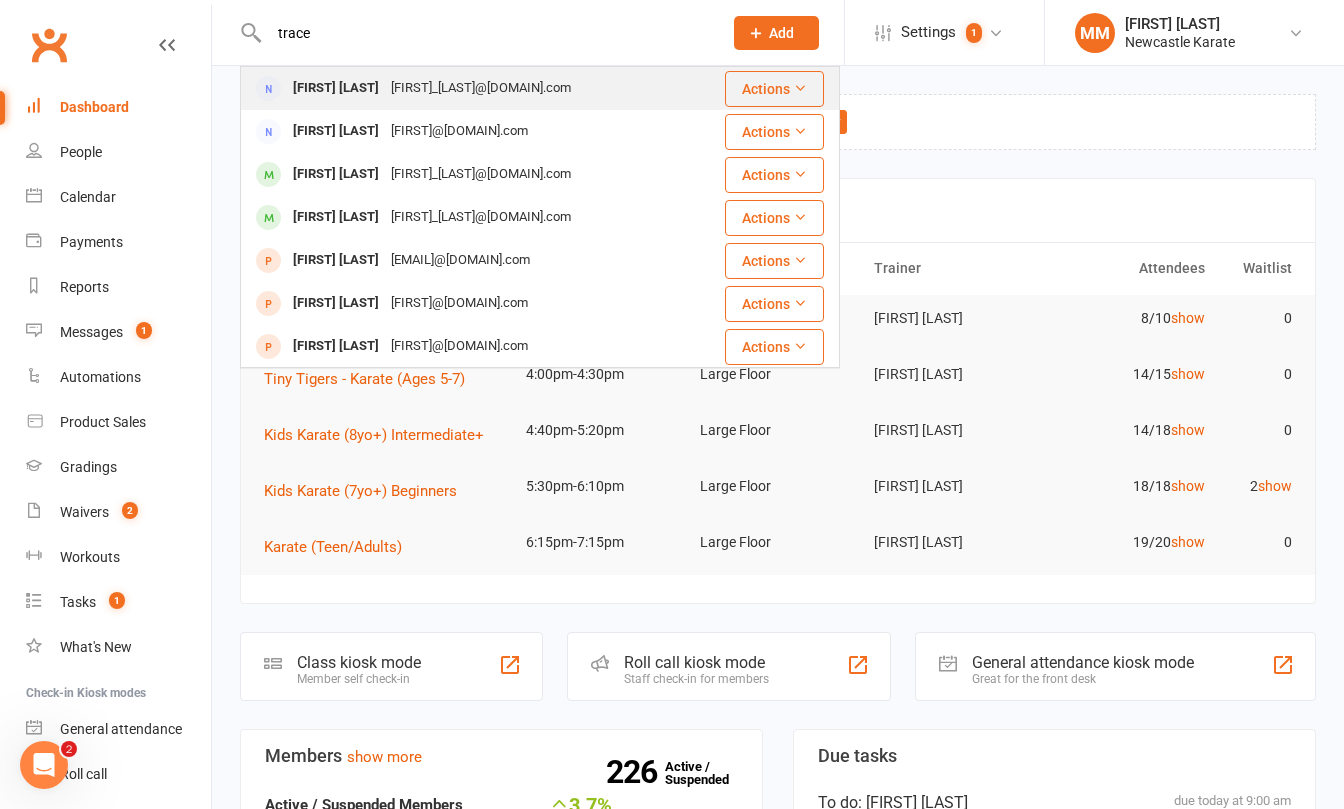 type on "trace" 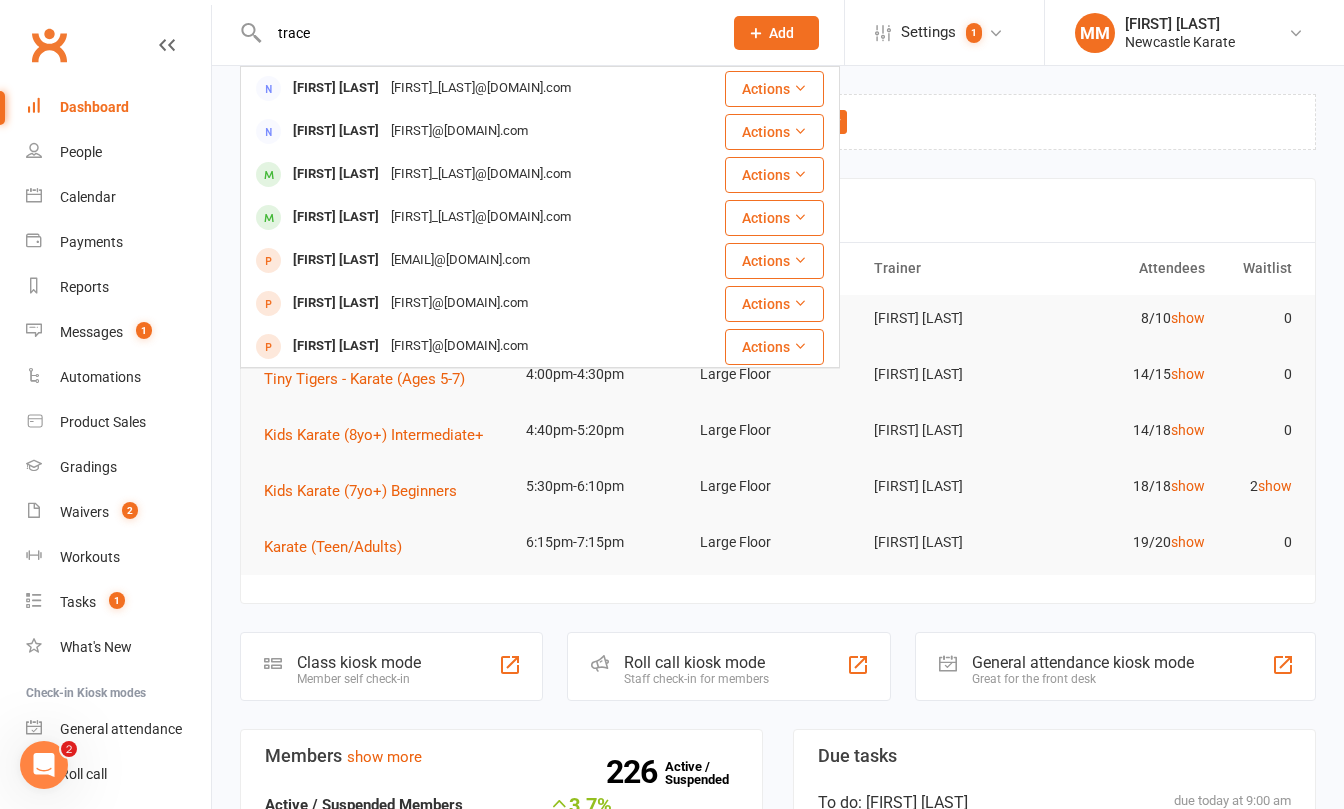 click on "trace_adams@hotmail.com" at bounding box center (481, 88) 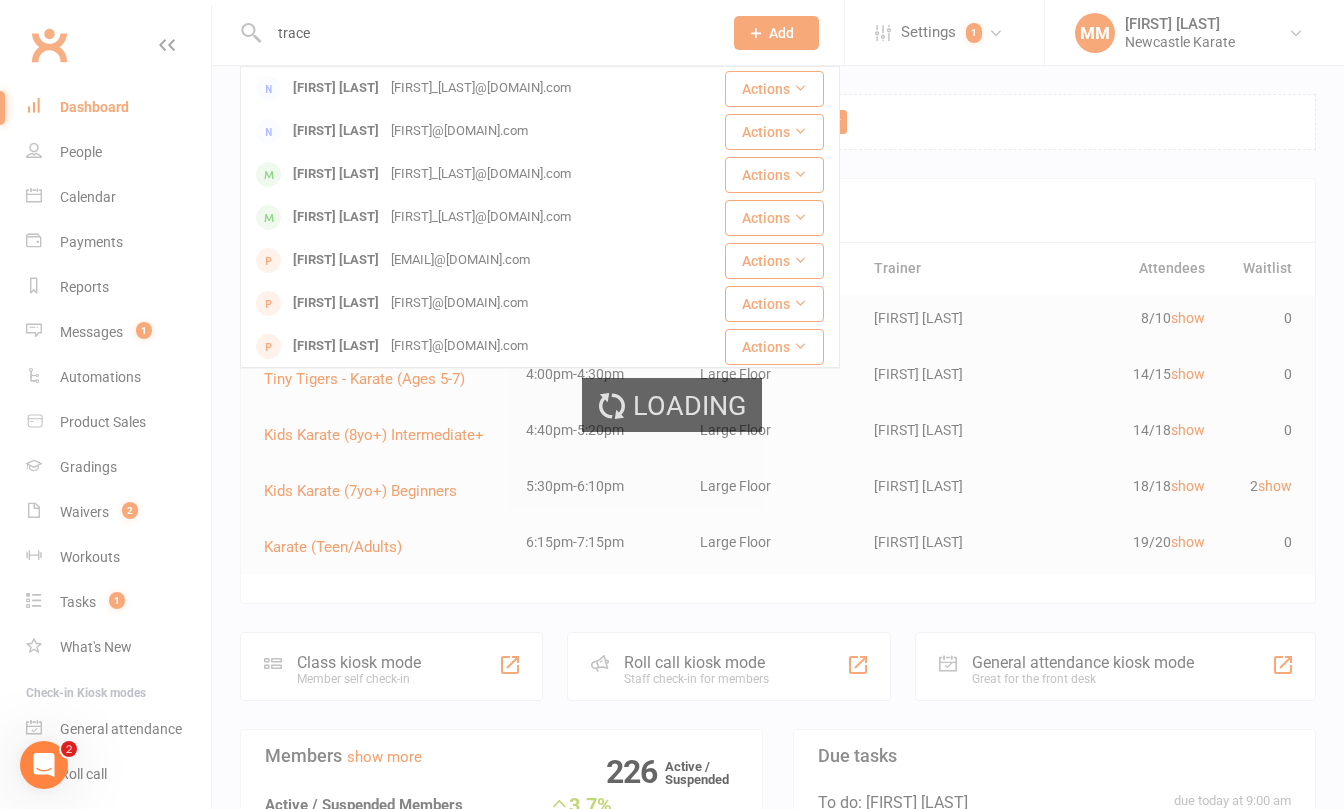type 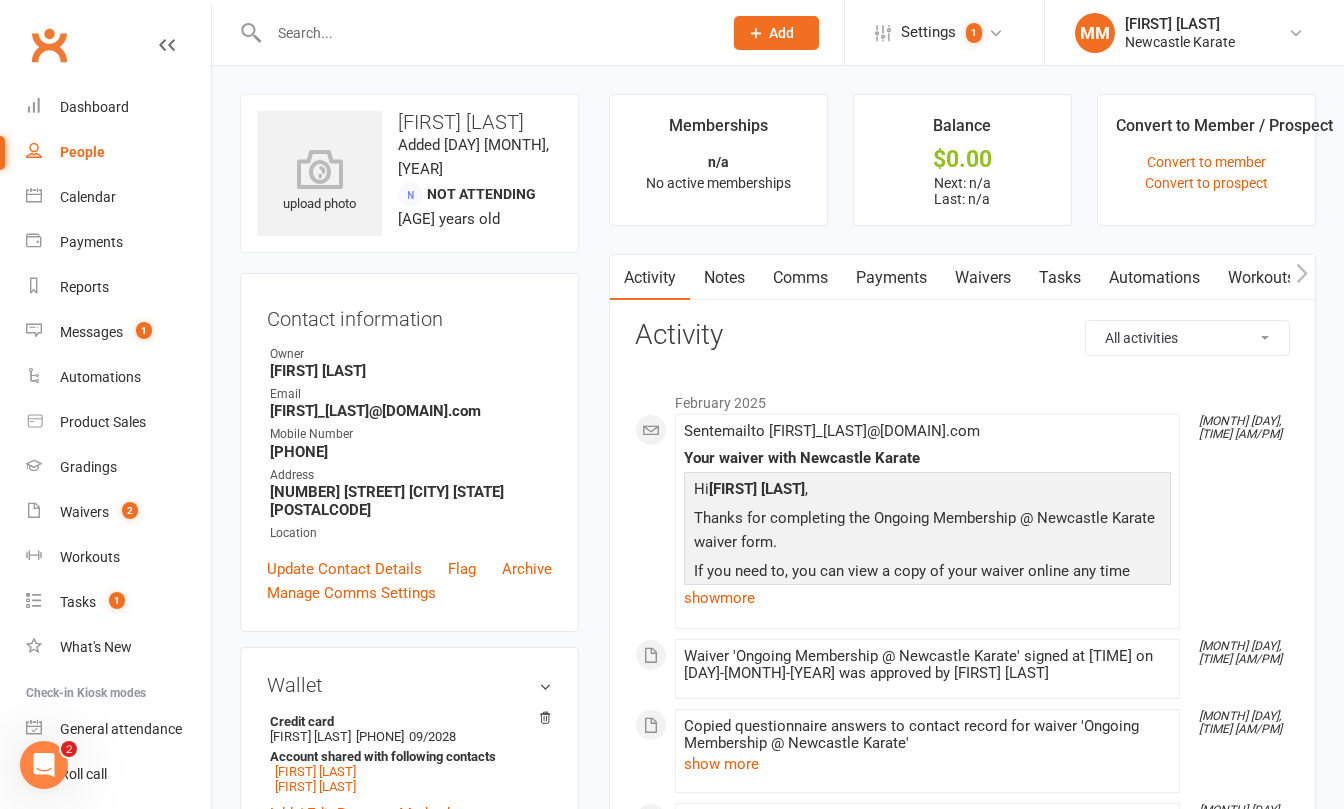 click on "Payments" at bounding box center [891, 278] 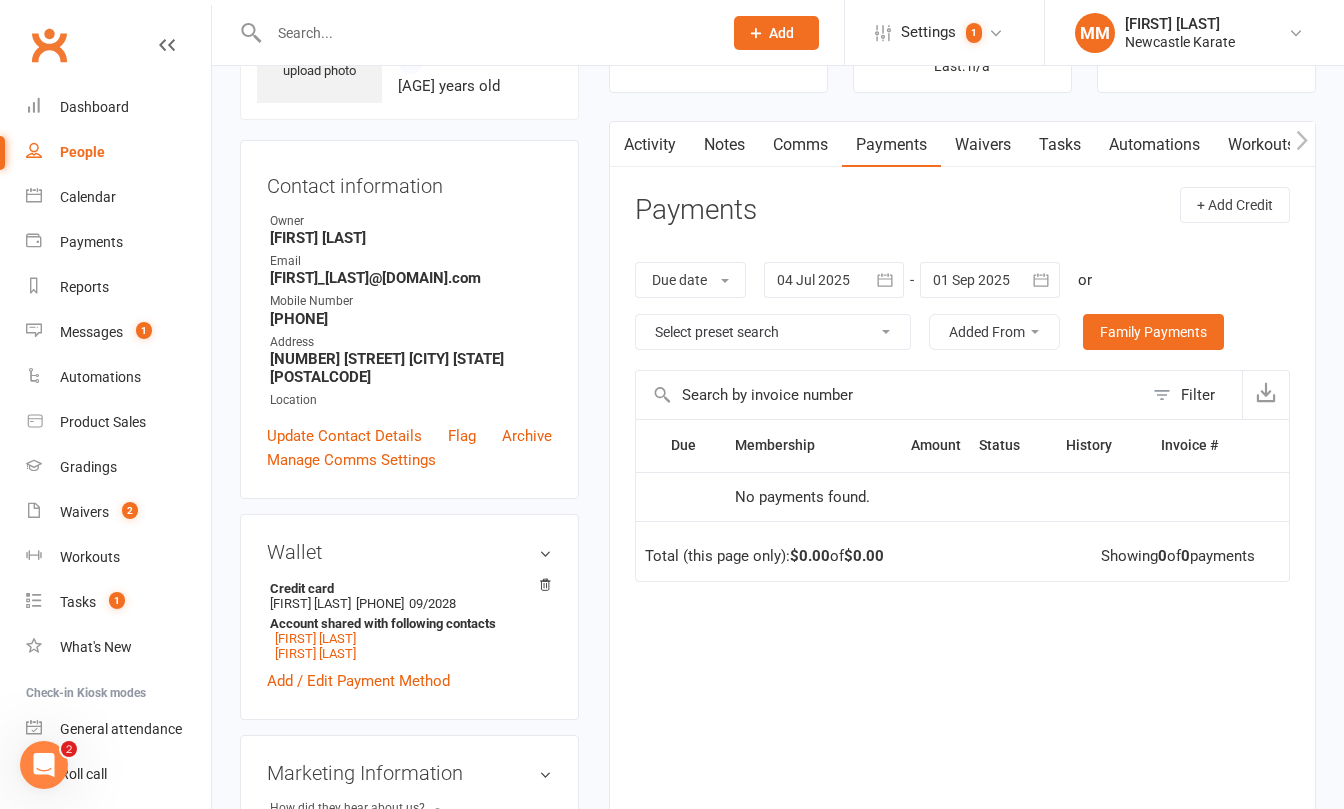 scroll, scrollTop: 159, scrollLeft: 0, axis: vertical 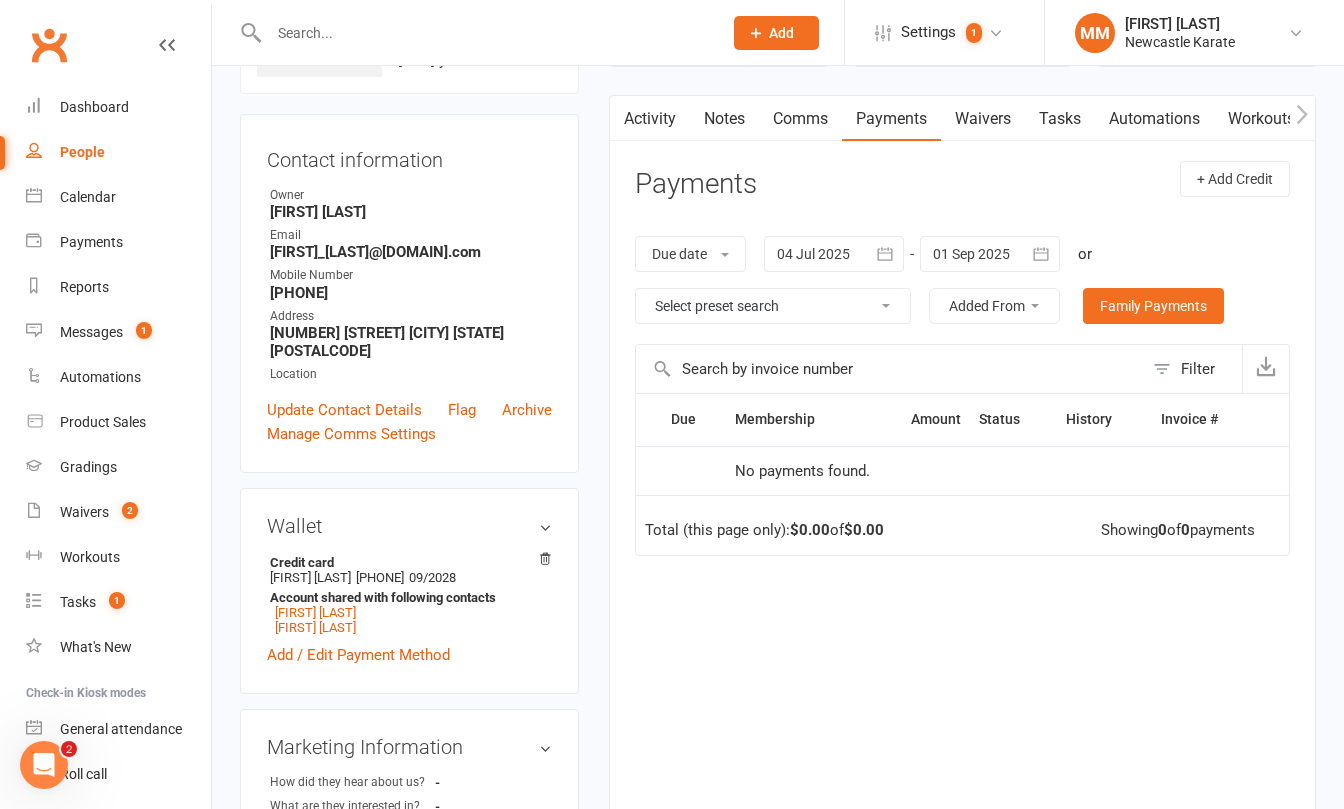 click 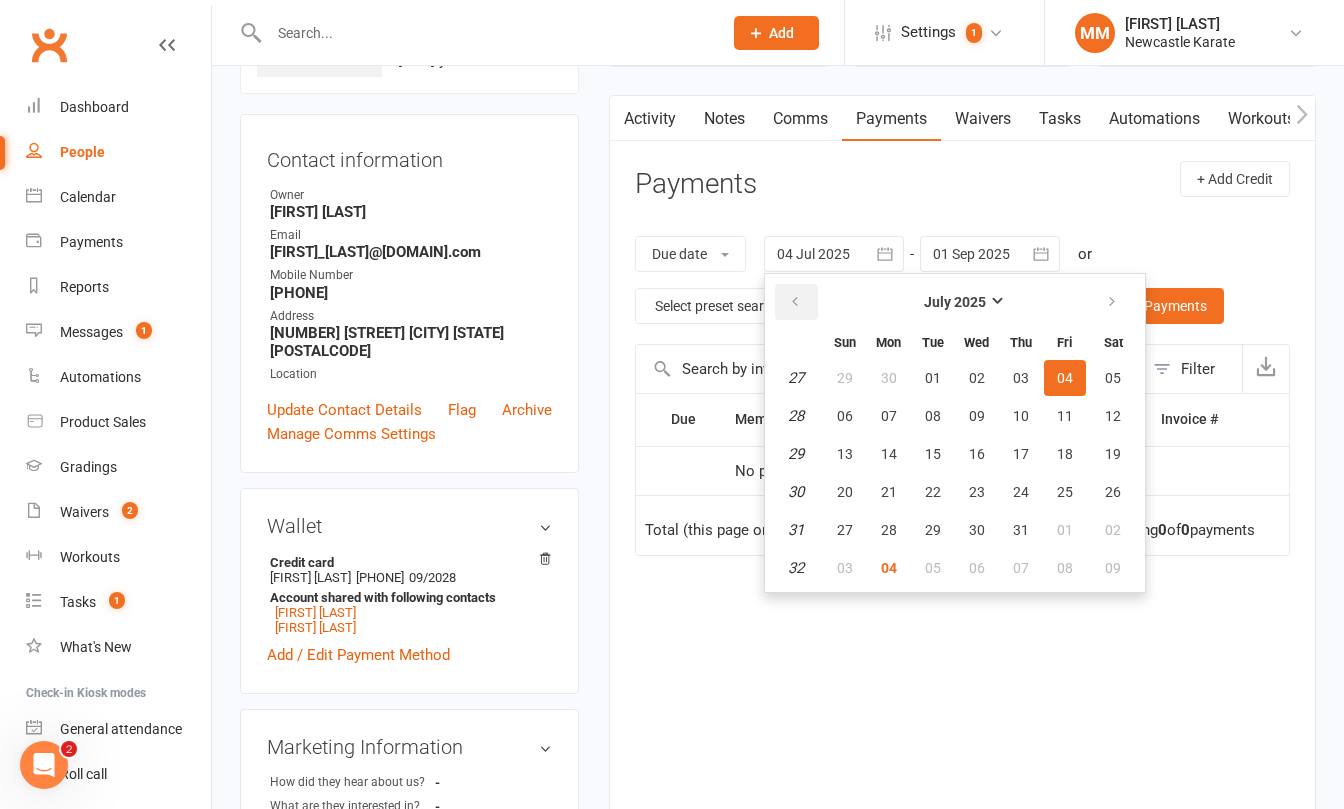 click at bounding box center [795, 302] 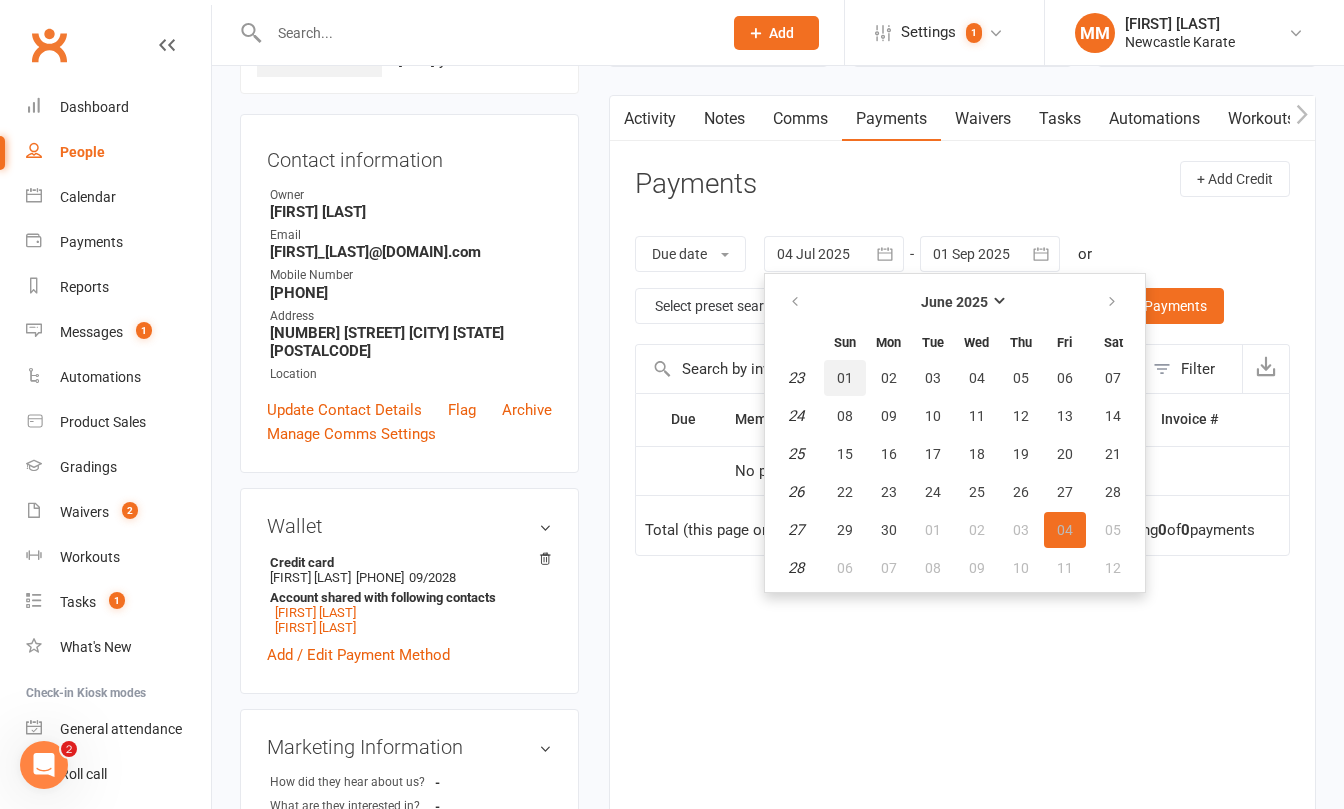 click on "01" at bounding box center [845, 378] 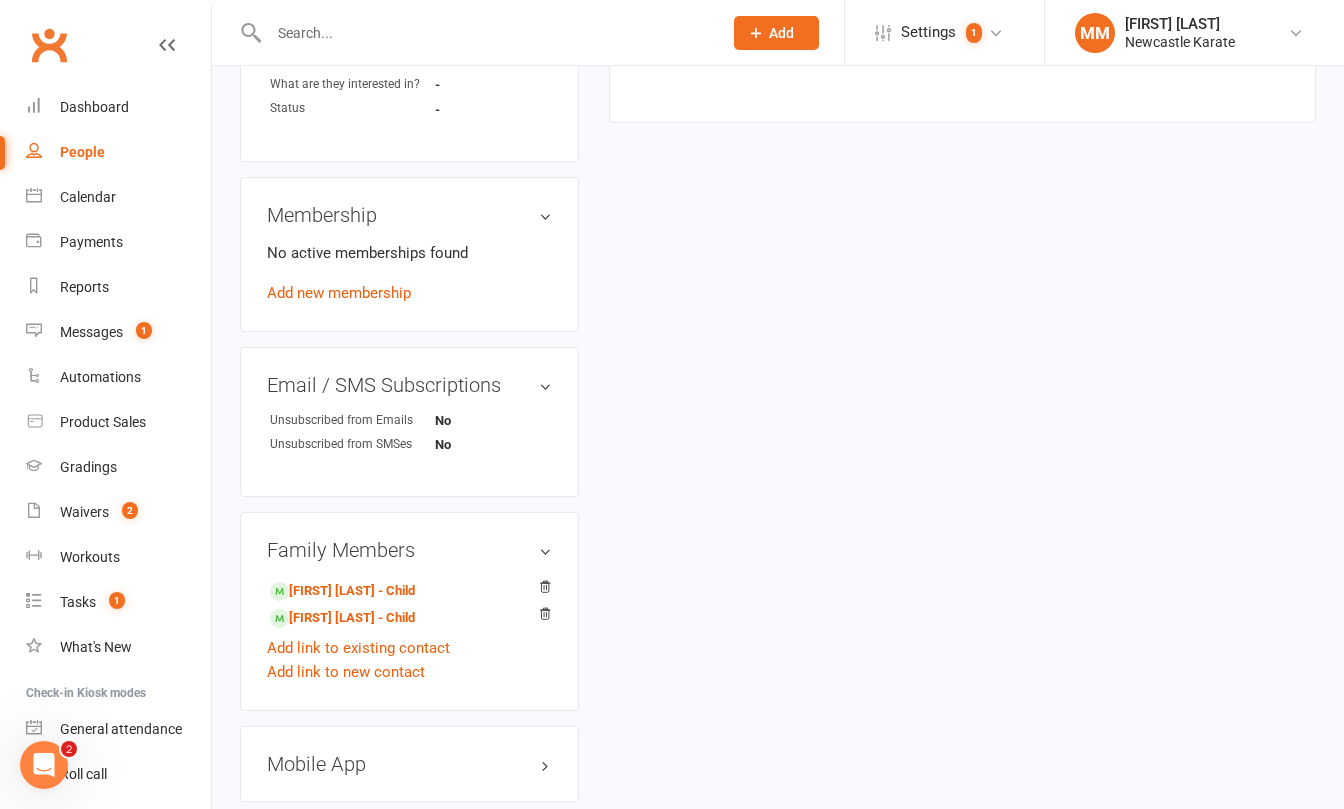 scroll, scrollTop: 1080, scrollLeft: 0, axis: vertical 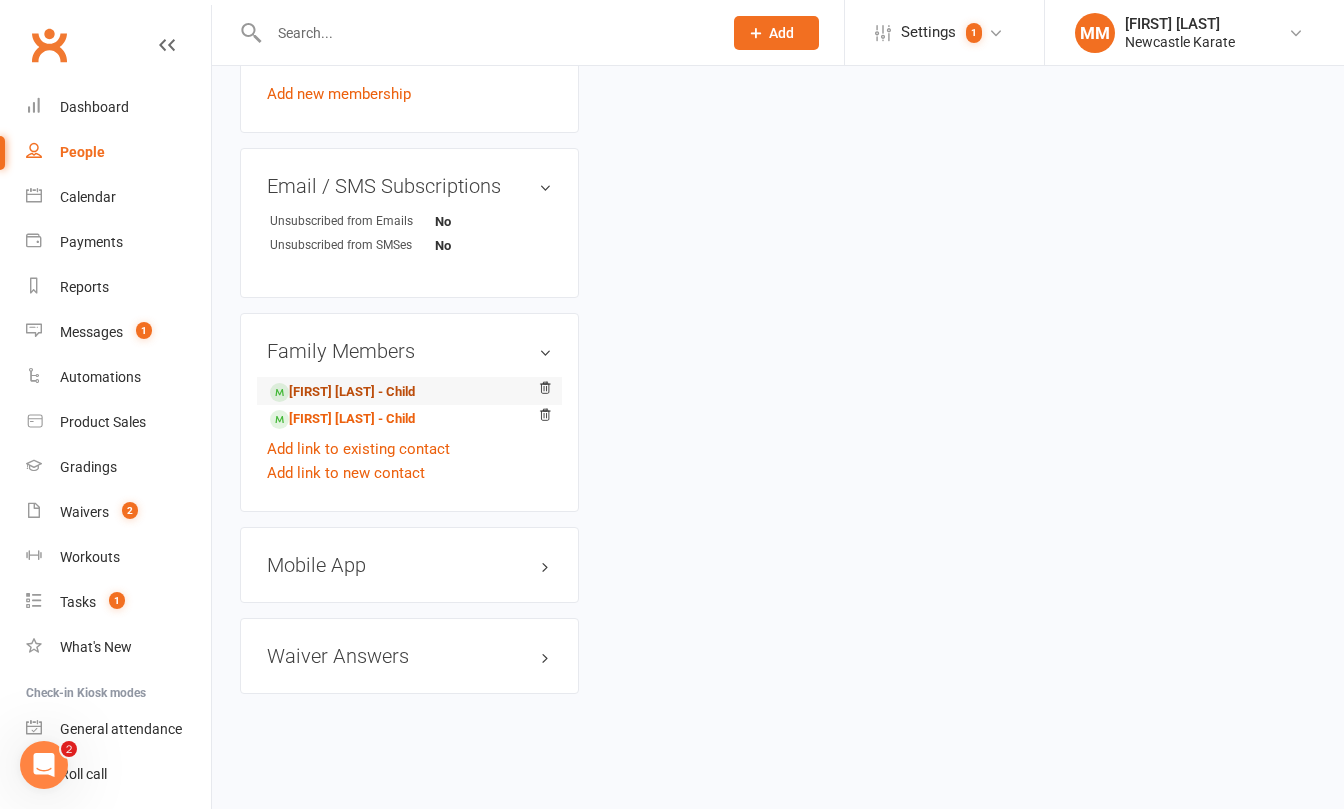 click on "Layla Adams - Child" at bounding box center (342, 392) 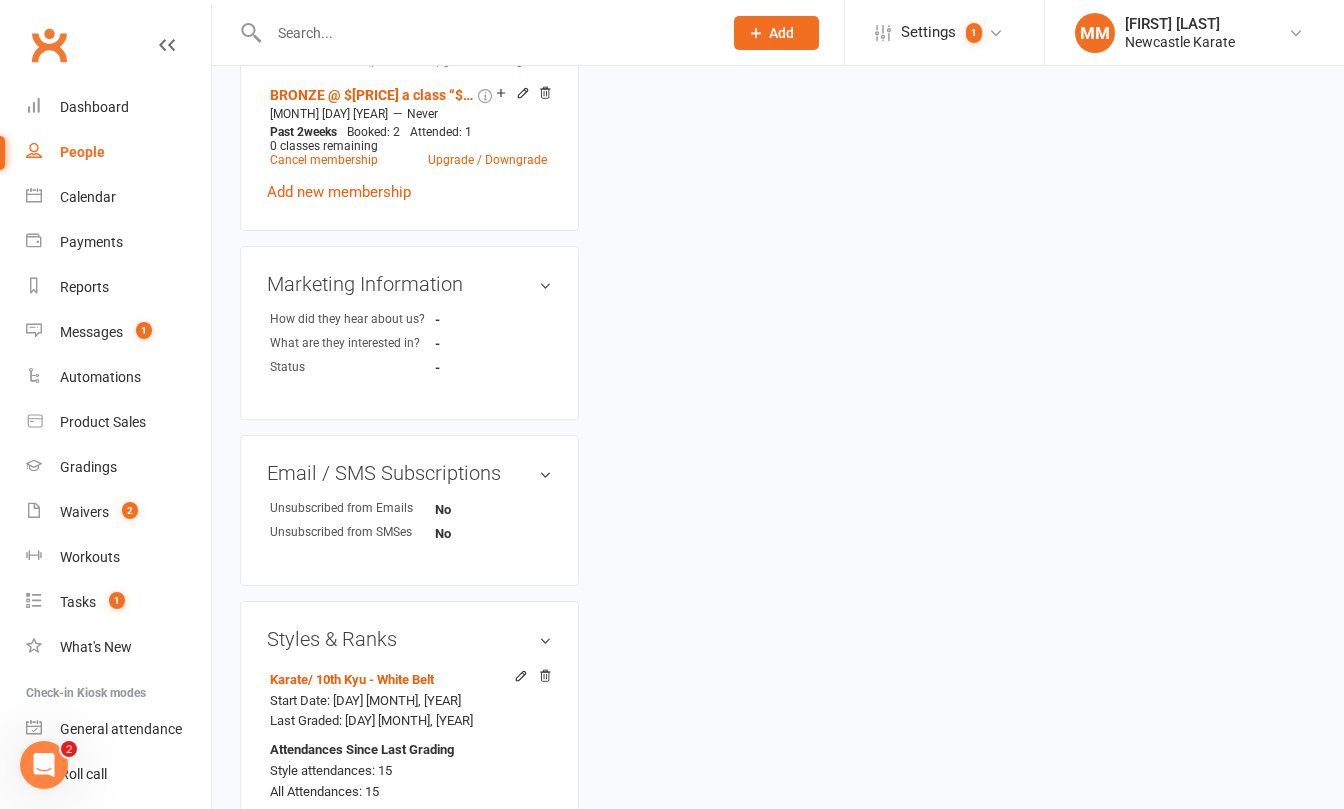 scroll, scrollTop: 0, scrollLeft: 0, axis: both 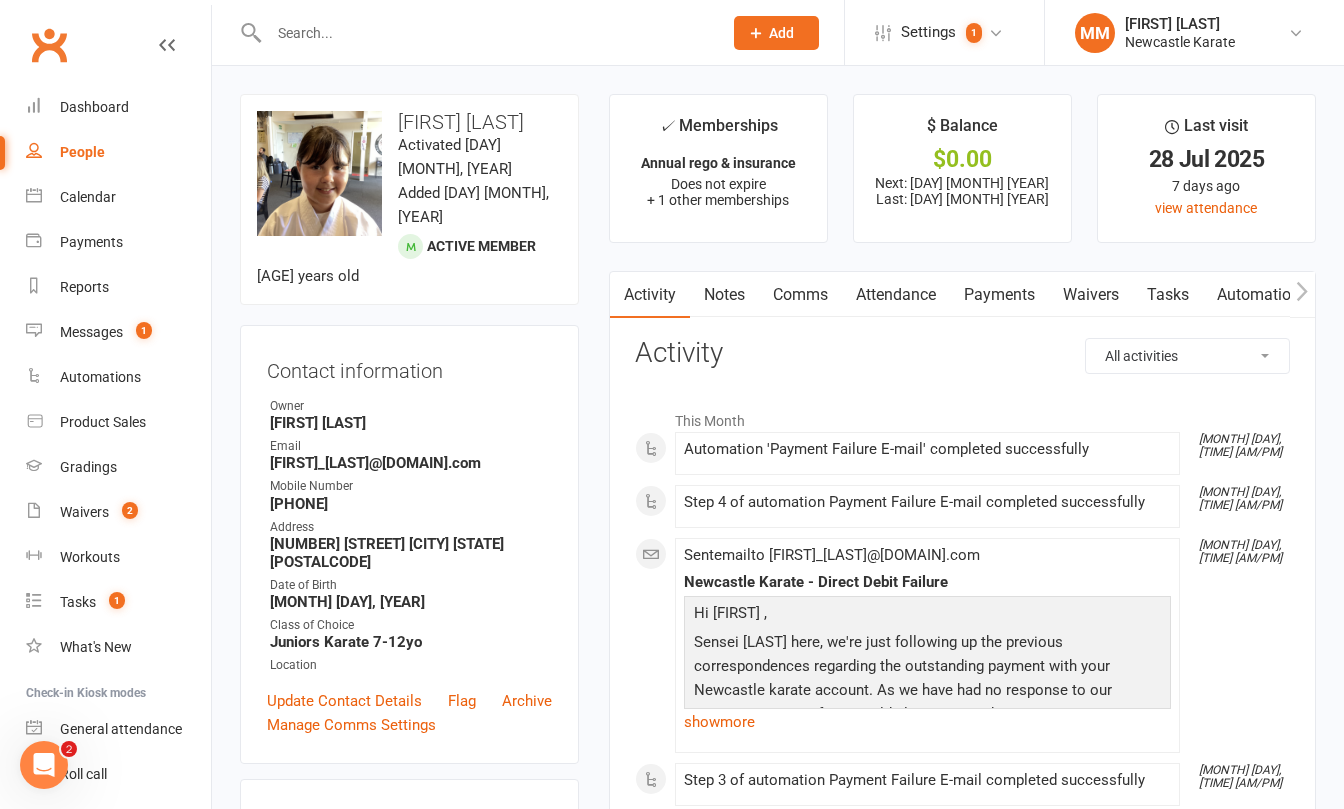 click on "Payments" at bounding box center (999, 295) 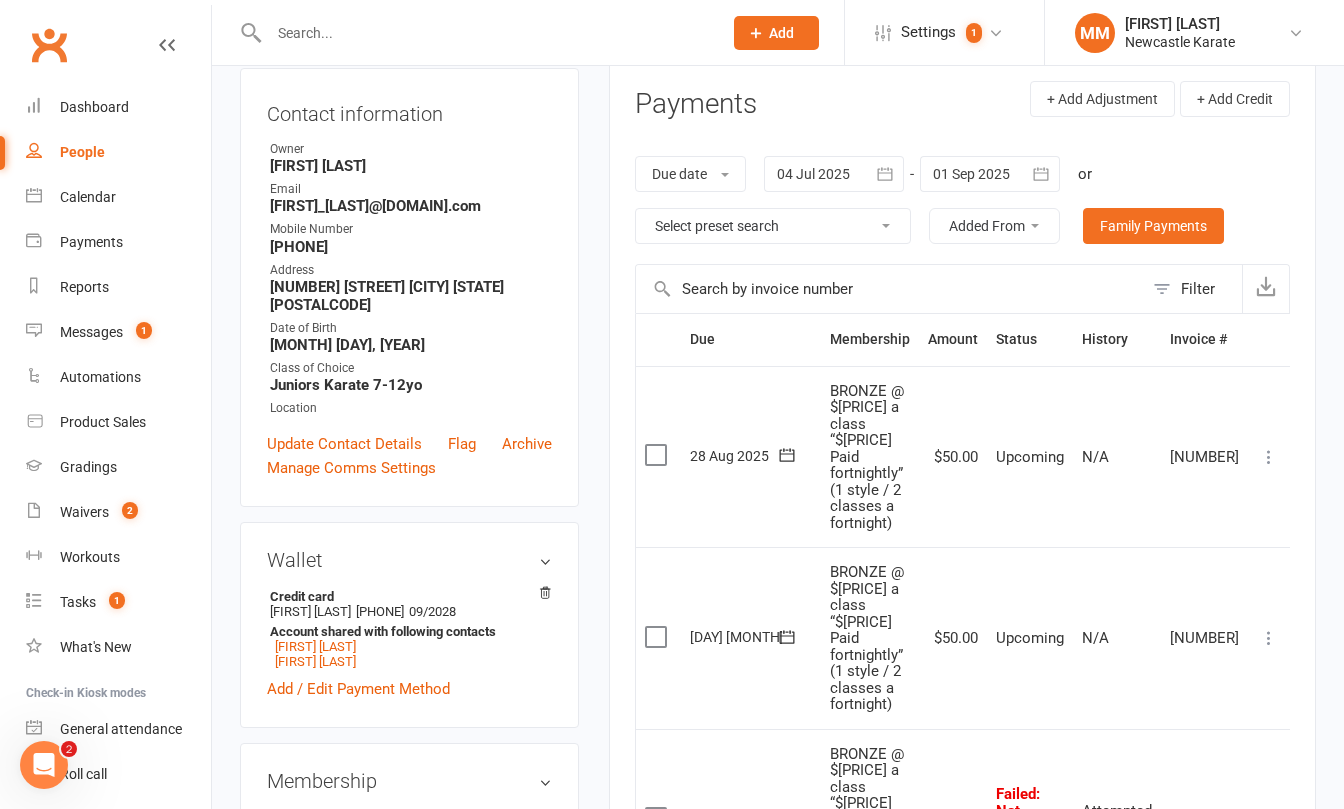 scroll, scrollTop: 0, scrollLeft: 0, axis: both 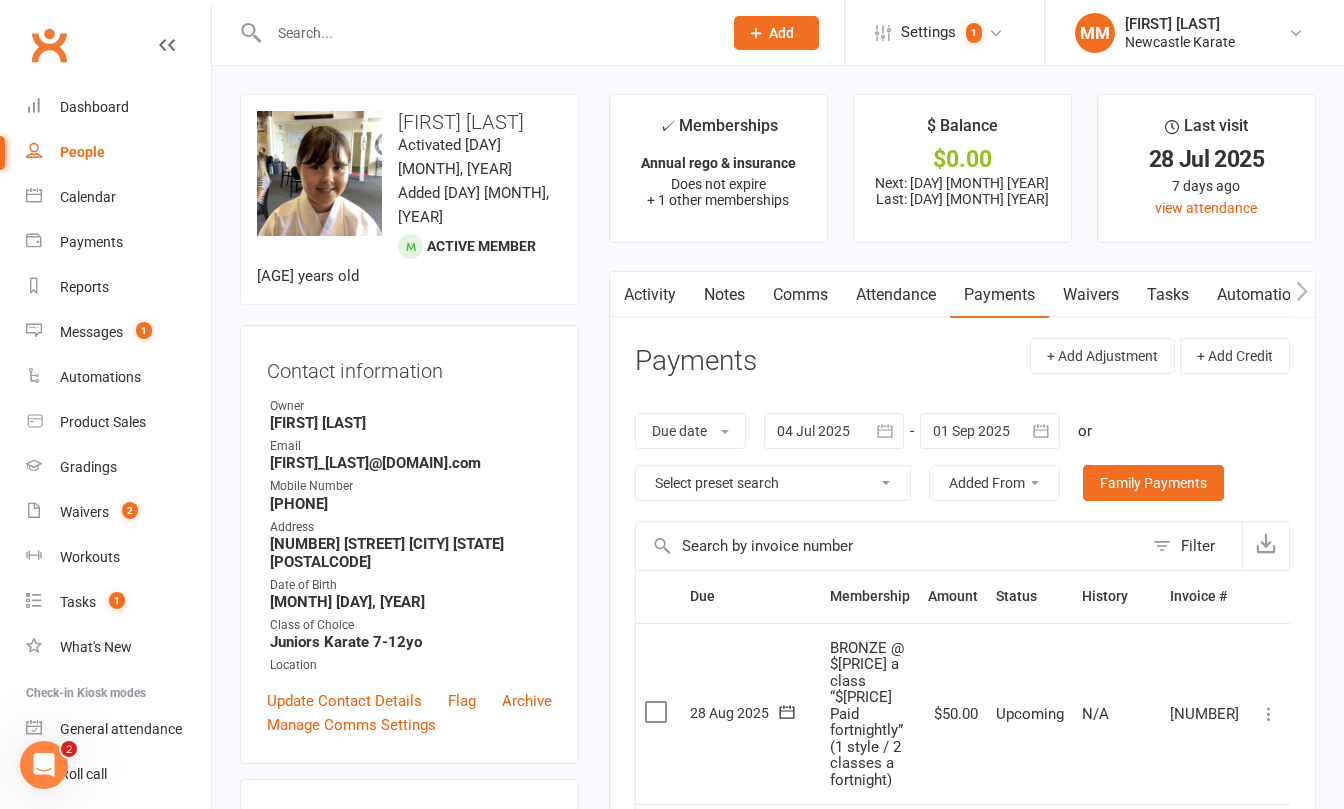 drag, startPoint x: 658, startPoint y: 305, endPoint x: 773, endPoint y: 308, distance: 115.03912 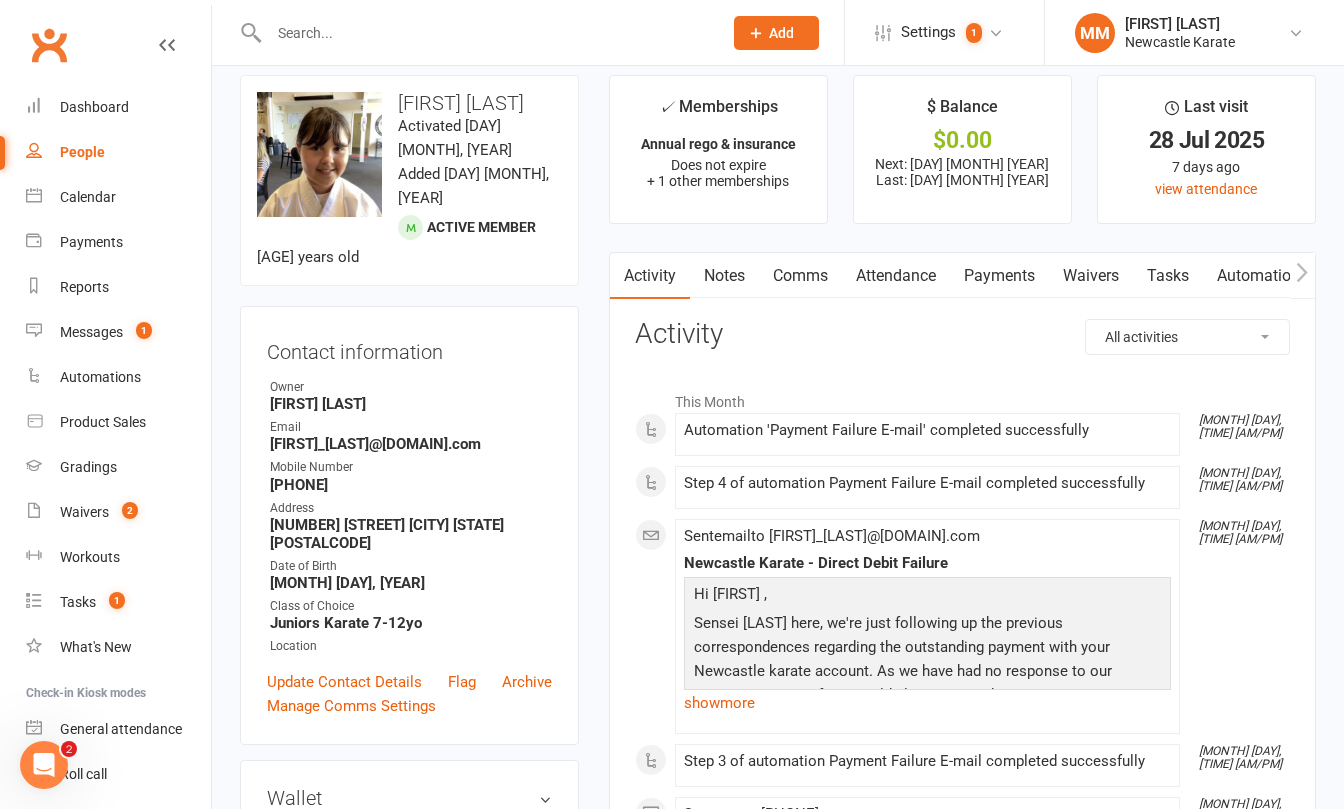 scroll, scrollTop: 0, scrollLeft: 0, axis: both 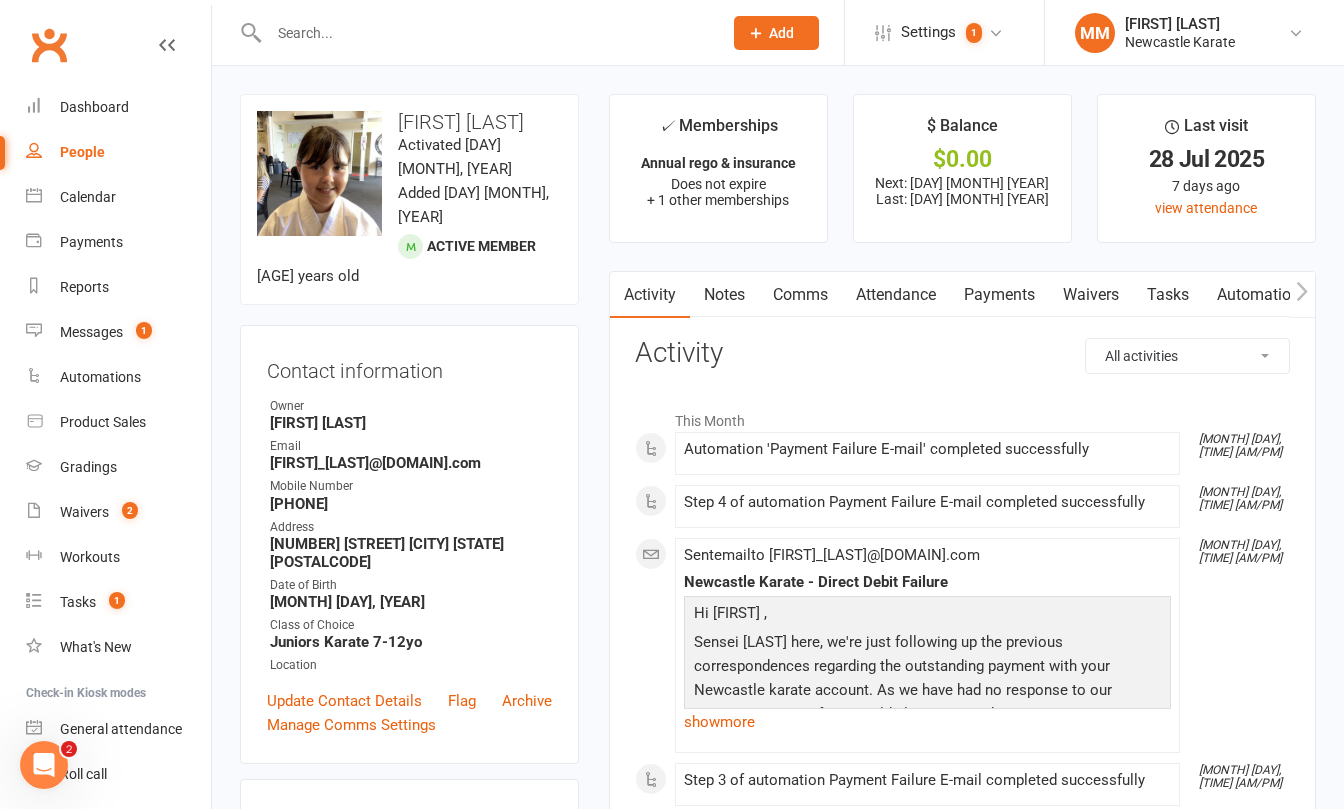 click on "Payments" at bounding box center (999, 295) 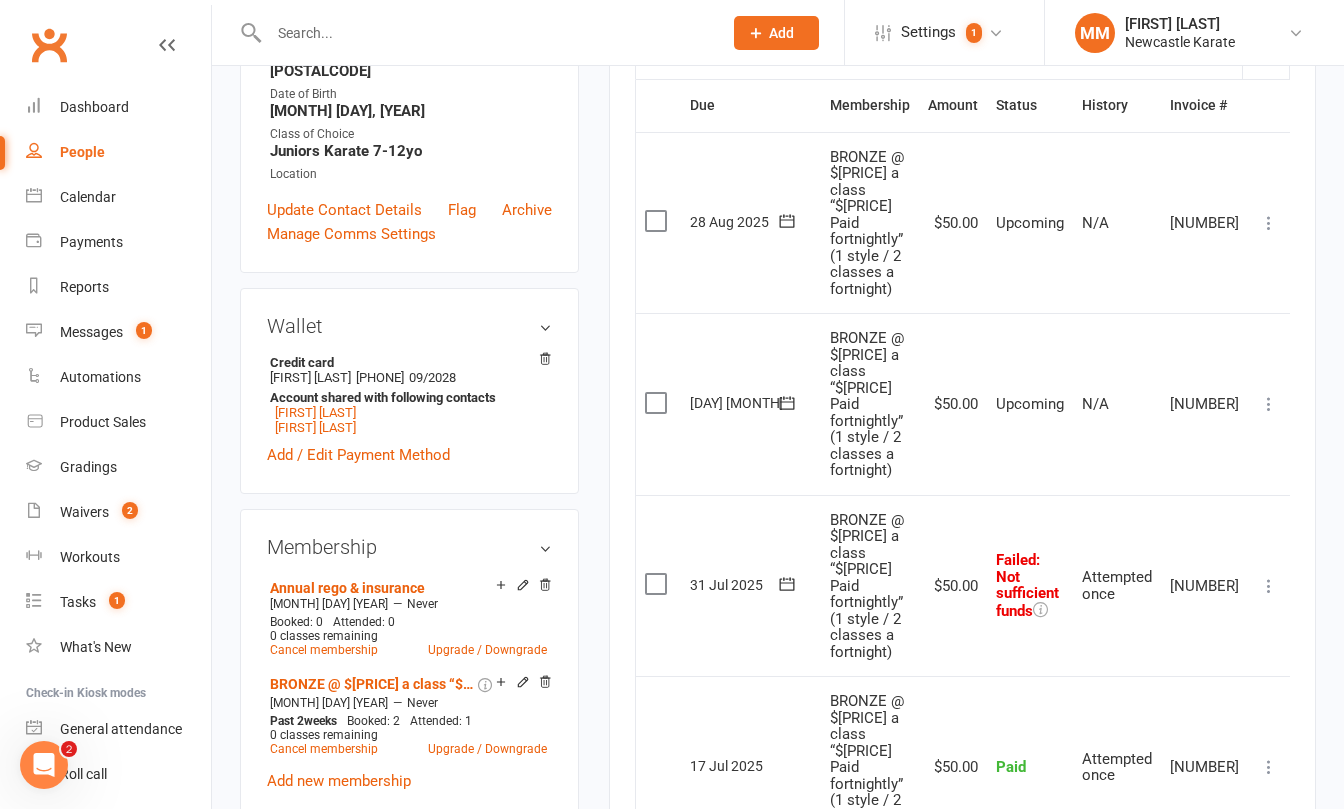scroll, scrollTop: 184, scrollLeft: 0, axis: vertical 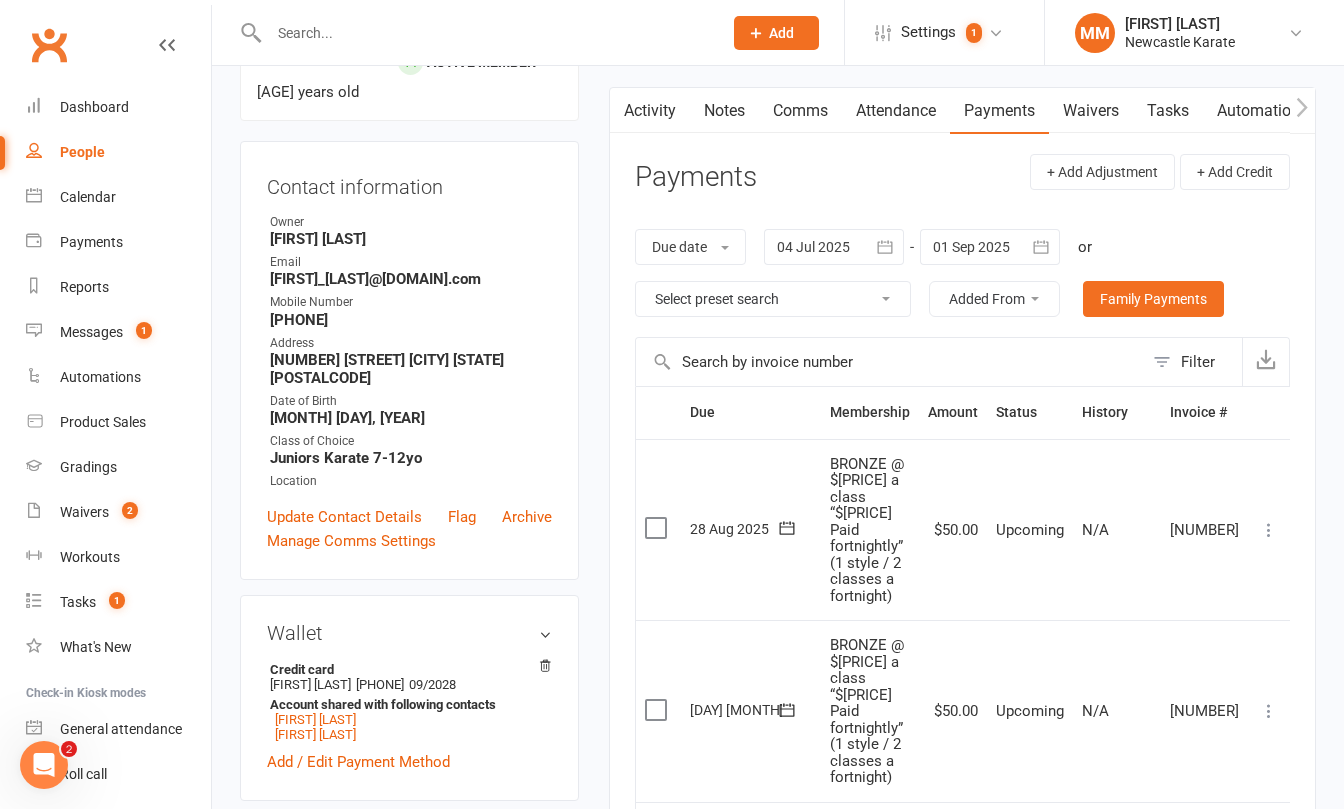 click at bounding box center [834, 247] 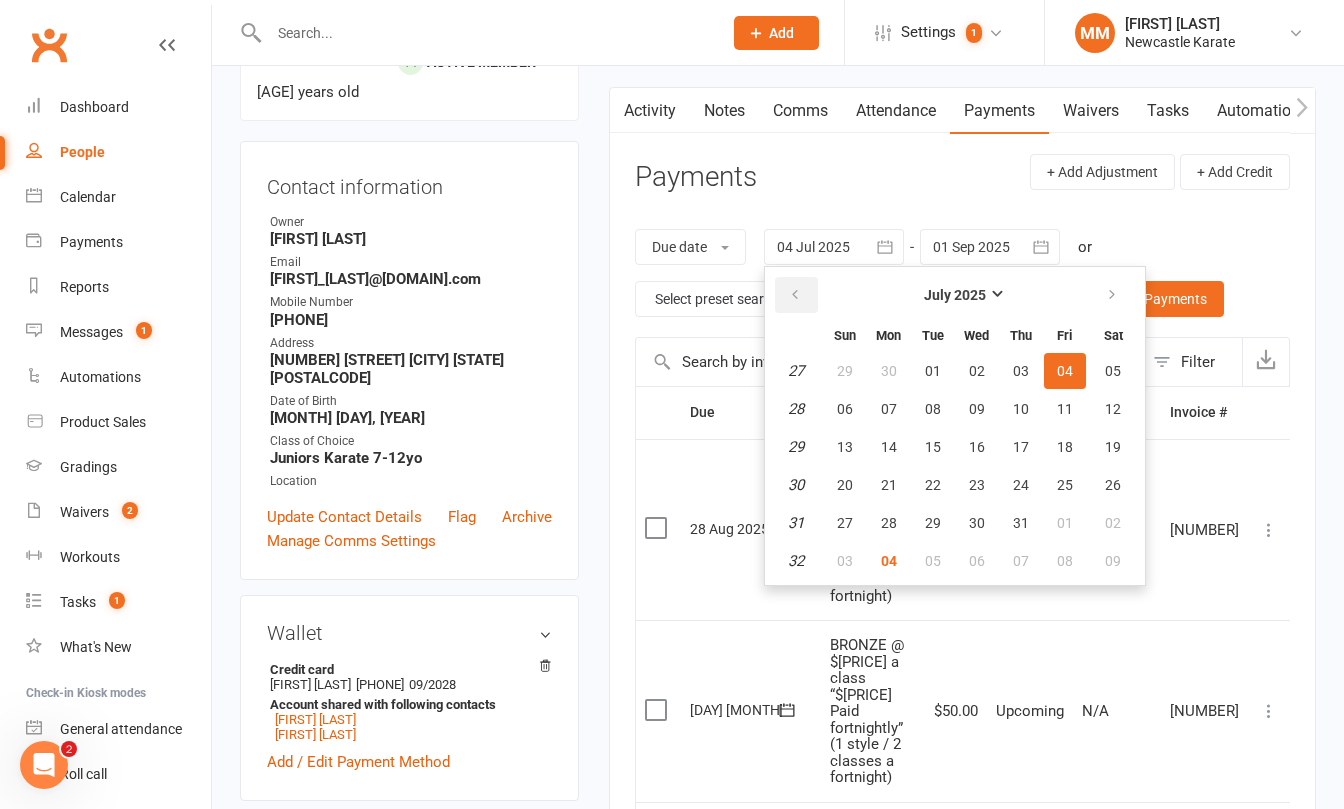 click at bounding box center (796, 295) 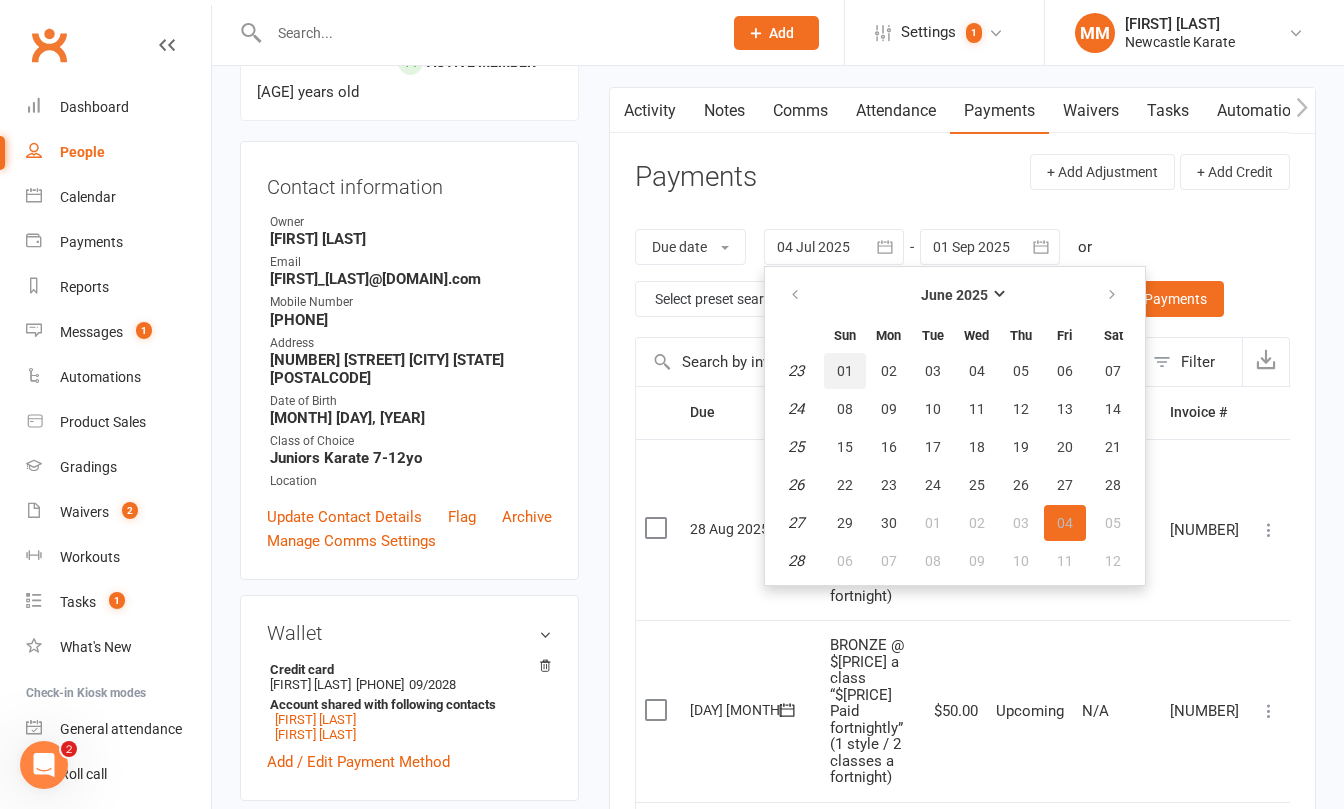 click on "01" at bounding box center [845, 371] 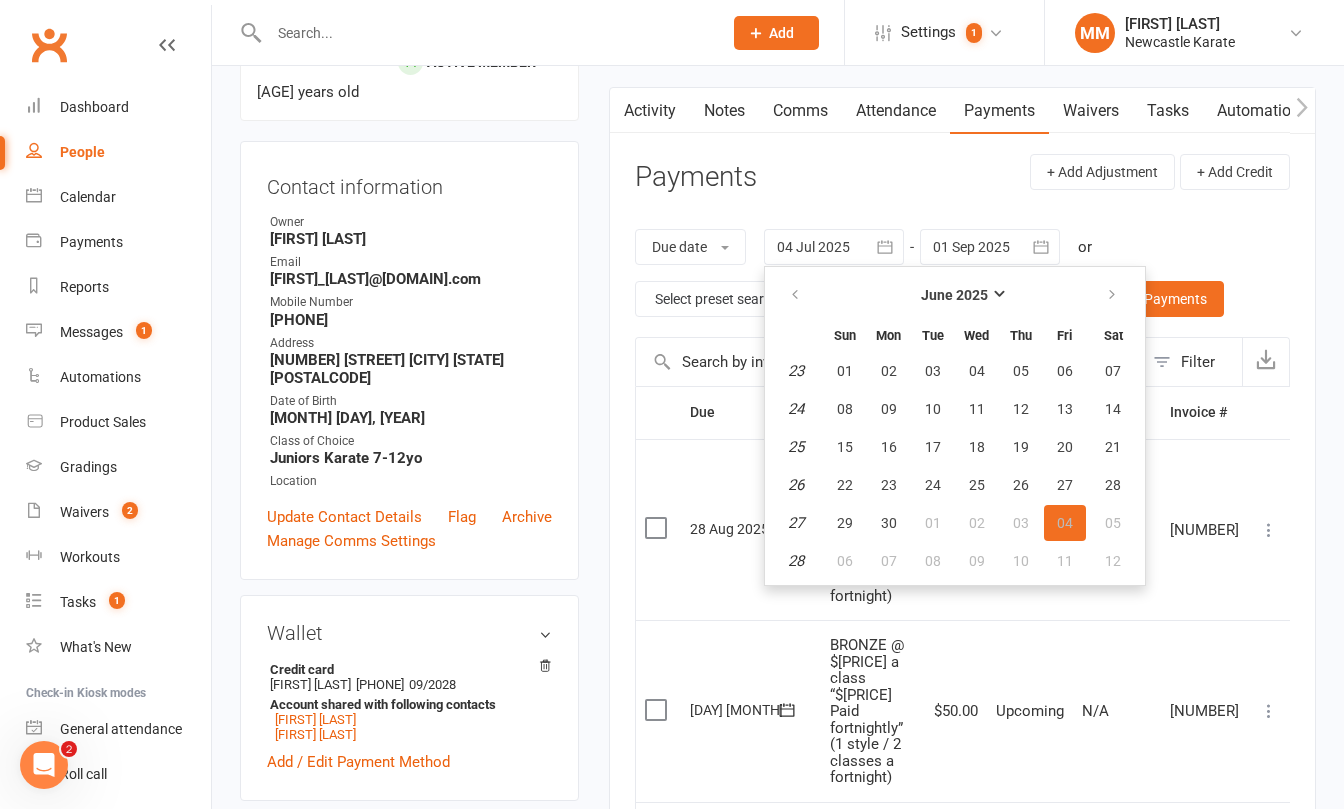 type on "01 Jun 2025" 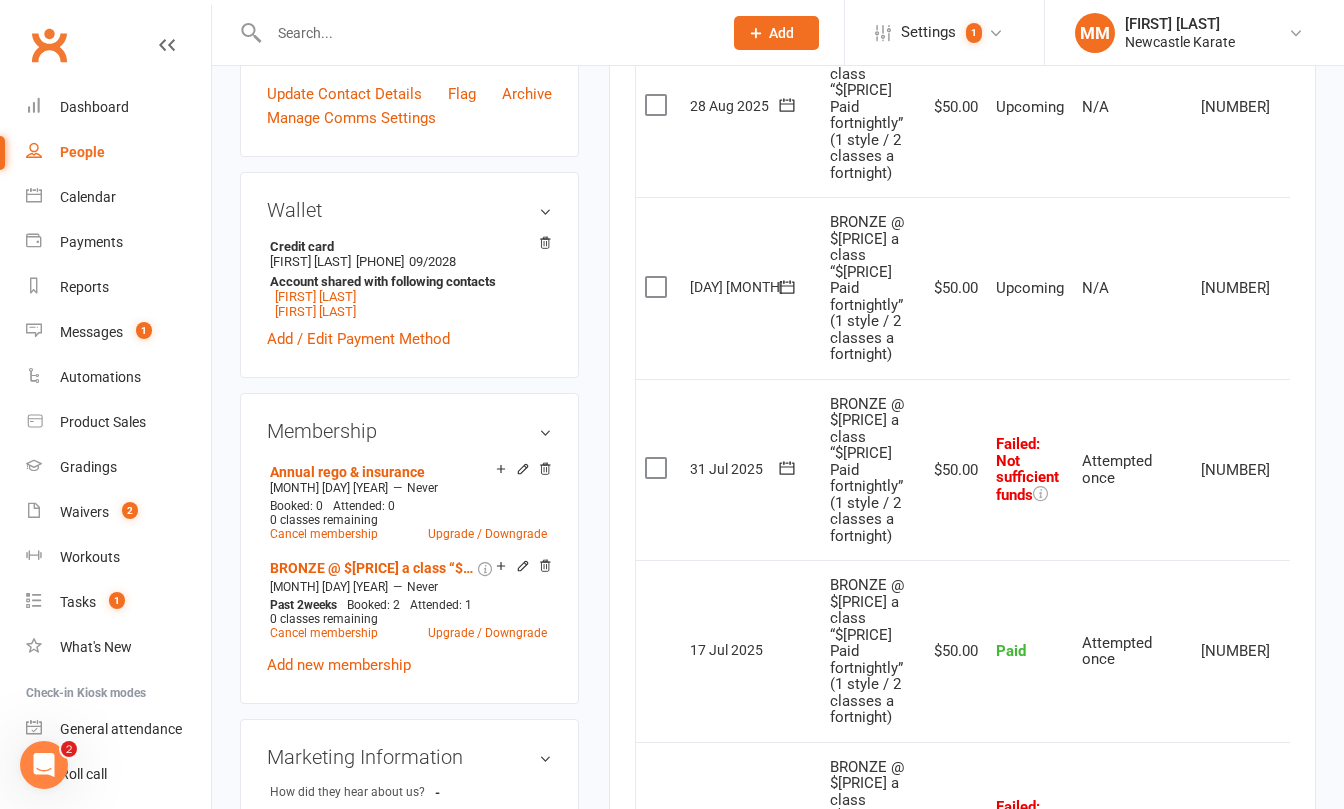 scroll, scrollTop: 603, scrollLeft: 0, axis: vertical 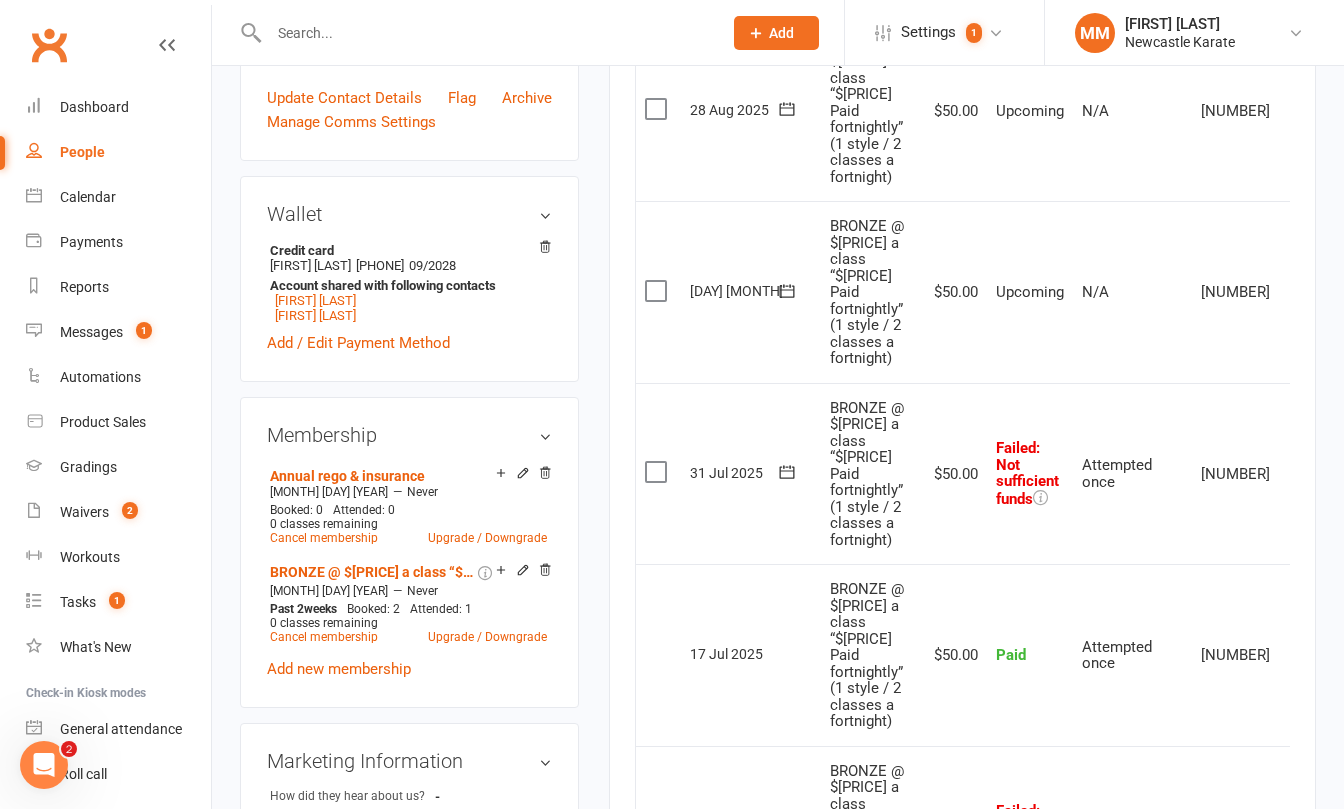 click on "Clubworx" at bounding box center (49, 45) 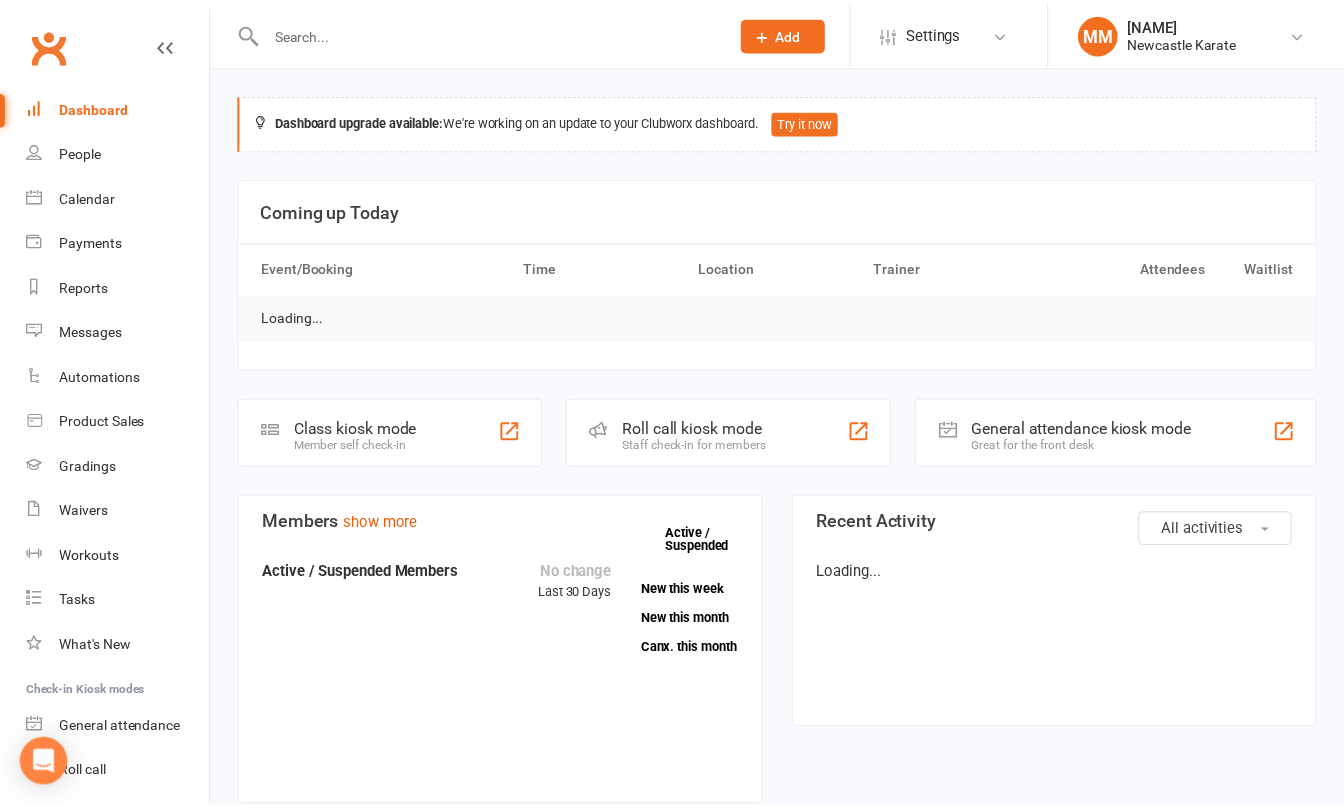 scroll, scrollTop: 0, scrollLeft: 0, axis: both 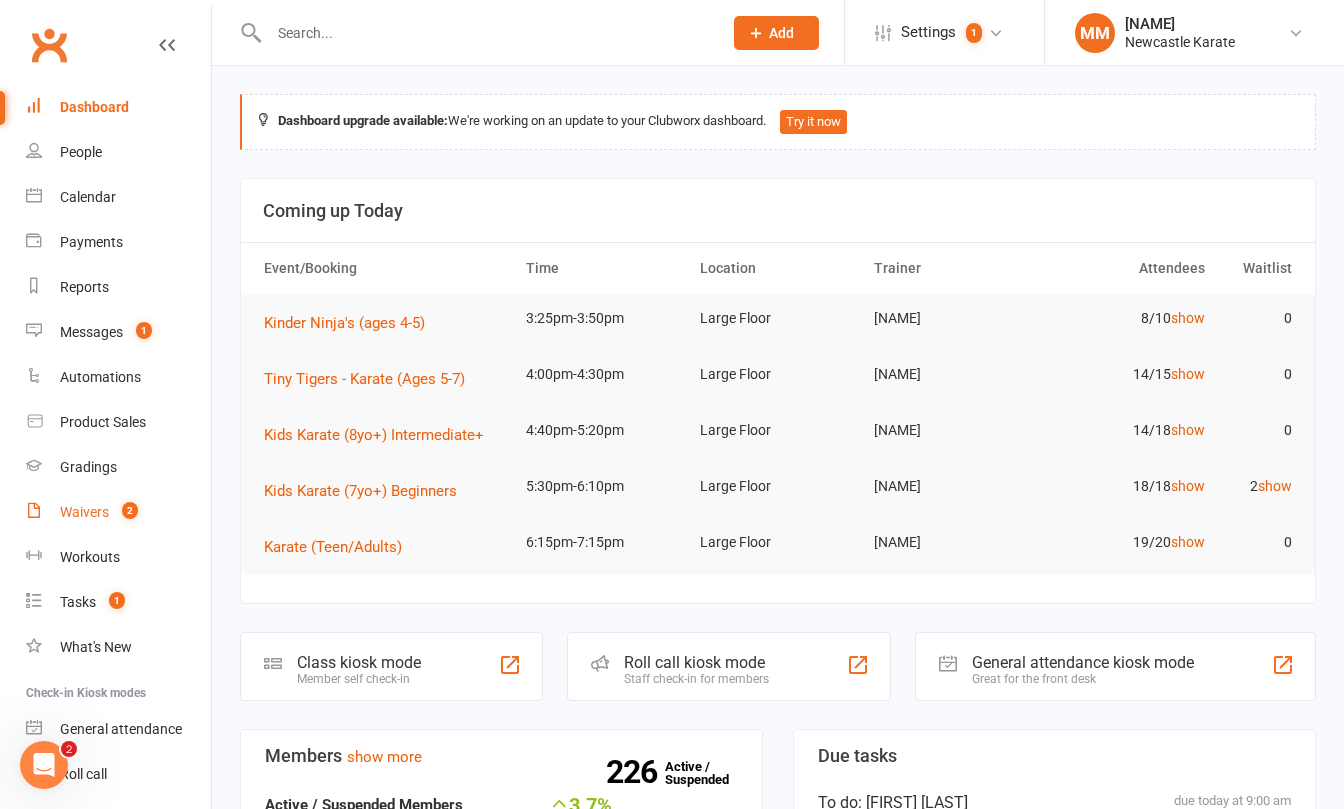 click on "Waivers   2" at bounding box center (118, 512) 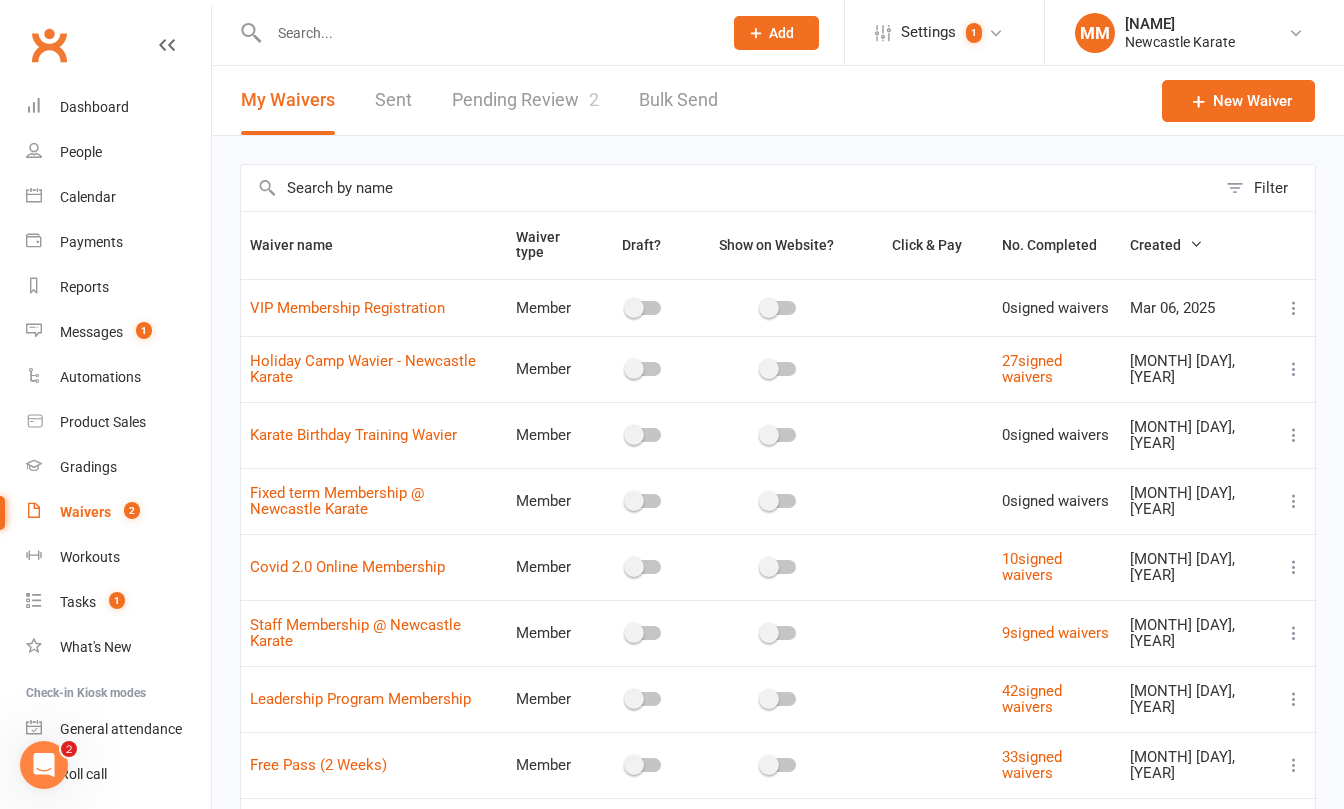 click on "Pending Review 2" at bounding box center (525, 100) 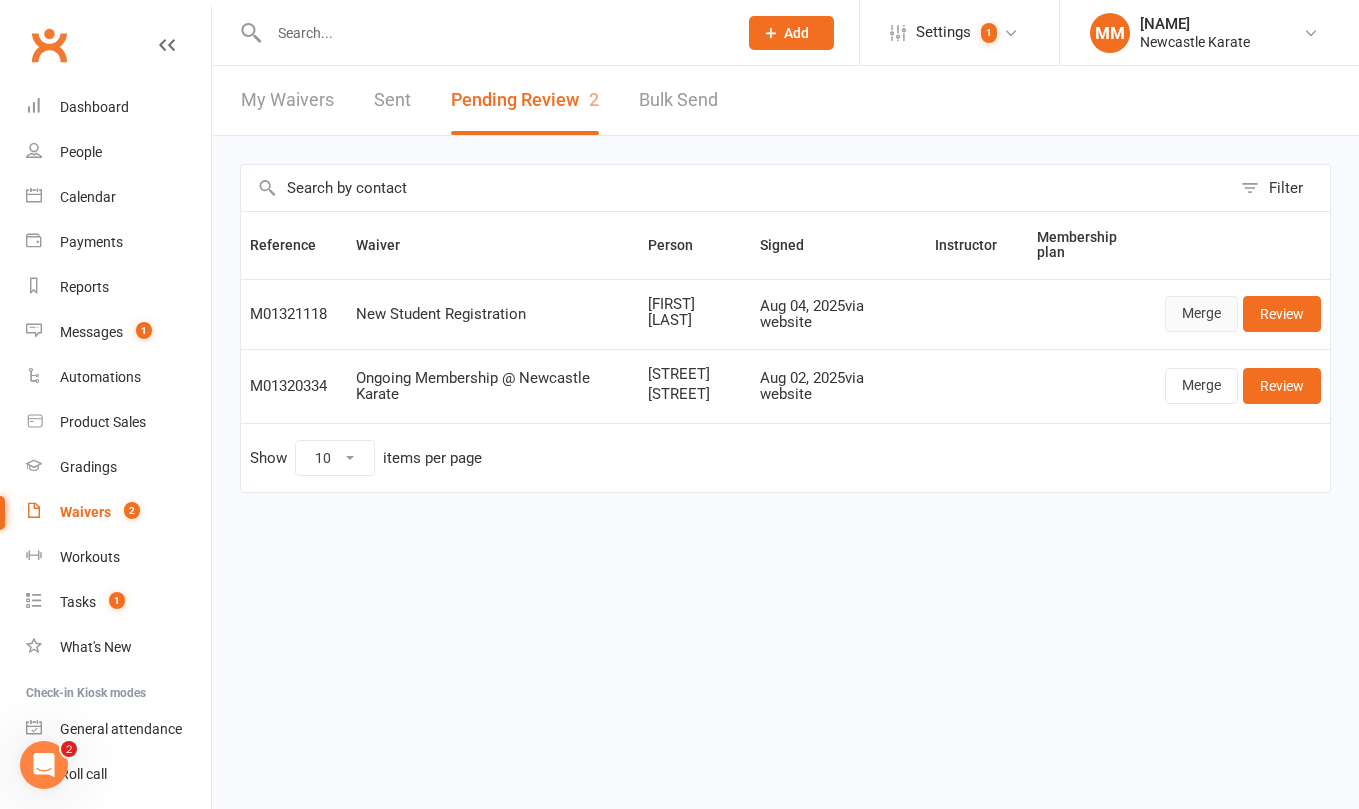click on "Merge" at bounding box center (1201, 314) 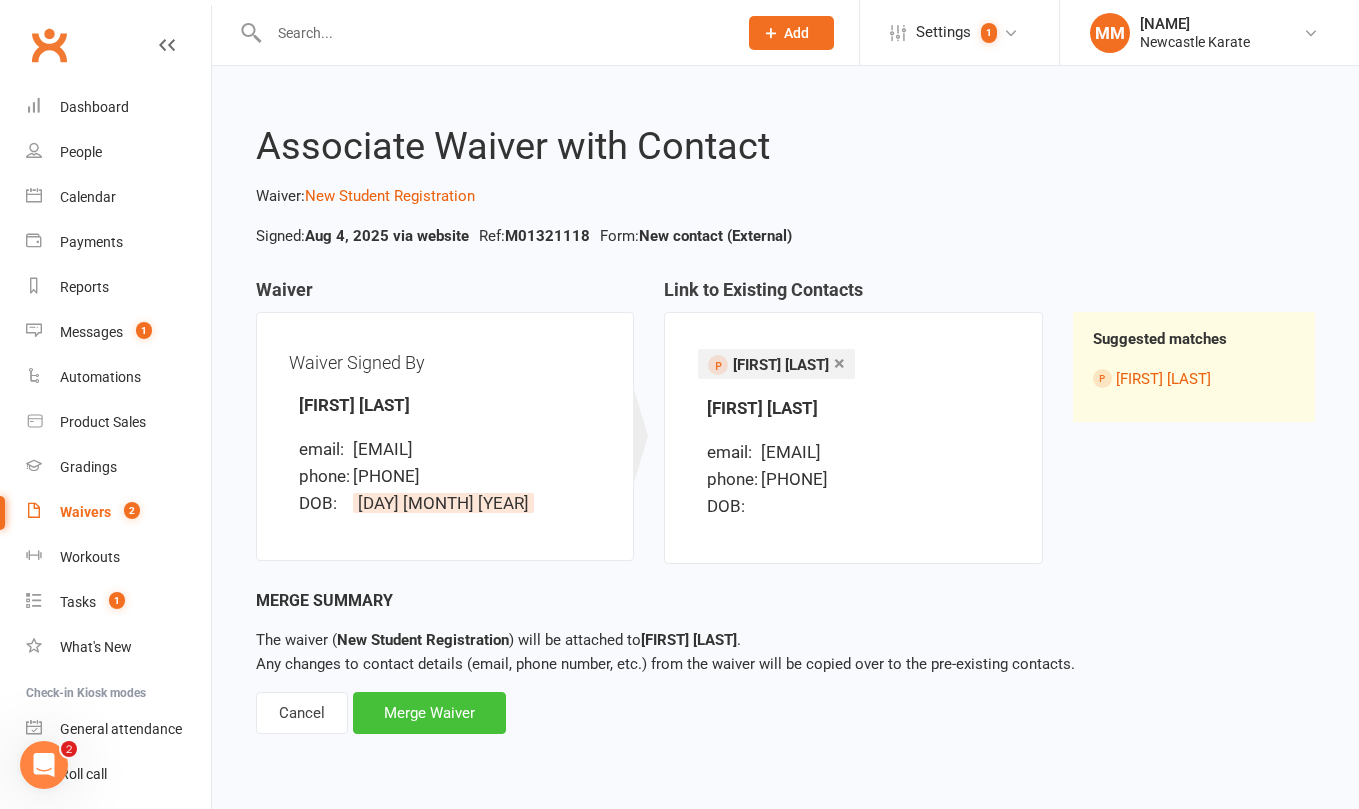 click on "Merge Waiver" at bounding box center (429, 713) 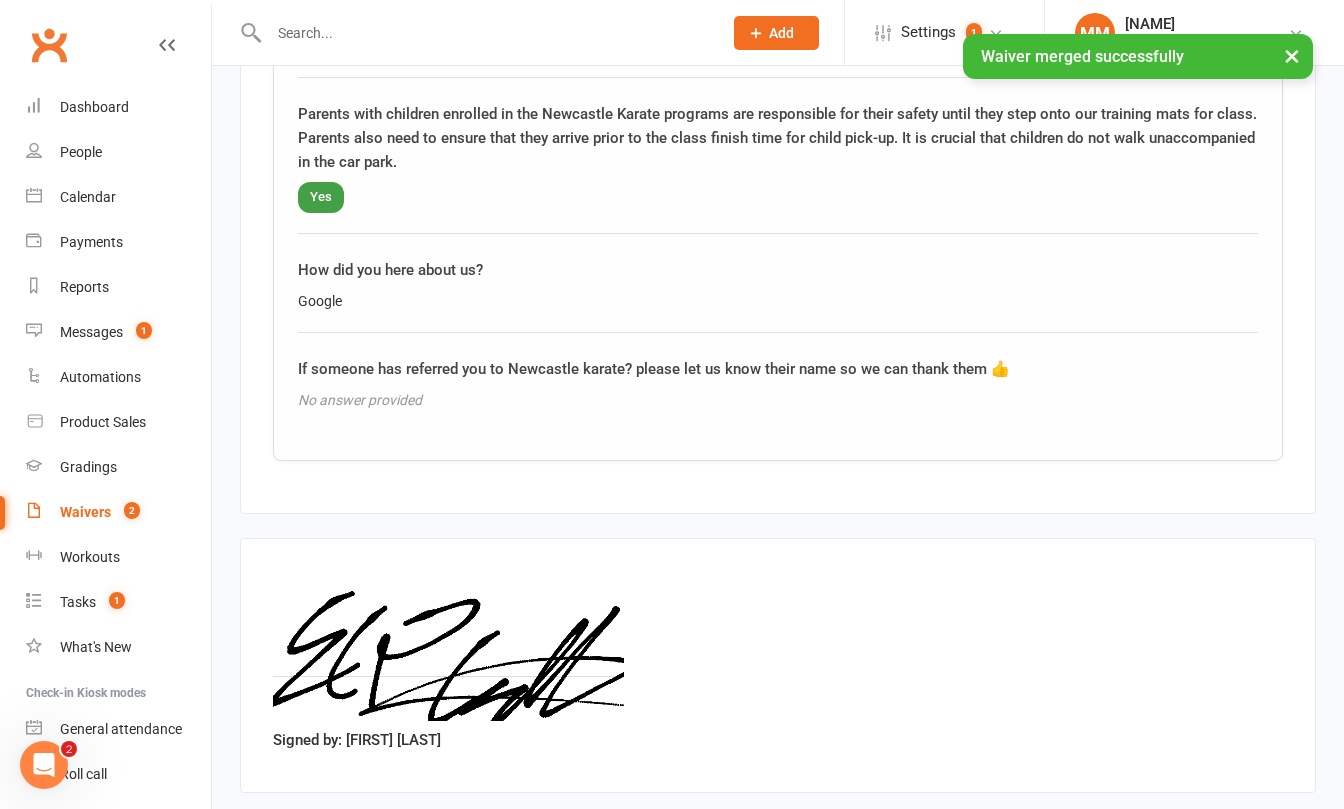scroll, scrollTop: 2057, scrollLeft: 0, axis: vertical 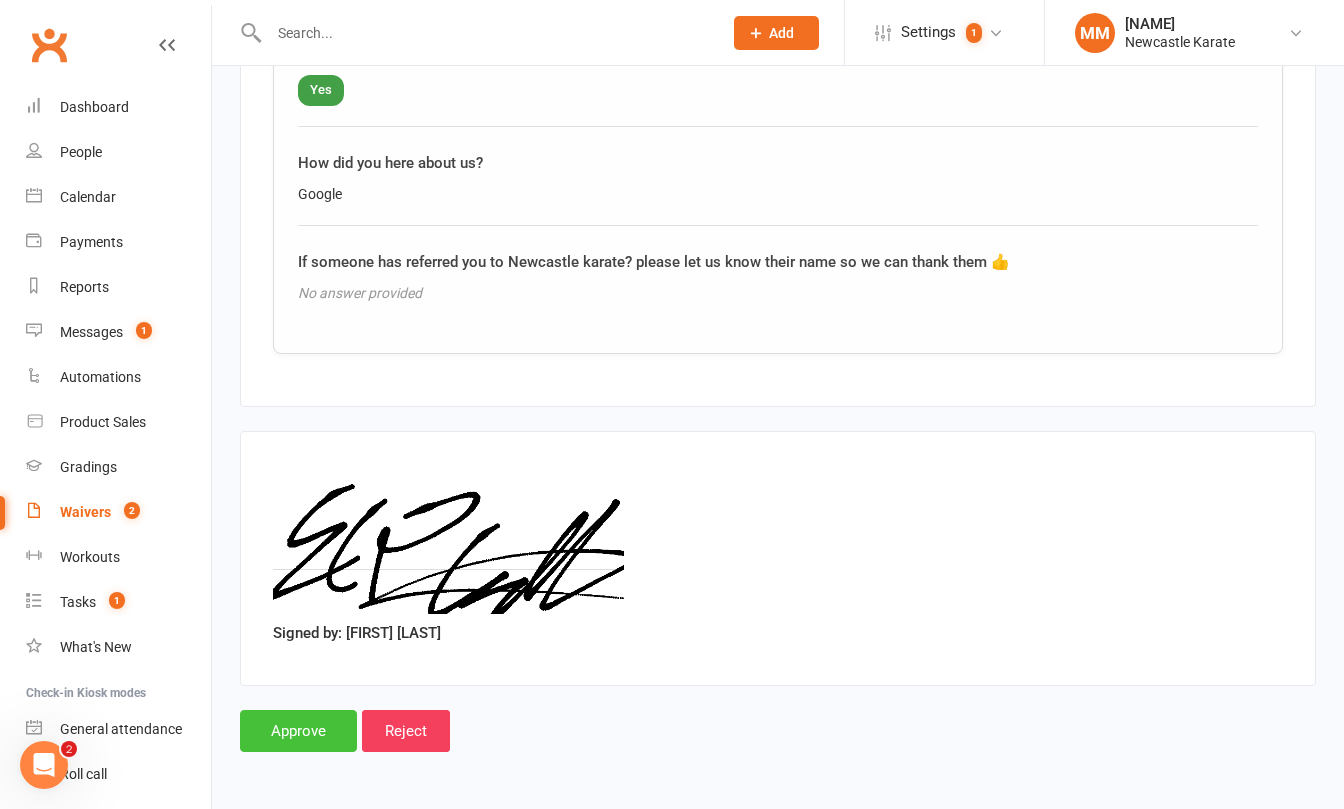 drag, startPoint x: 312, startPoint y: 744, endPoint x: 321, endPoint y: 732, distance: 15 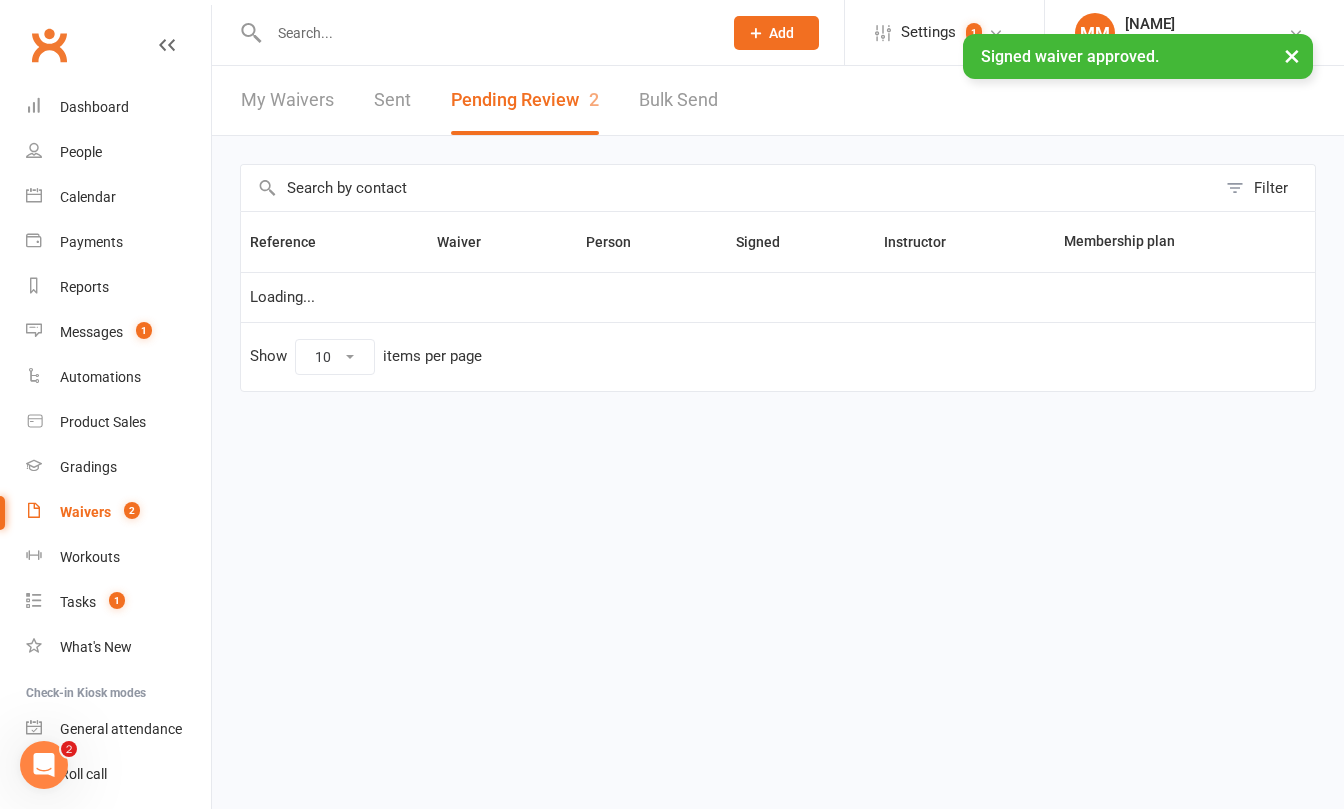 scroll, scrollTop: 0, scrollLeft: 0, axis: both 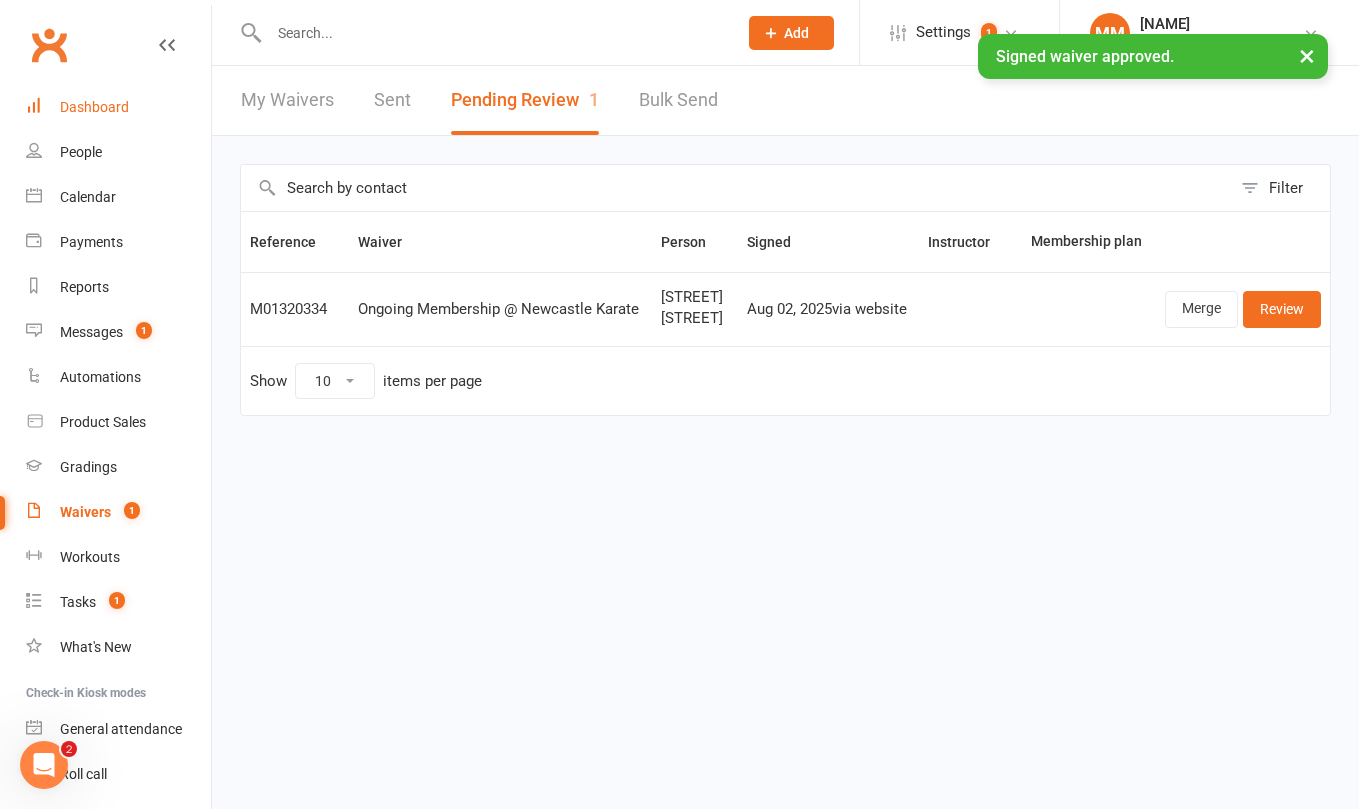 click on "Dashboard" at bounding box center (94, 107) 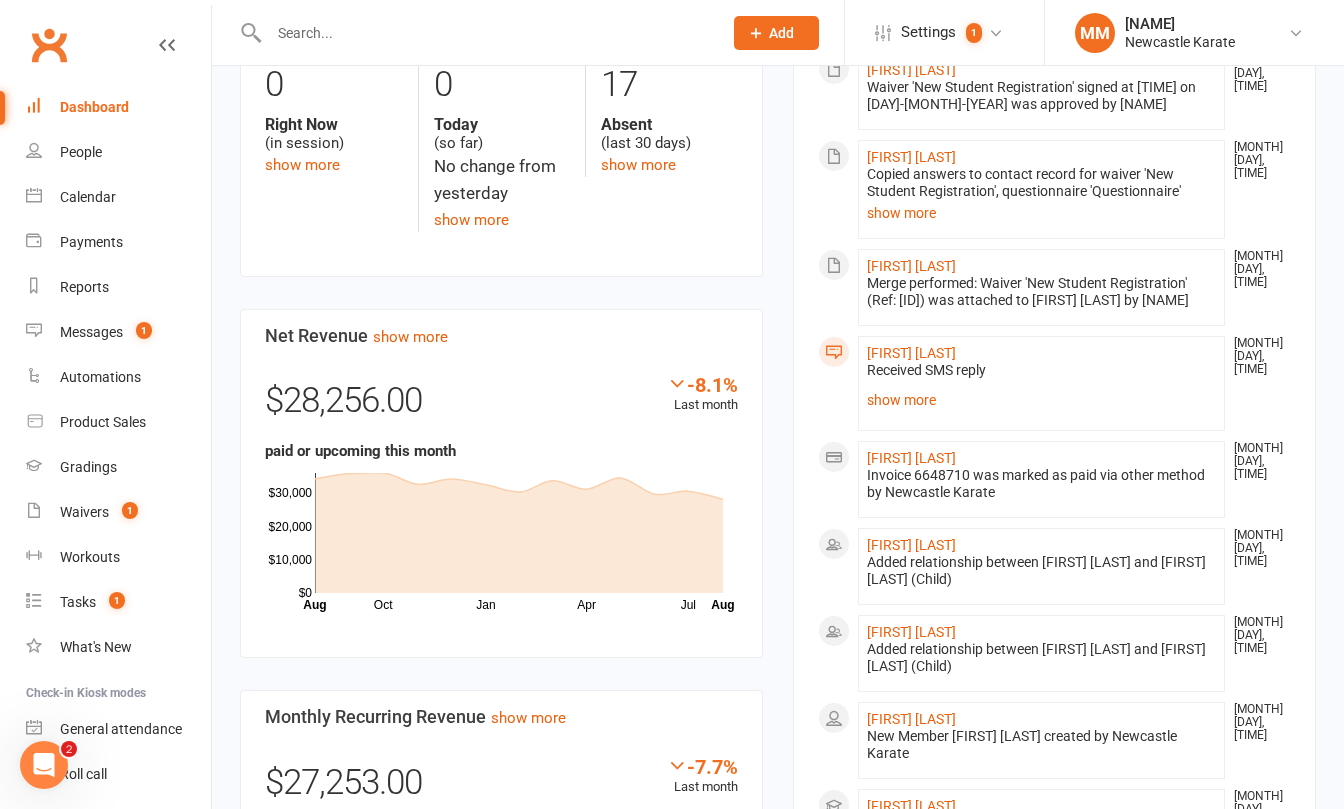 scroll, scrollTop: 930, scrollLeft: 0, axis: vertical 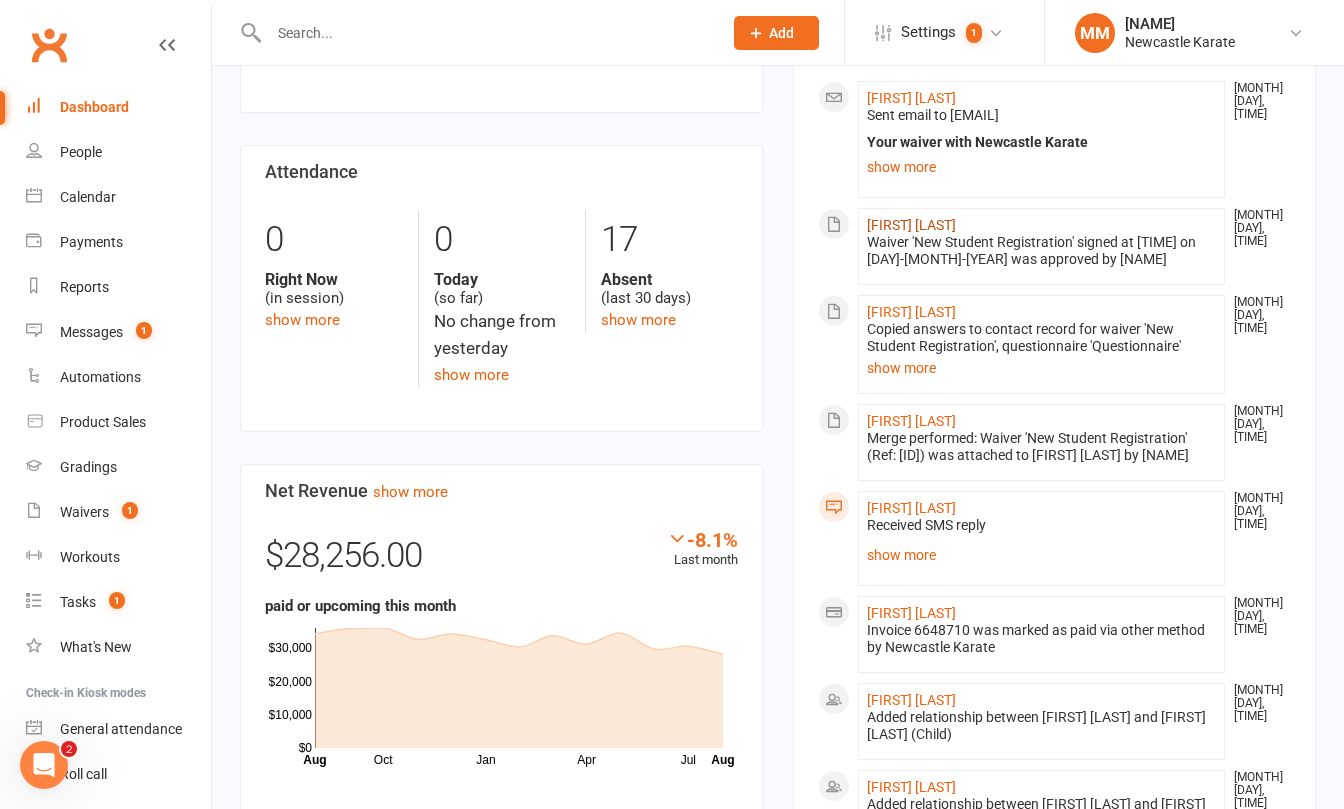 click on "[FIRST] [LAST]" 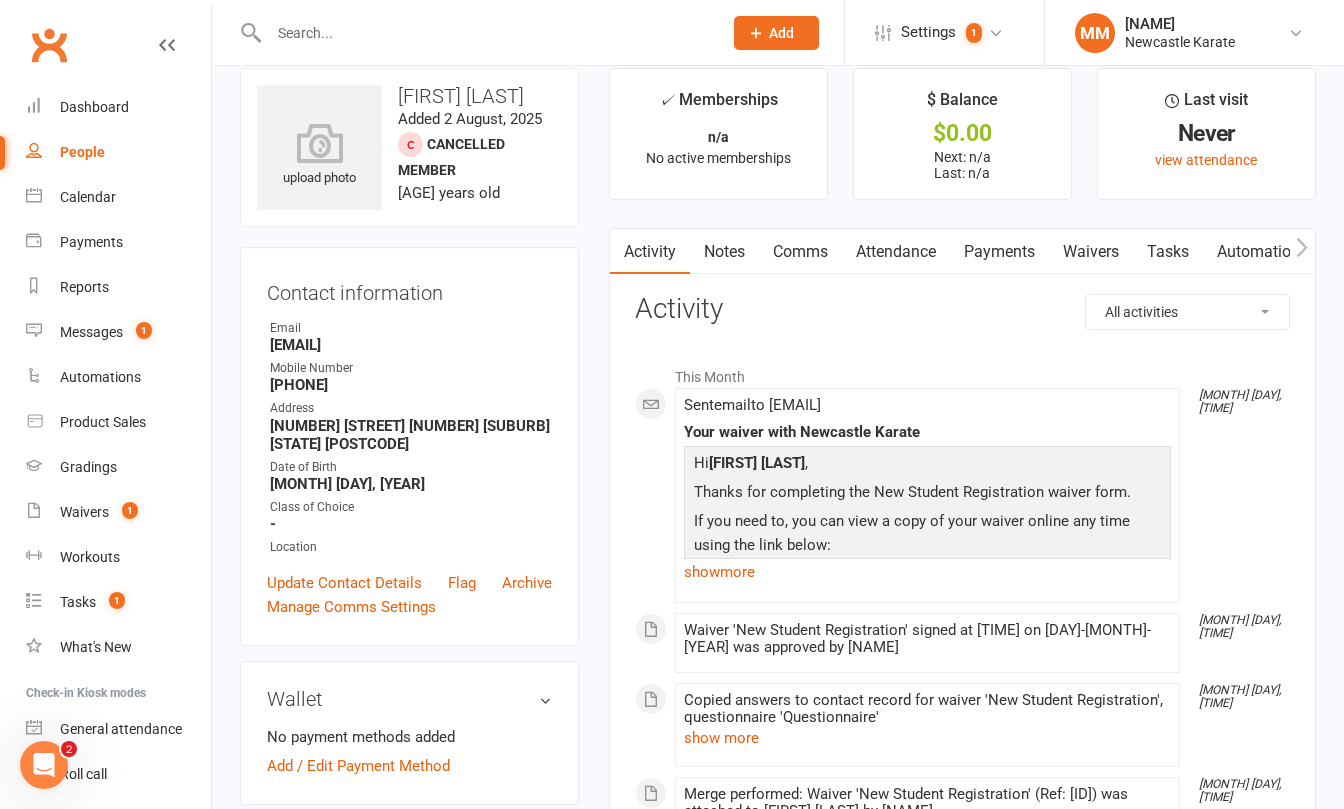 scroll, scrollTop: 27, scrollLeft: 0, axis: vertical 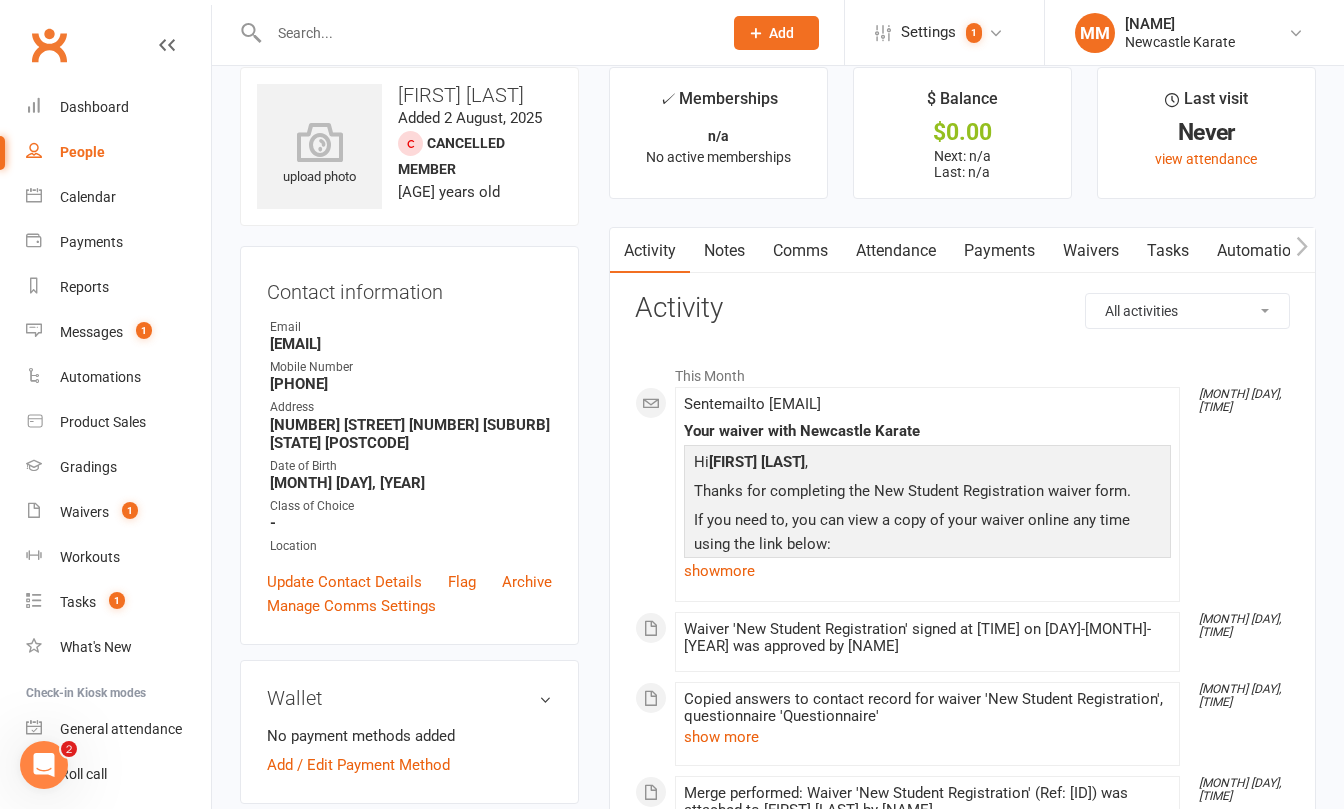 click on "Attendance" at bounding box center [896, 251] 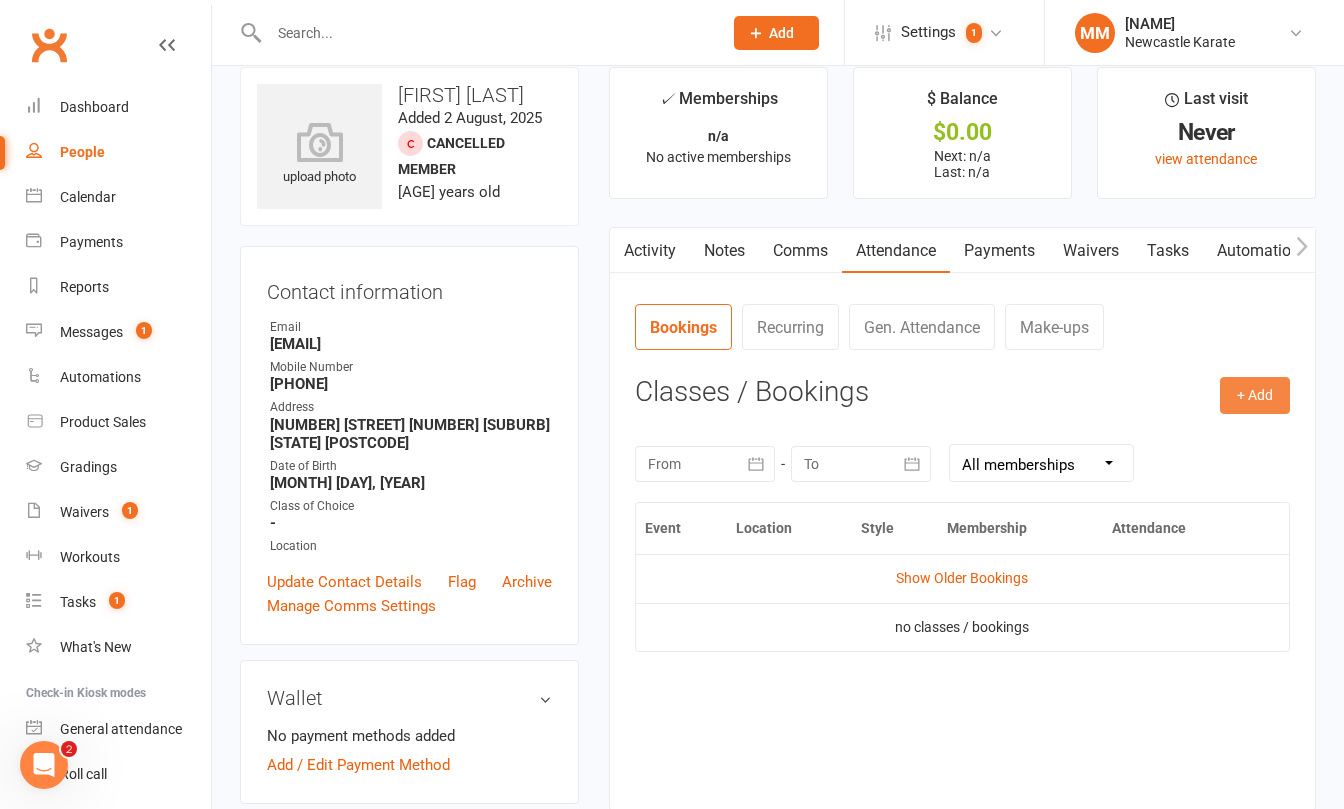 click on "+ Add" at bounding box center (1255, 395) 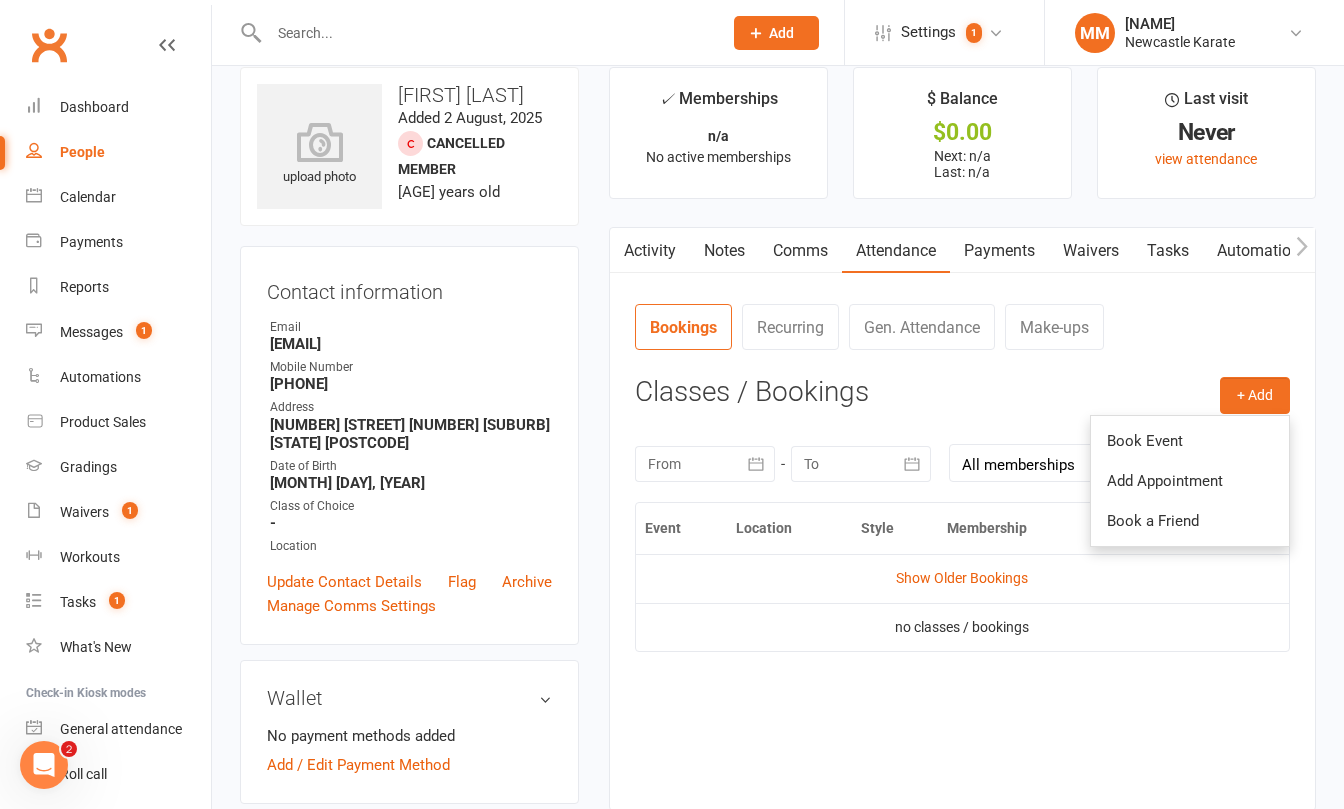 click on "Book Event" at bounding box center [1190, 441] 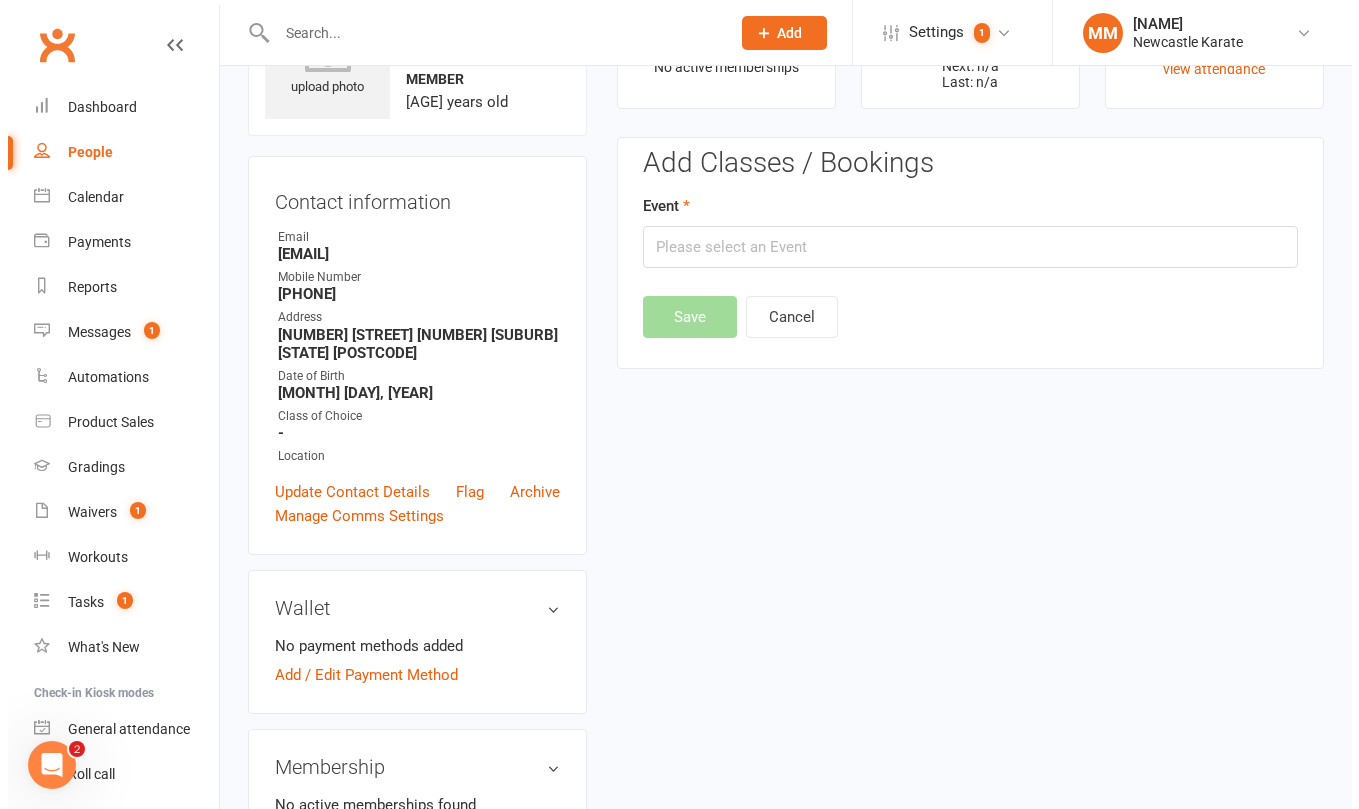 scroll, scrollTop: 154, scrollLeft: 0, axis: vertical 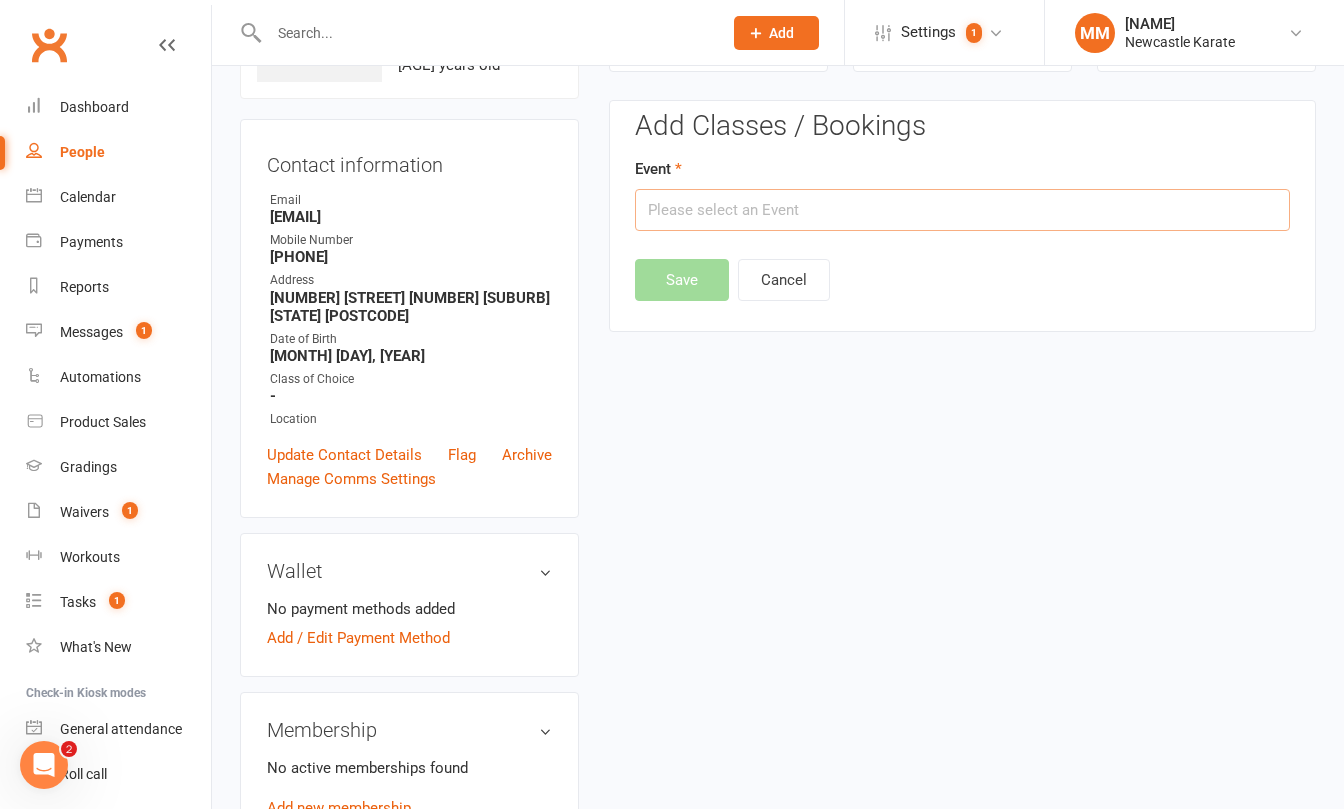 click at bounding box center (962, 210) 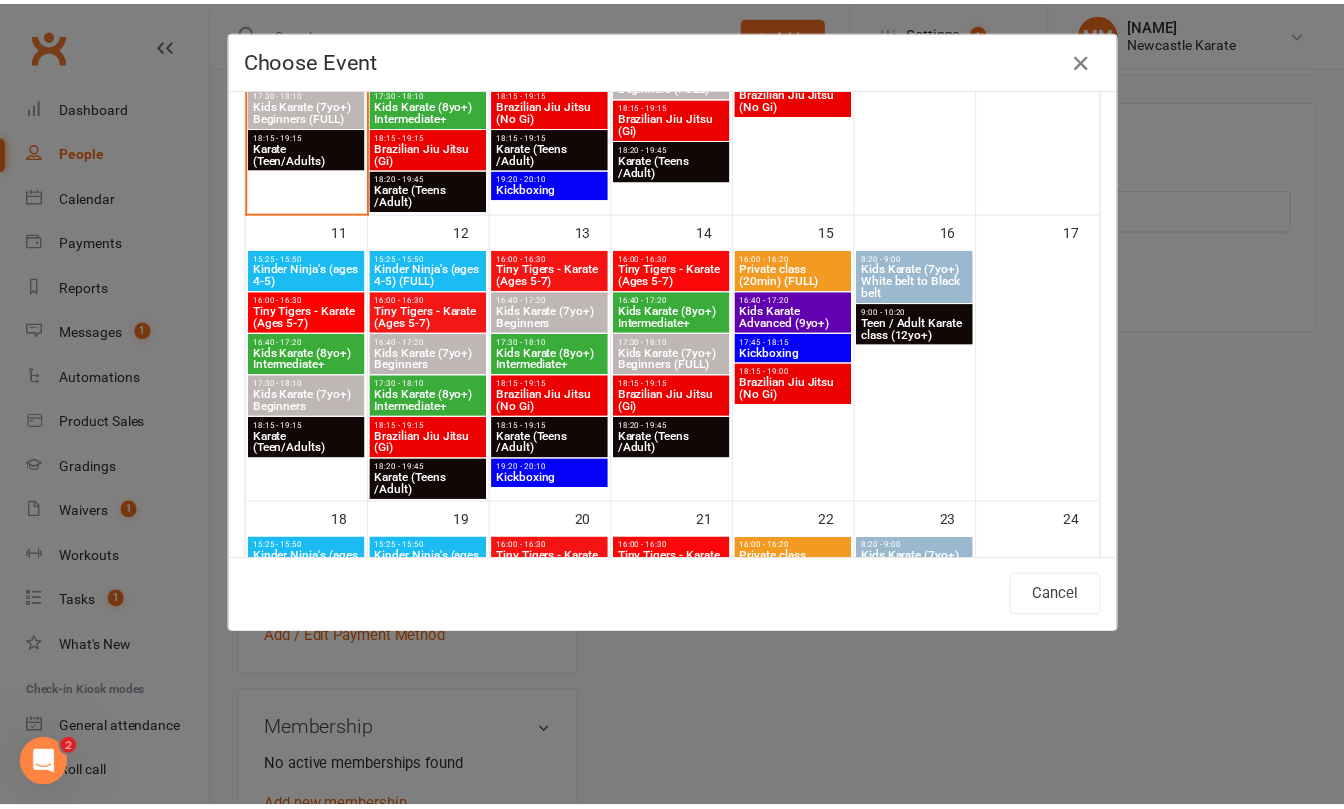 scroll, scrollTop: 532, scrollLeft: 0, axis: vertical 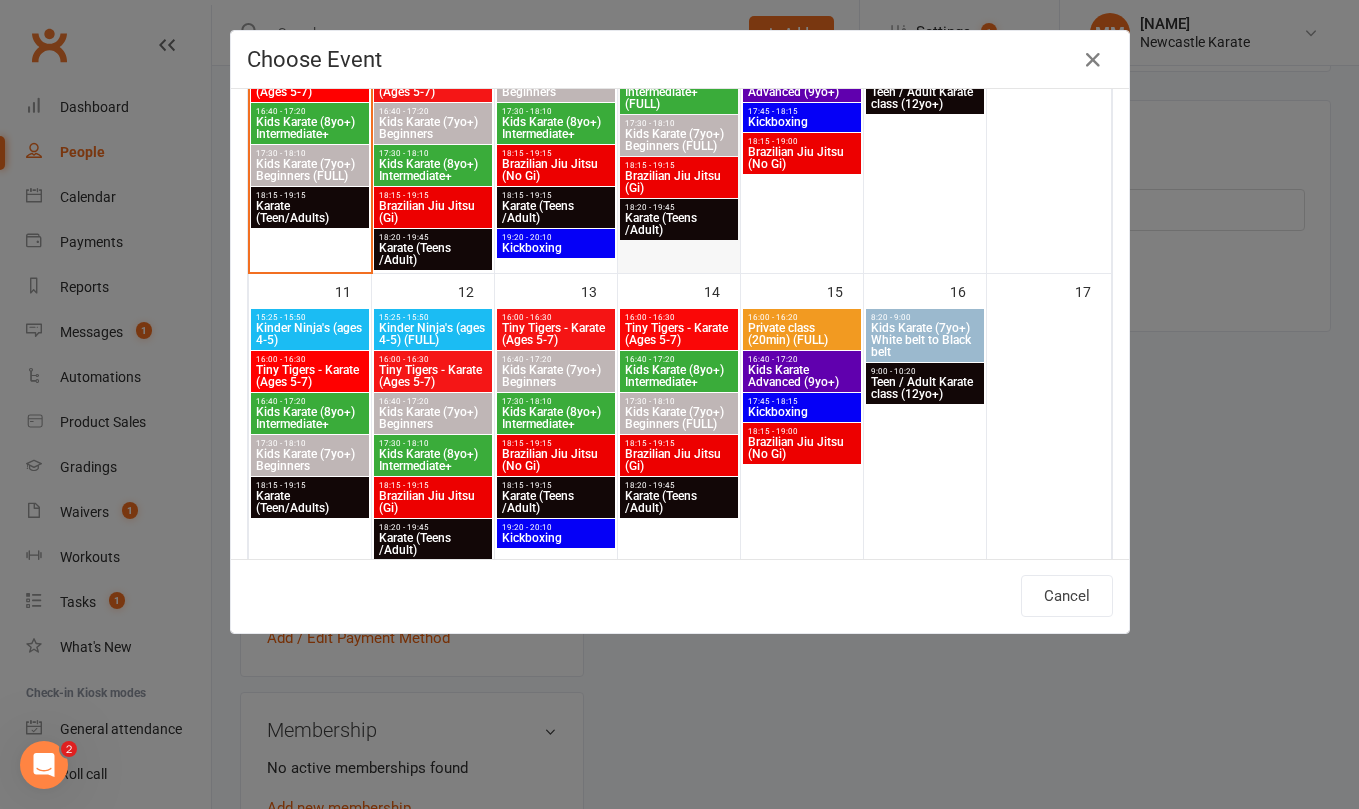 click on "Karate (Teens /Adult)" at bounding box center [679, 224] 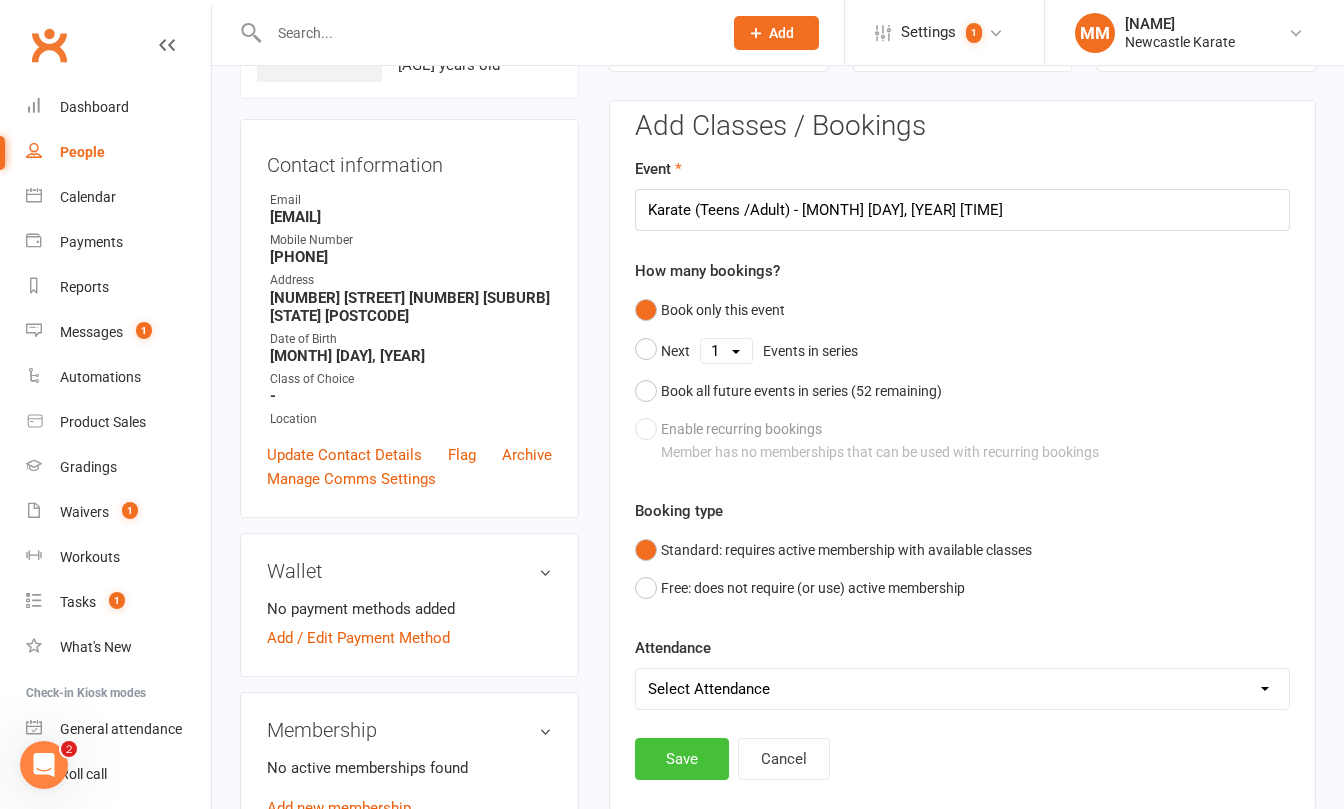 click on "Save" at bounding box center (682, 759) 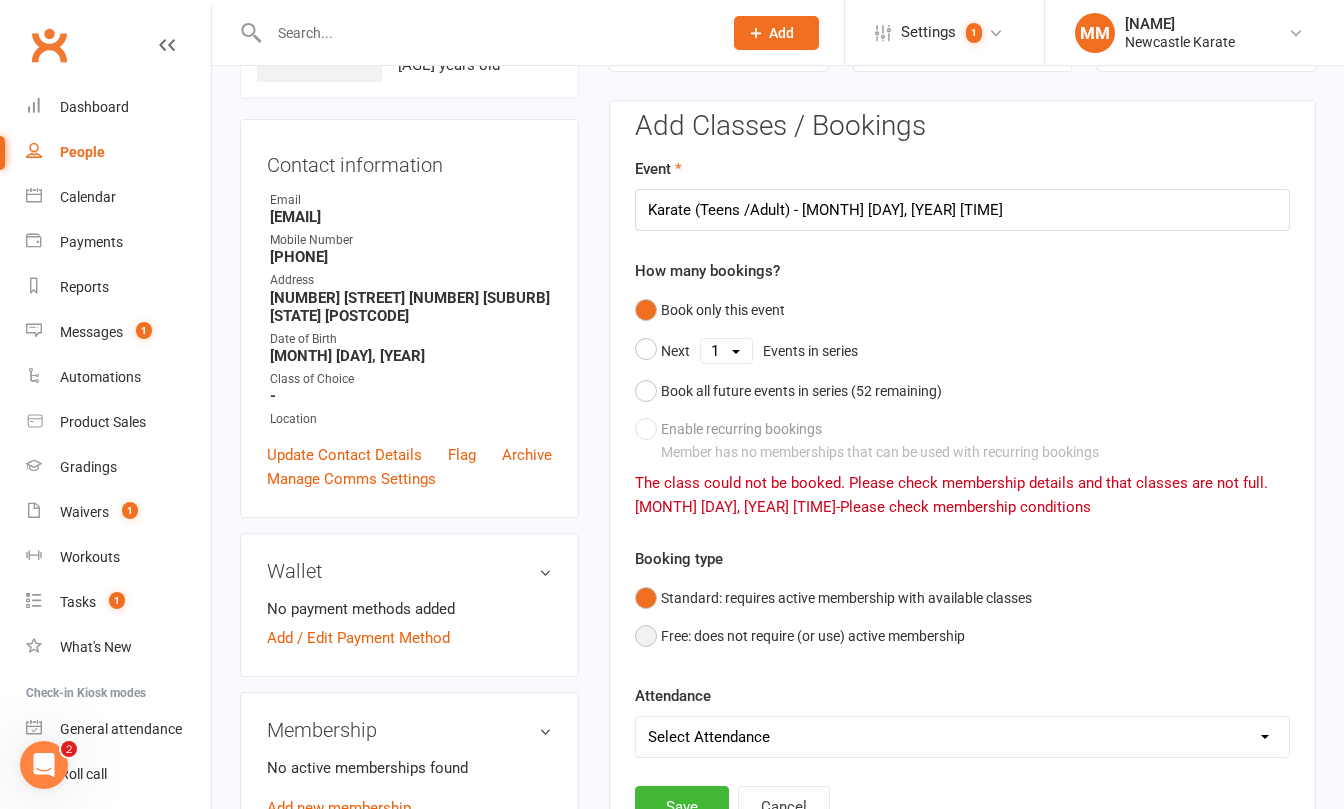 drag, startPoint x: 654, startPoint y: 635, endPoint x: 680, endPoint y: 668, distance: 42.0119 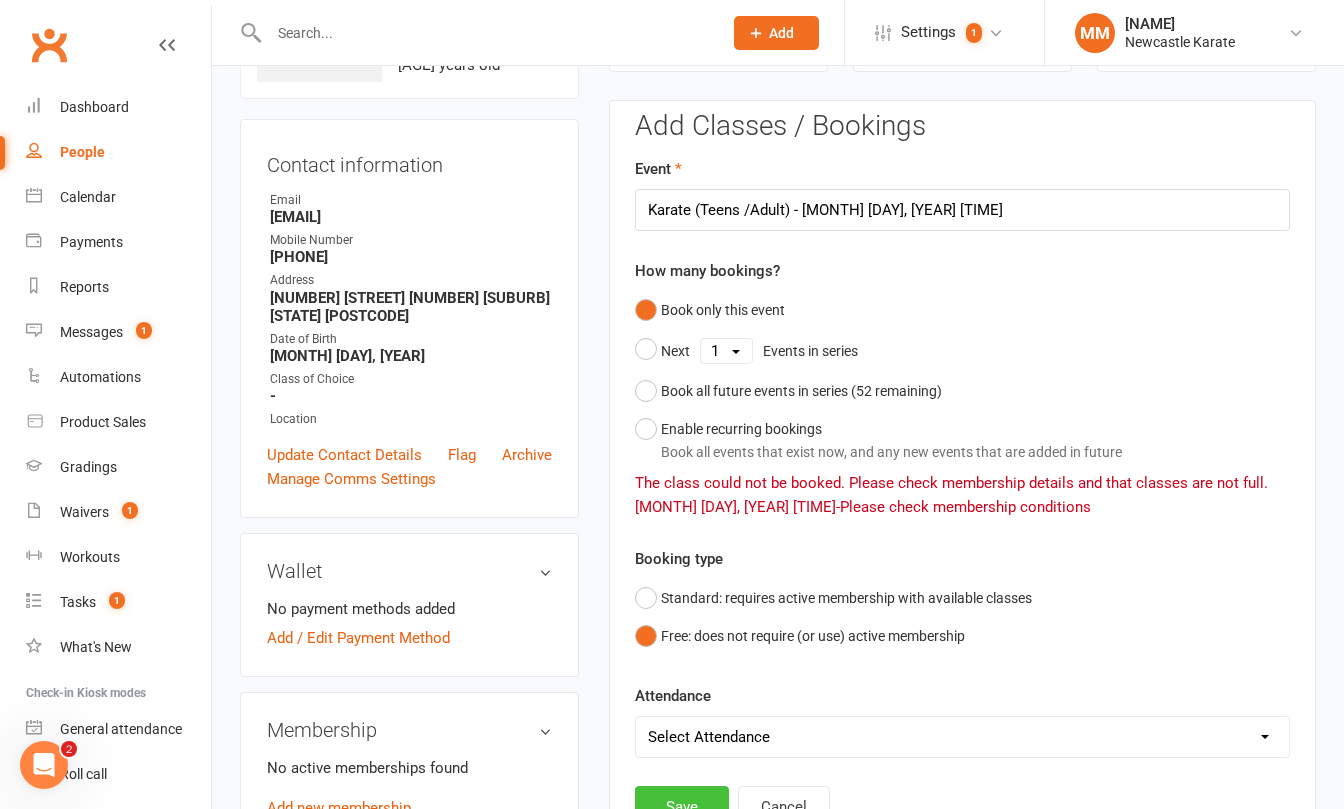 click on "Save" at bounding box center (682, 807) 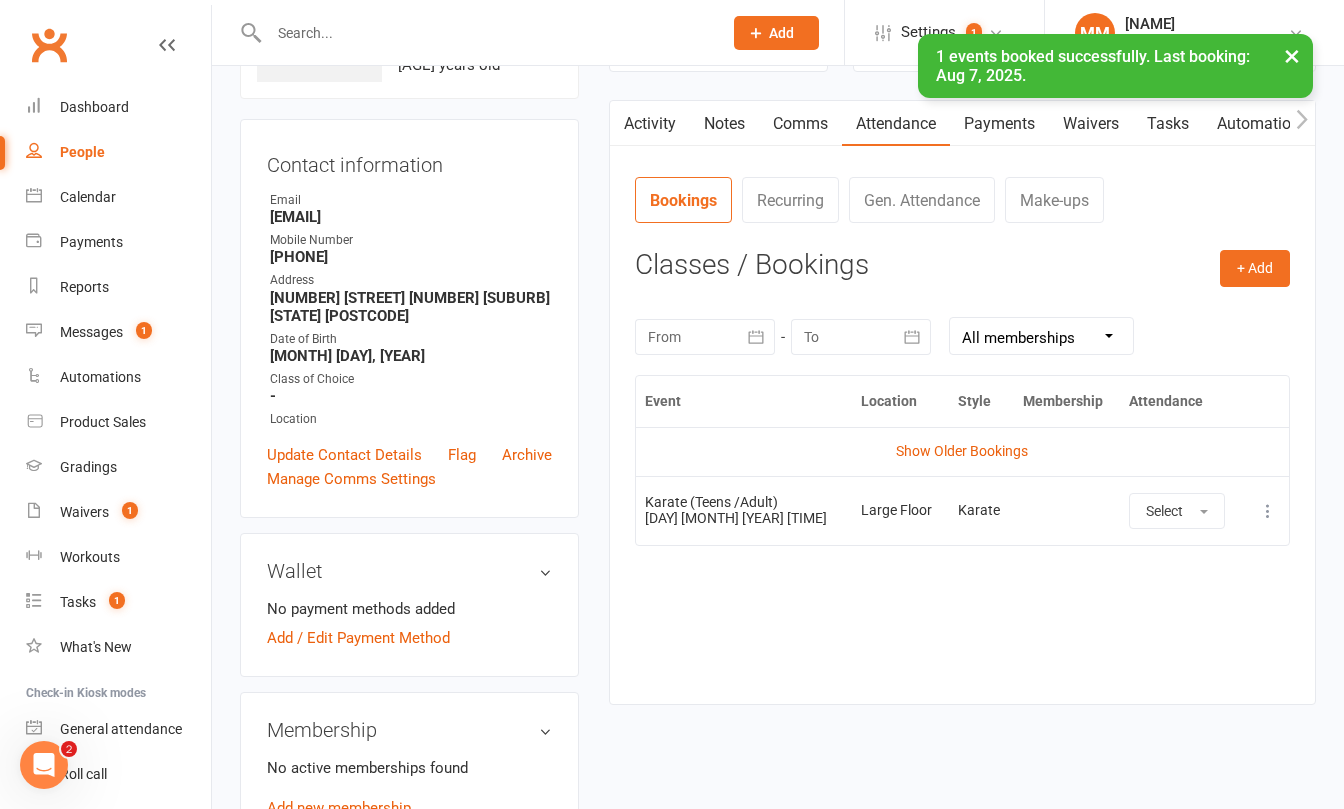 click on "Clubworx" at bounding box center [49, 45] 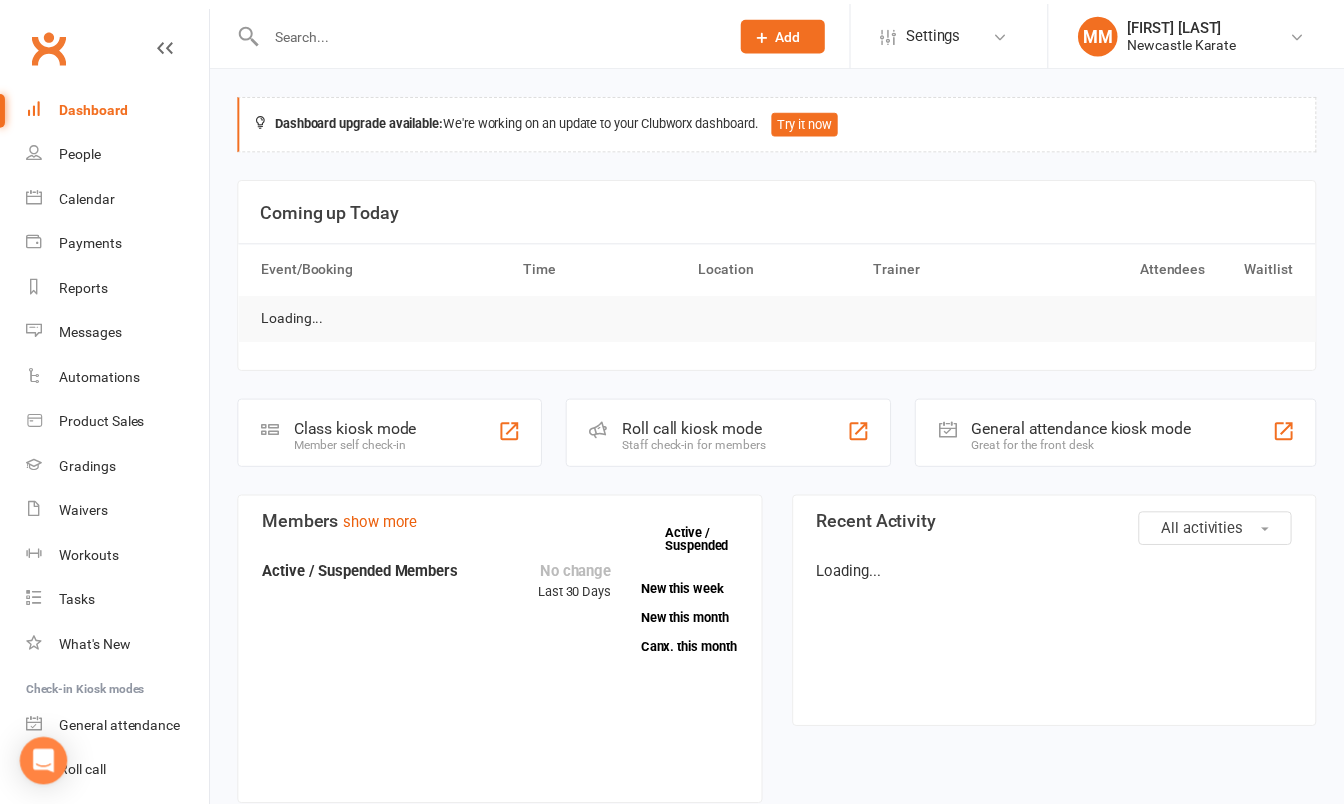 scroll, scrollTop: 0, scrollLeft: 0, axis: both 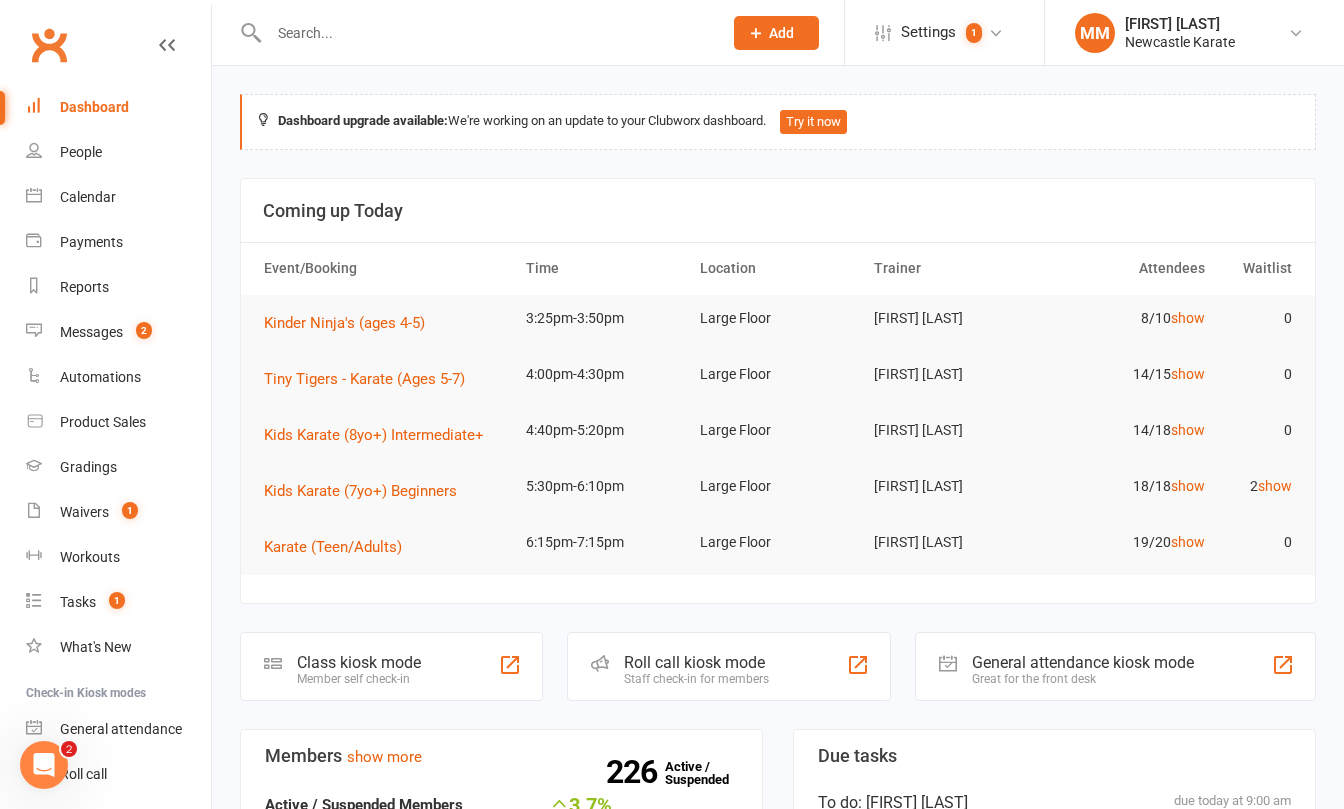 click on "Clubworx" at bounding box center (49, 45) 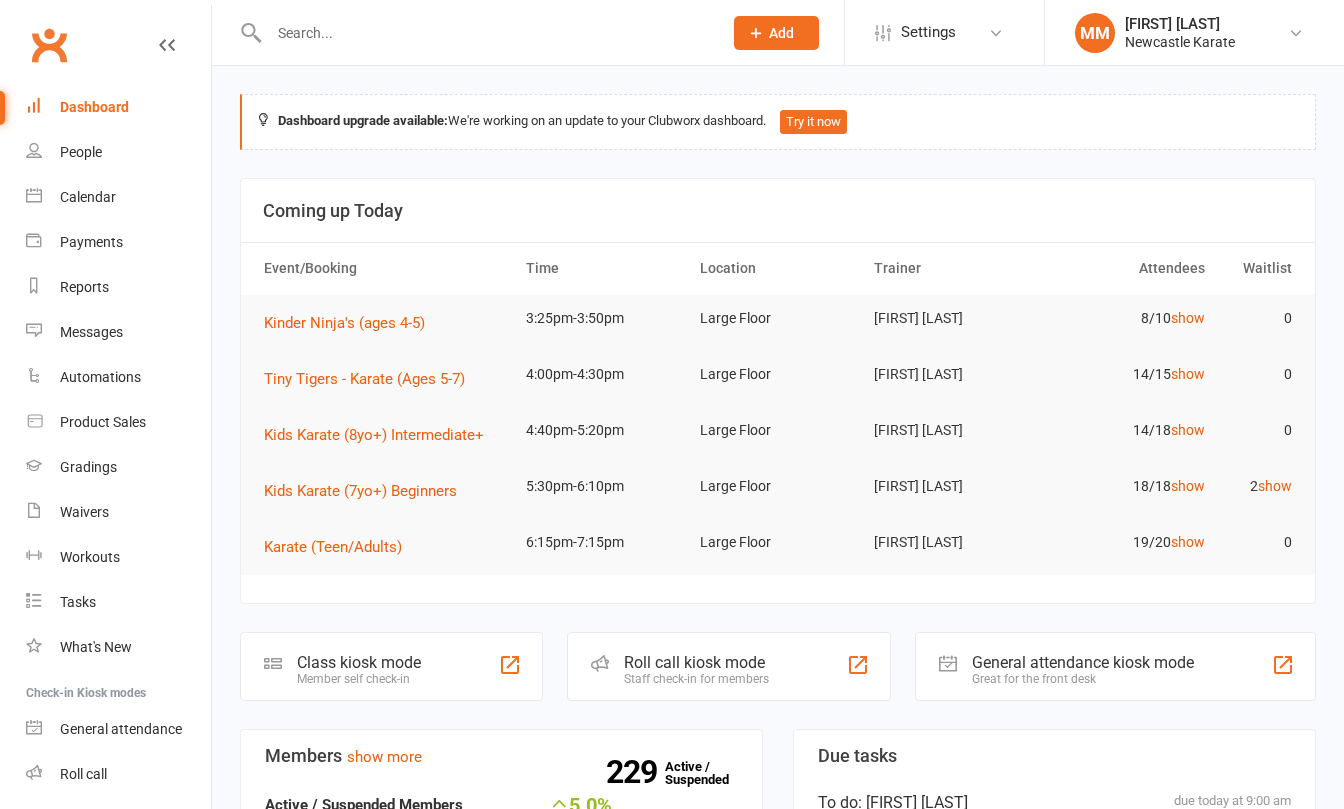scroll, scrollTop: 0, scrollLeft: 0, axis: both 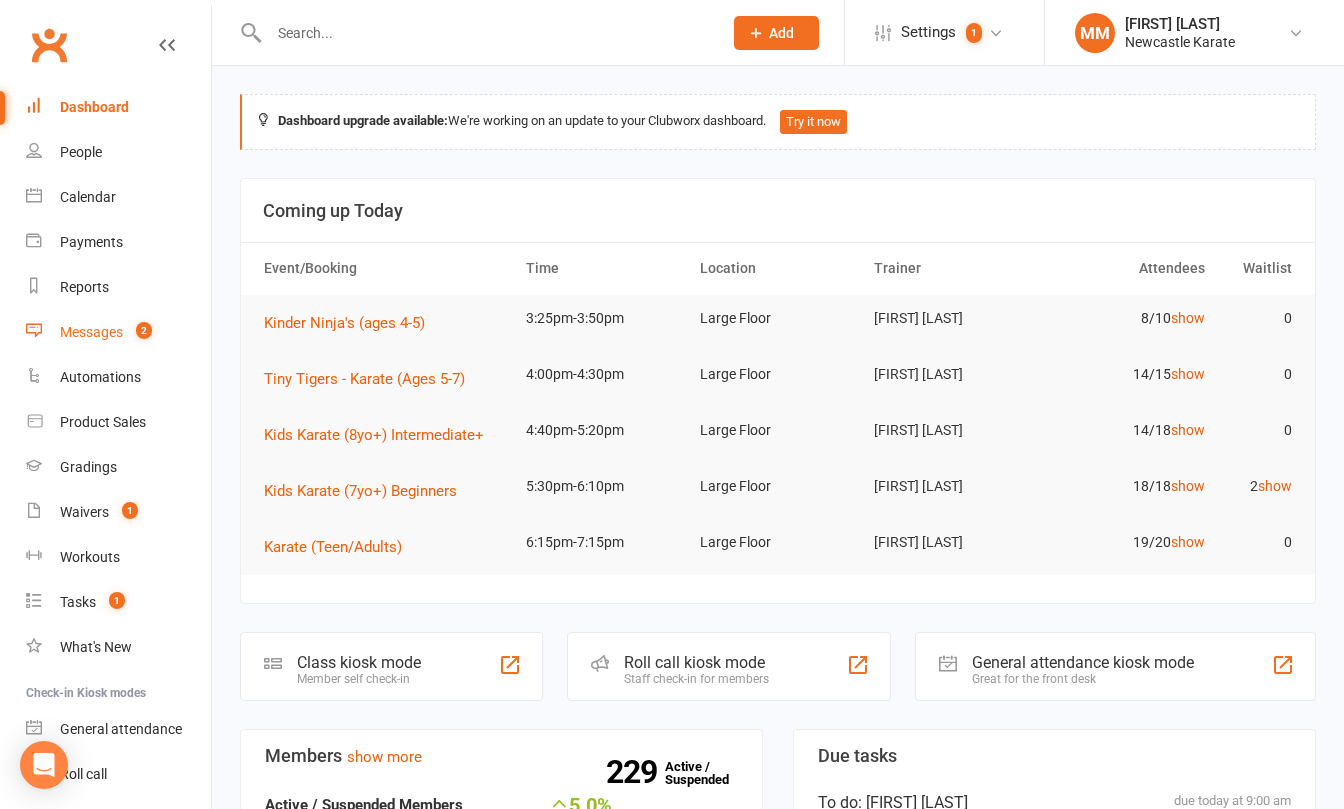 click on "Messages   2" at bounding box center (118, 332) 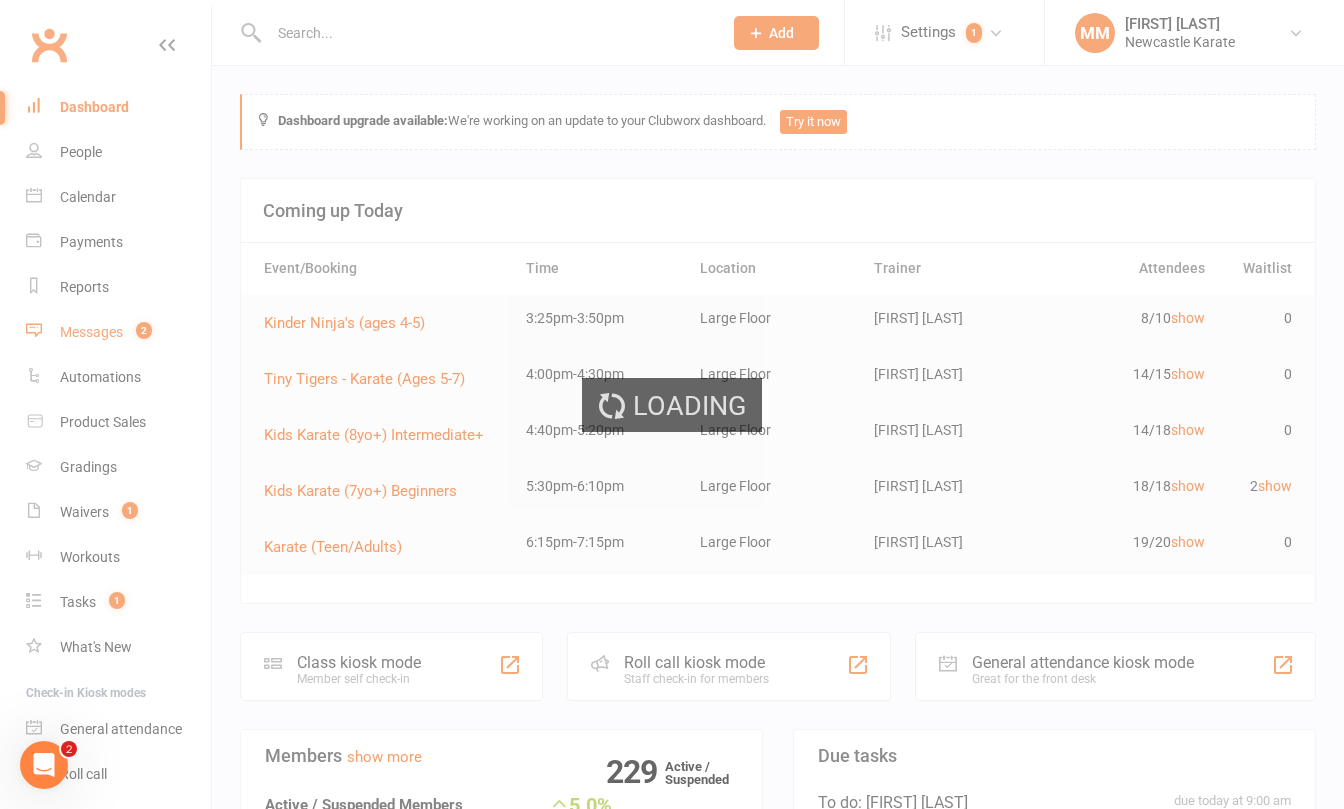 scroll, scrollTop: 0, scrollLeft: 0, axis: both 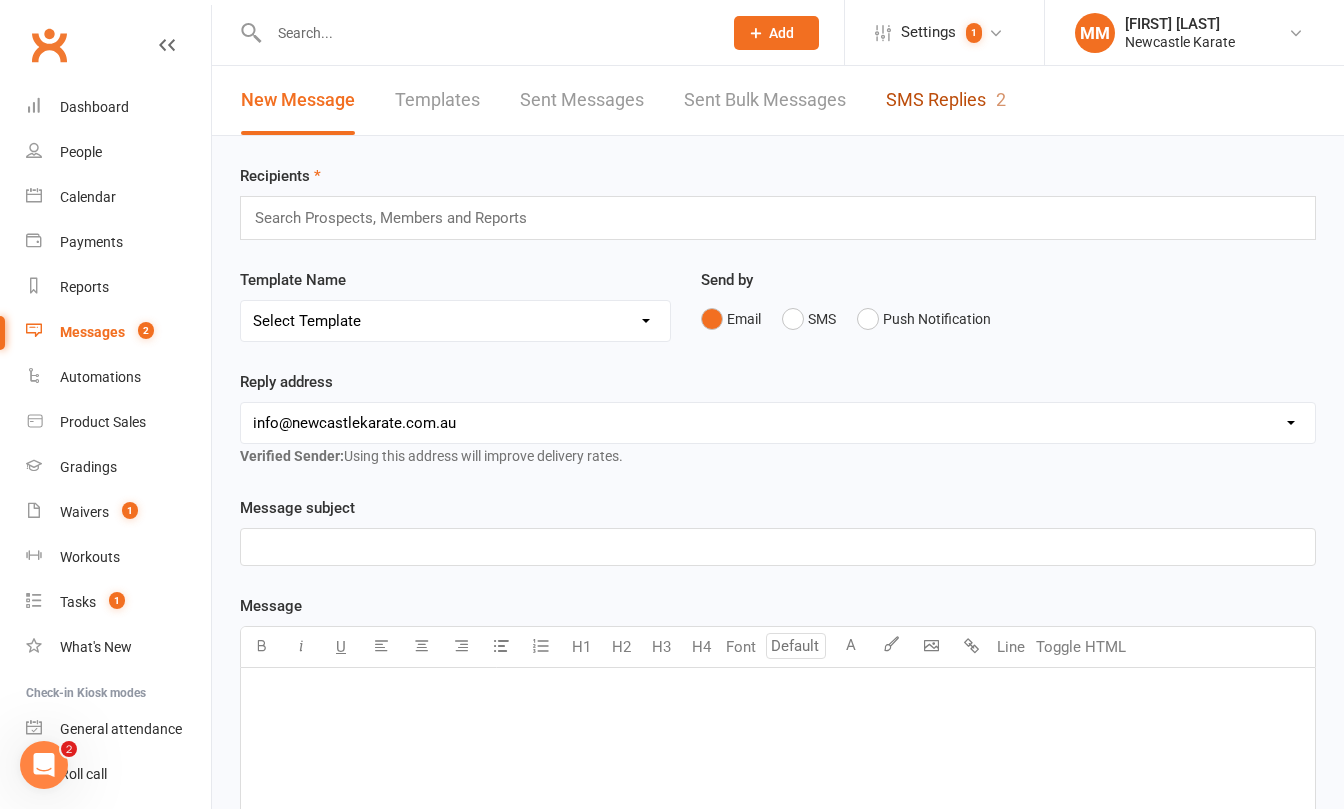 click on "SMS Replies  2" at bounding box center (946, 100) 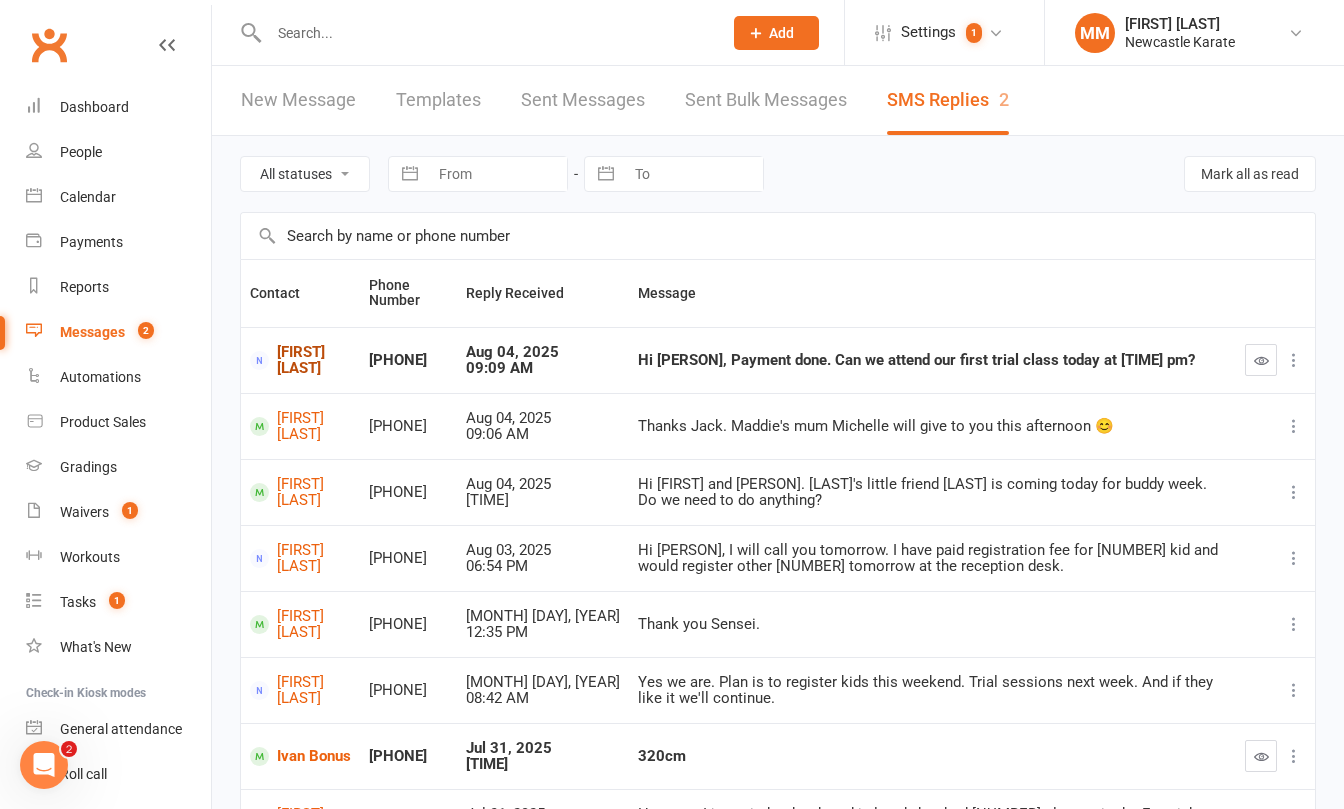 click on "[FIRST] [LAST]" at bounding box center (300, 360) 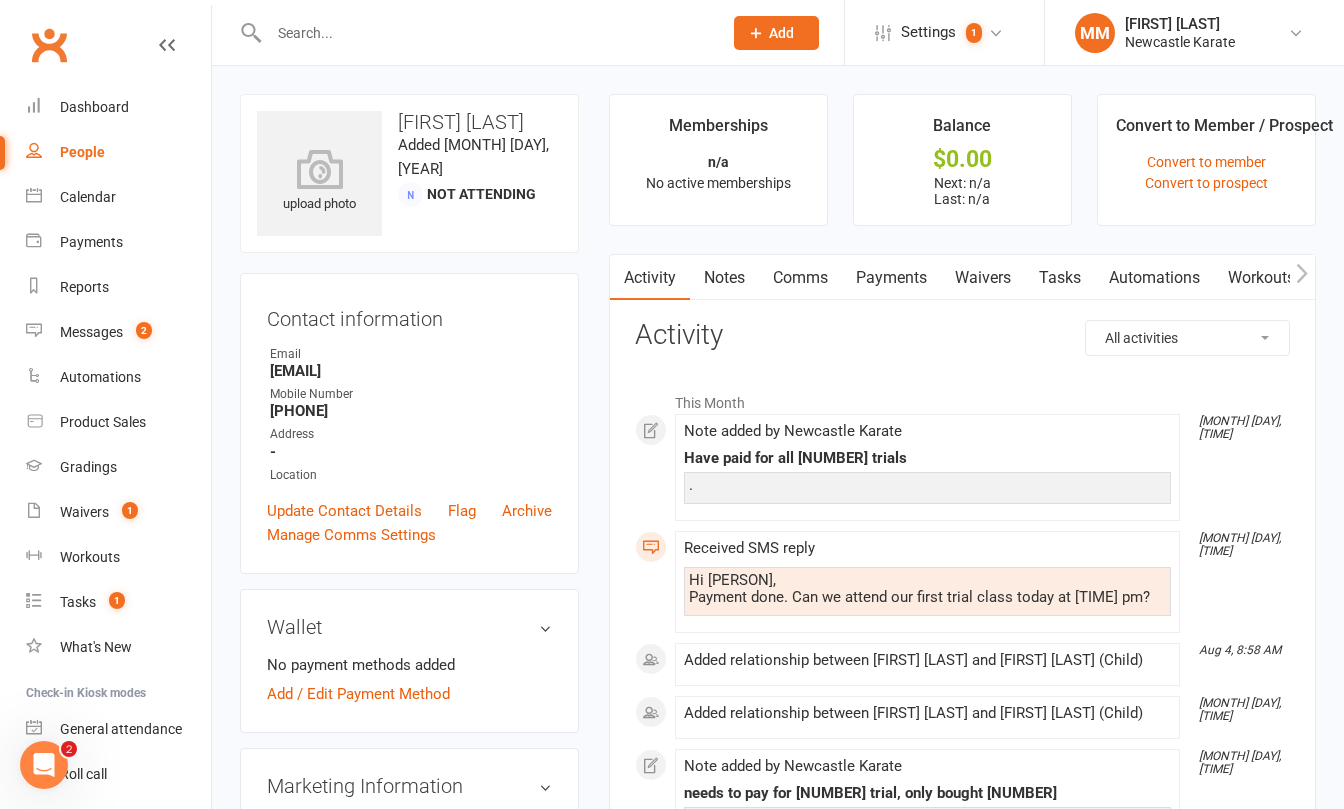 click on "Comms" at bounding box center (800, 278) 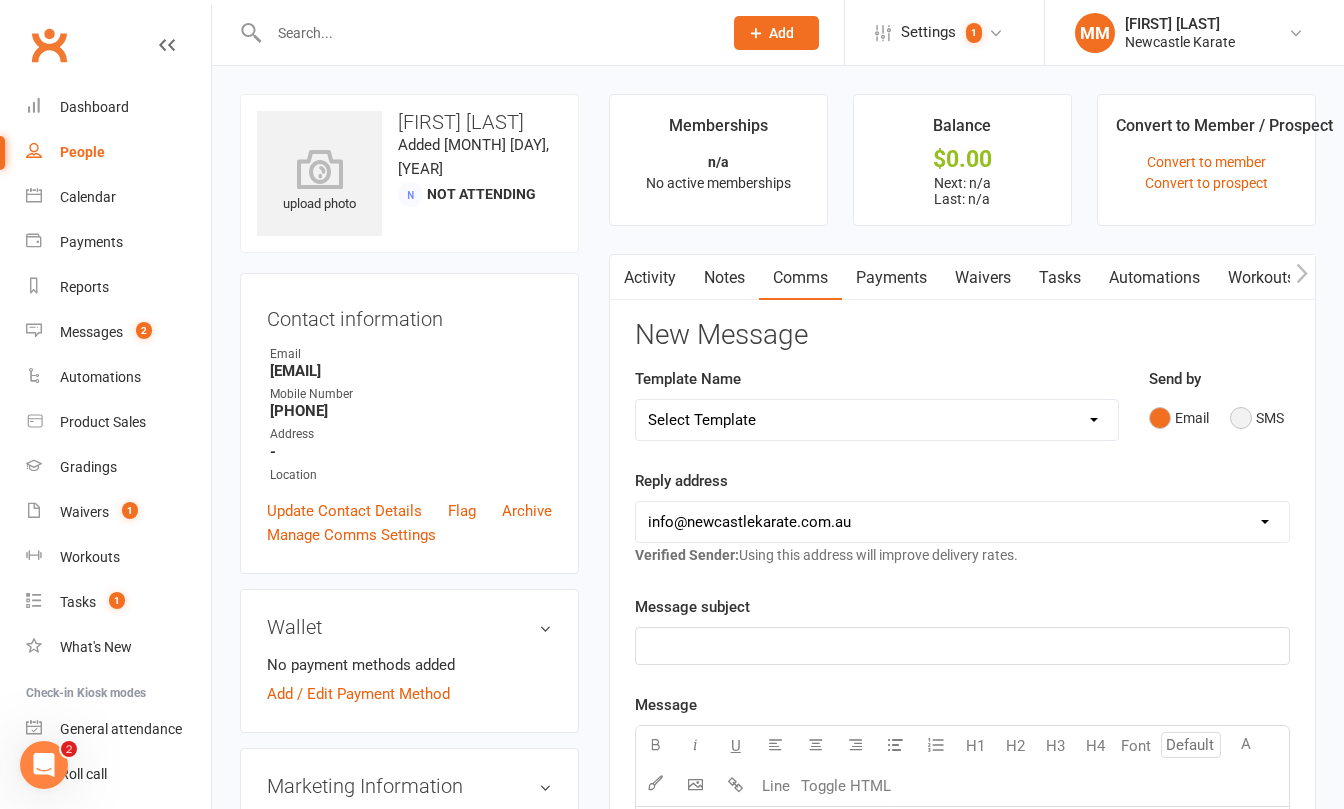 drag, startPoint x: 1250, startPoint y: 415, endPoint x: 1042, endPoint y: 458, distance: 212.39821 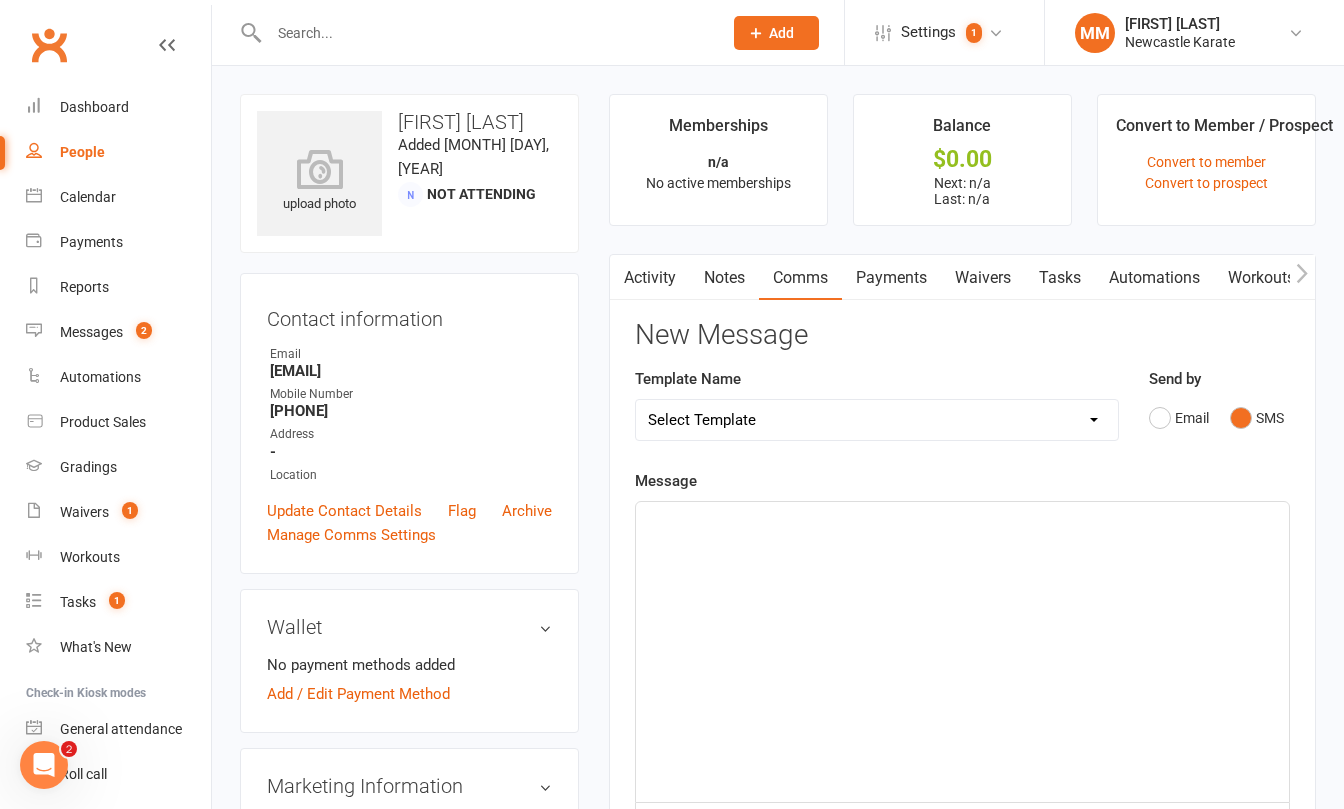 click on "﻿" 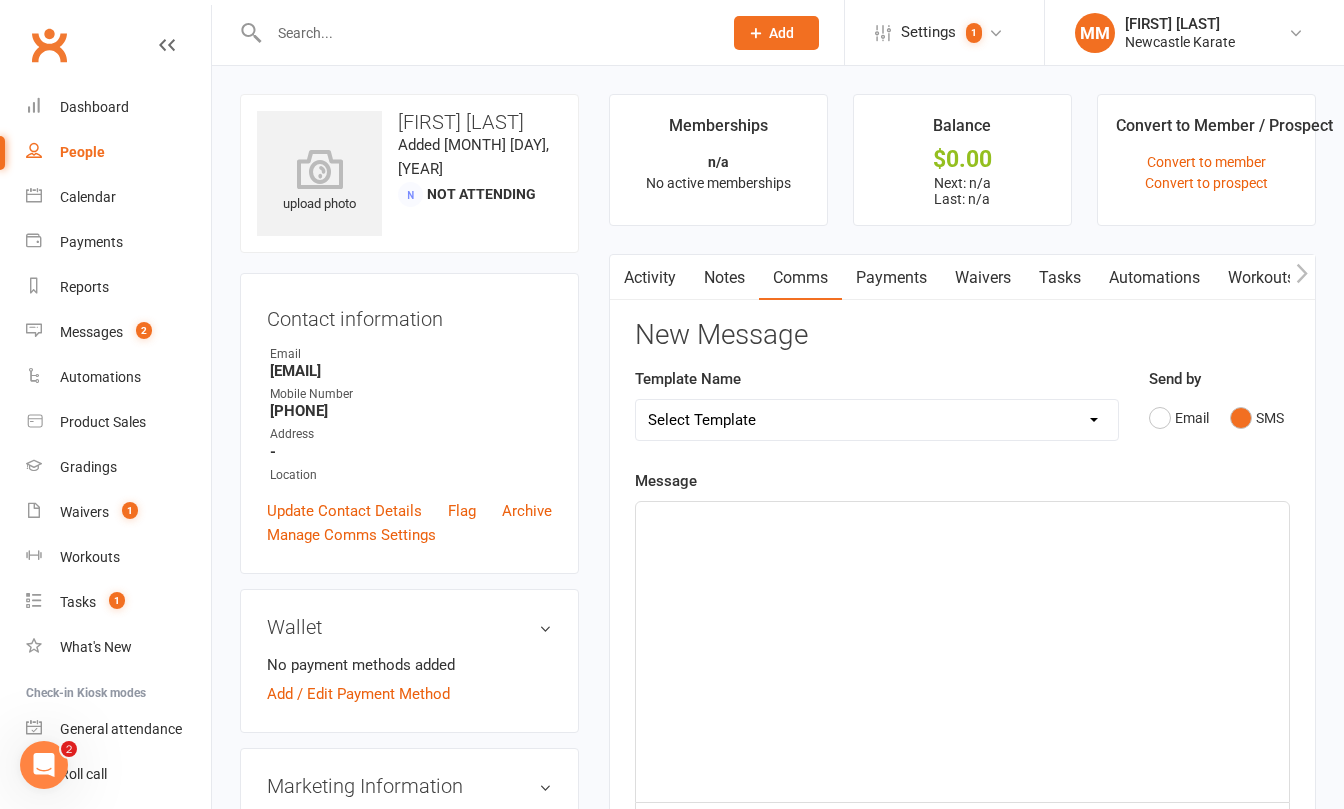 type 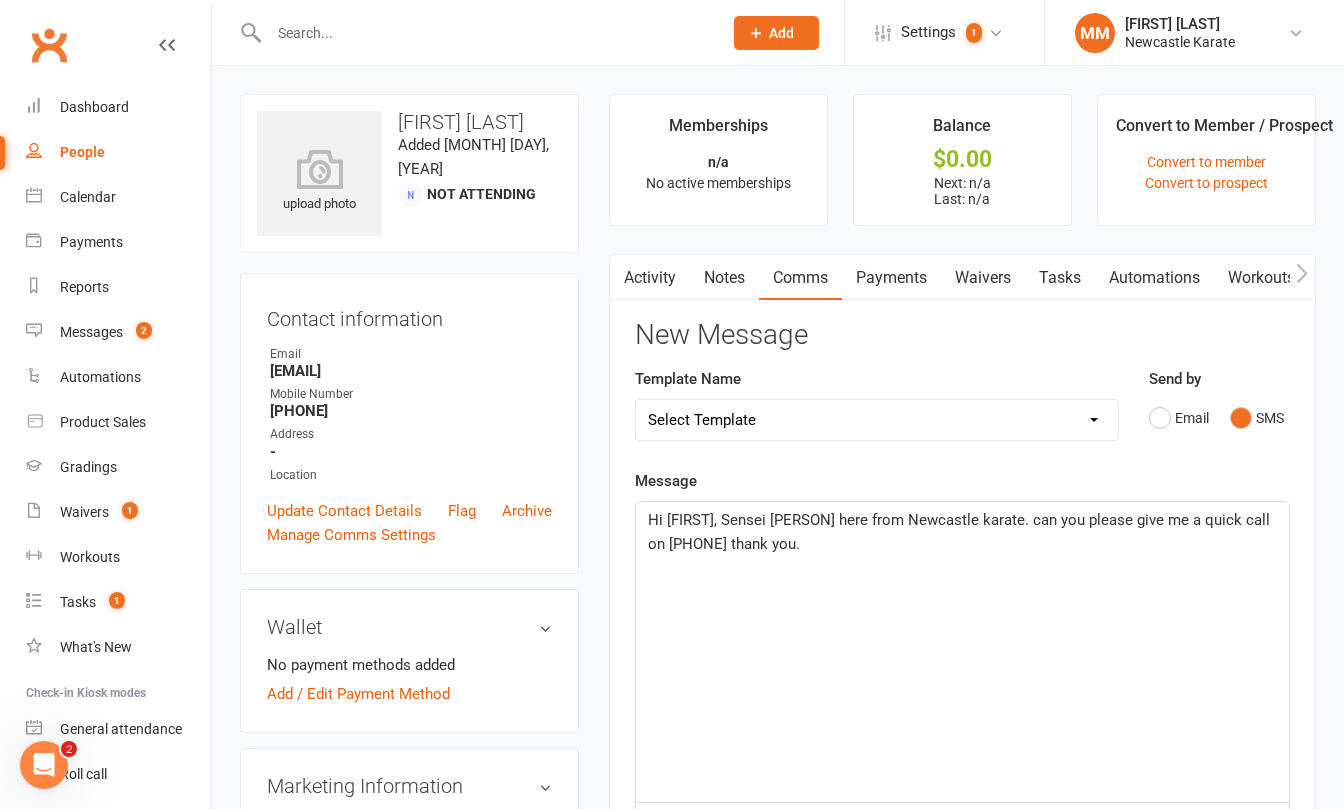 drag, startPoint x: 773, startPoint y: 515, endPoint x: 794, endPoint y: 493, distance: 30.413813 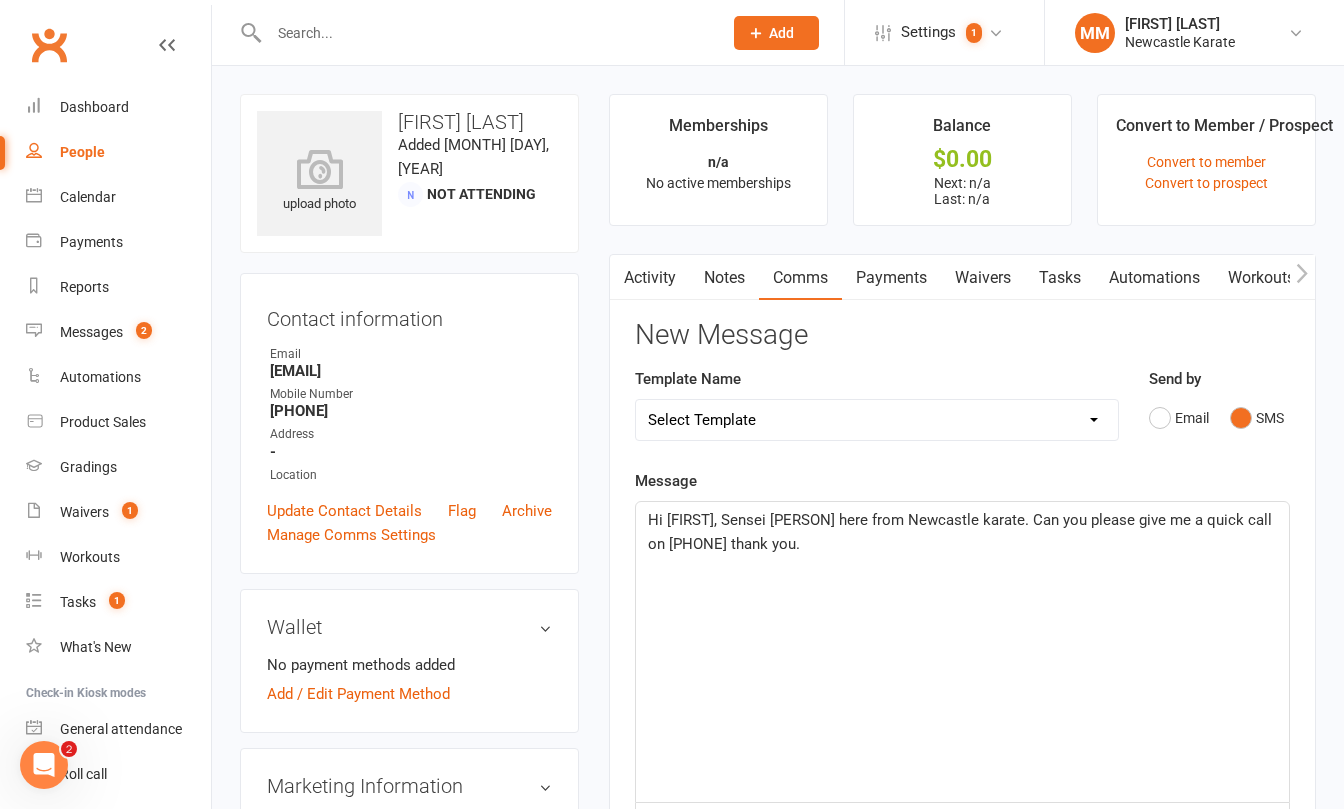 click on "Hi [FIRST], Sensei [PERSON] here from Newcastle karate. Can you please give me a quick call on [PHONE] thank you." 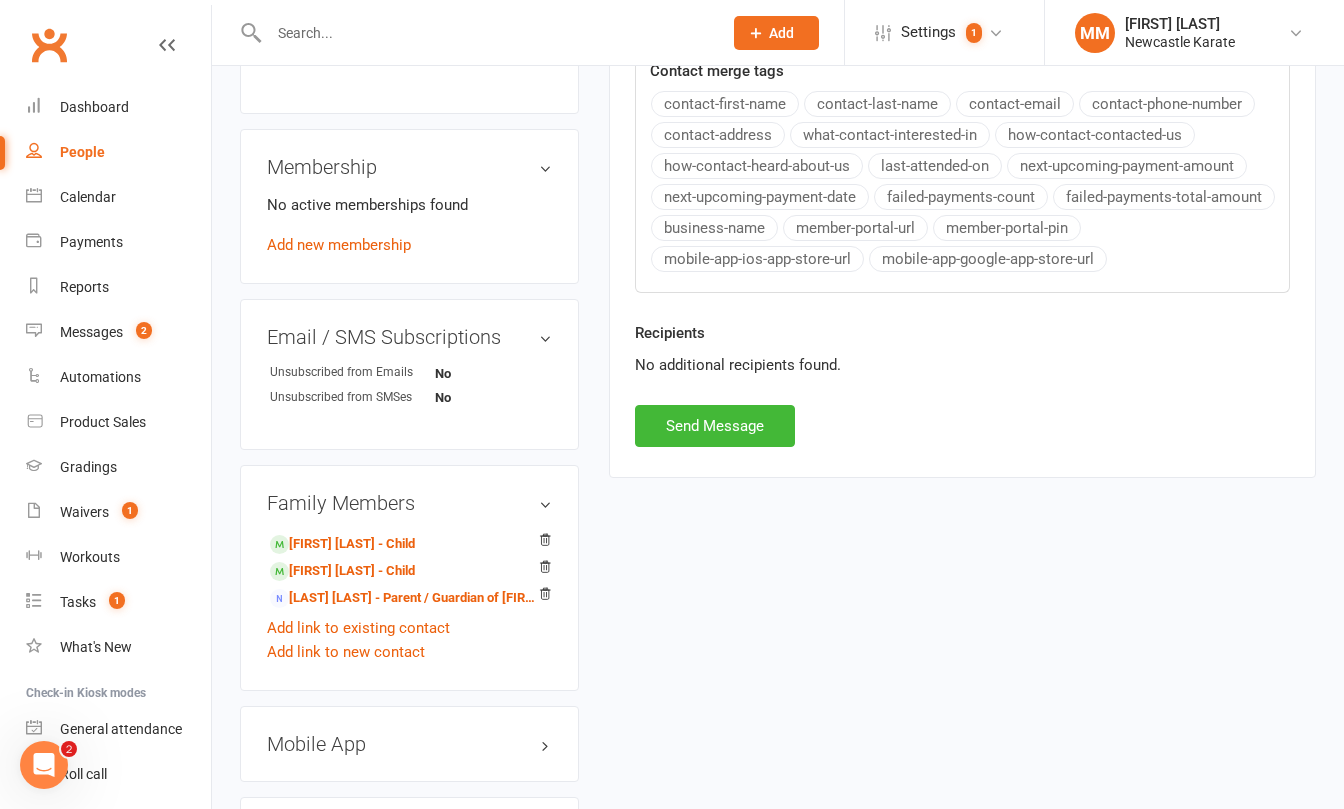 scroll, scrollTop: 824, scrollLeft: 0, axis: vertical 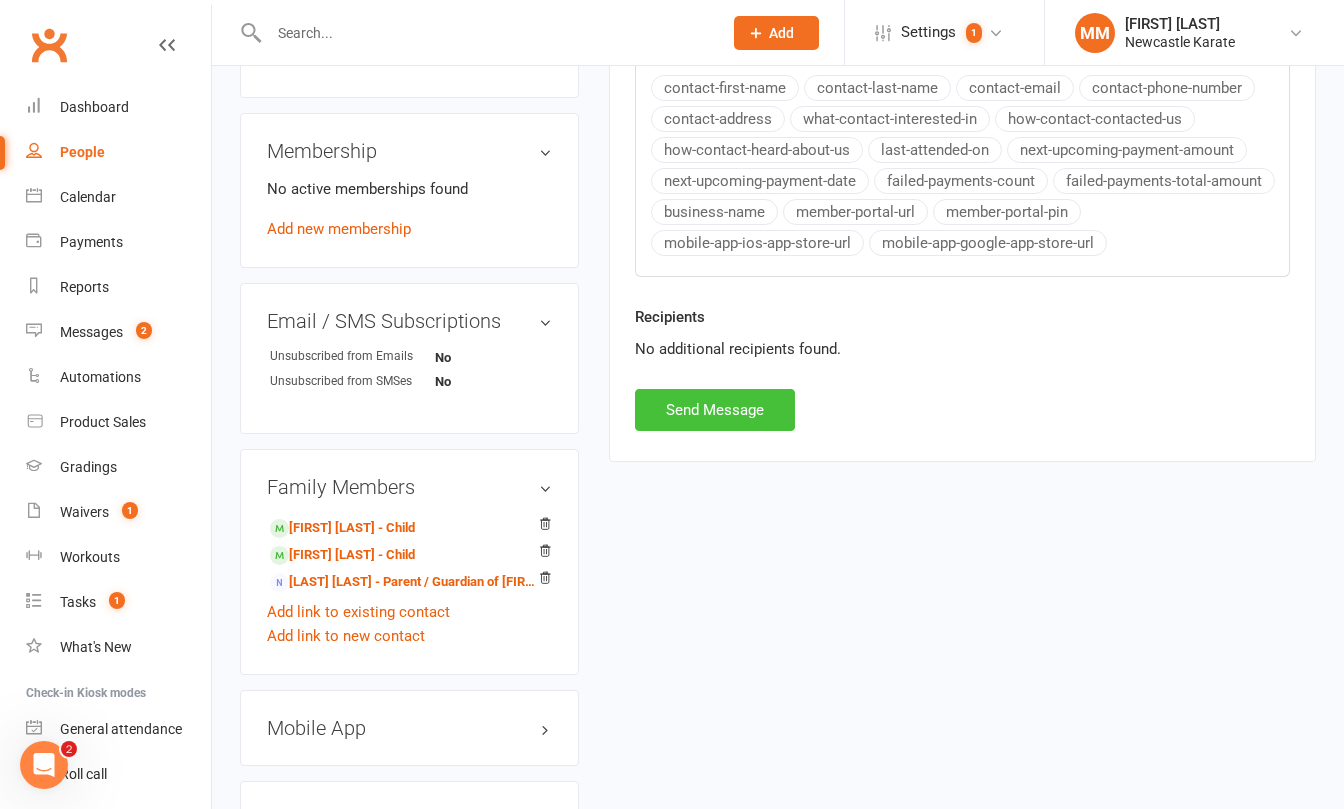 click on "Send Message" at bounding box center [715, 410] 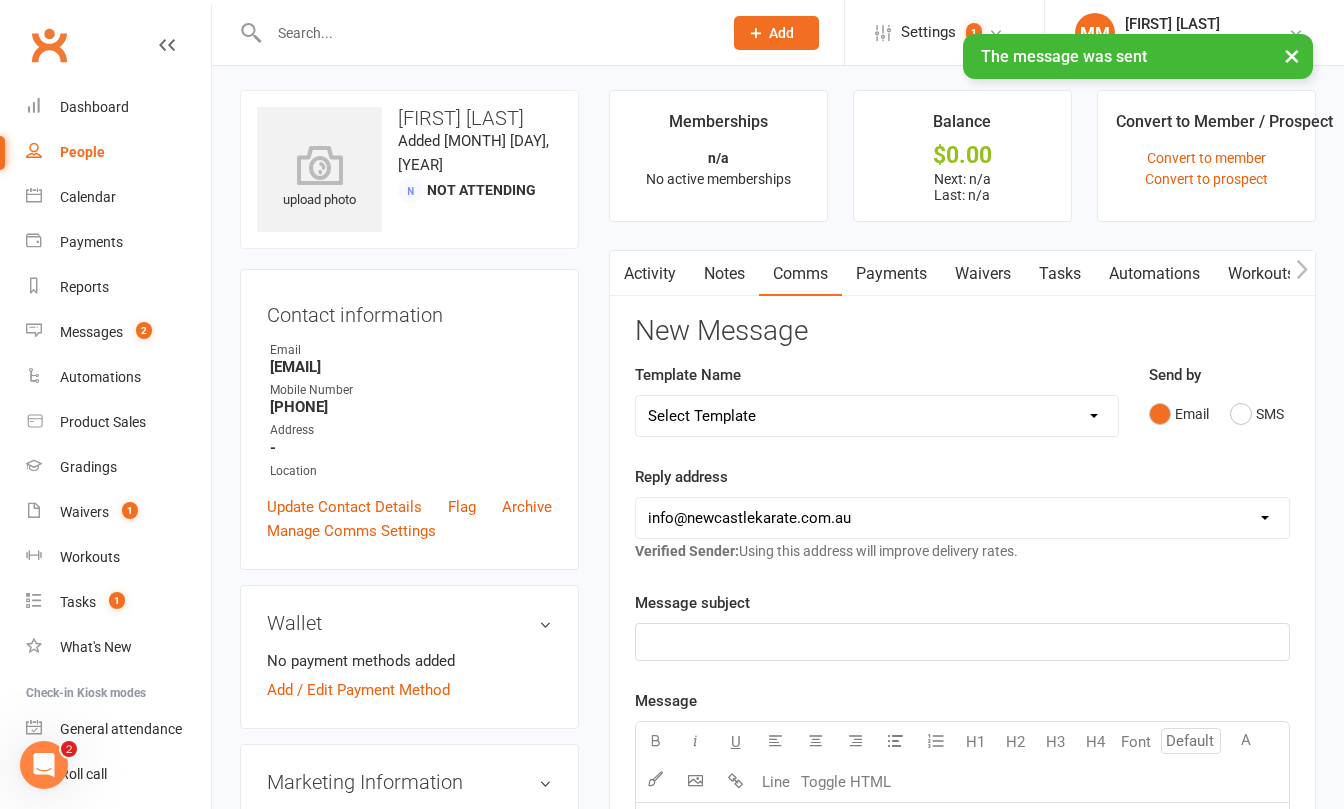 scroll, scrollTop: 0, scrollLeft: 0, axis: both 